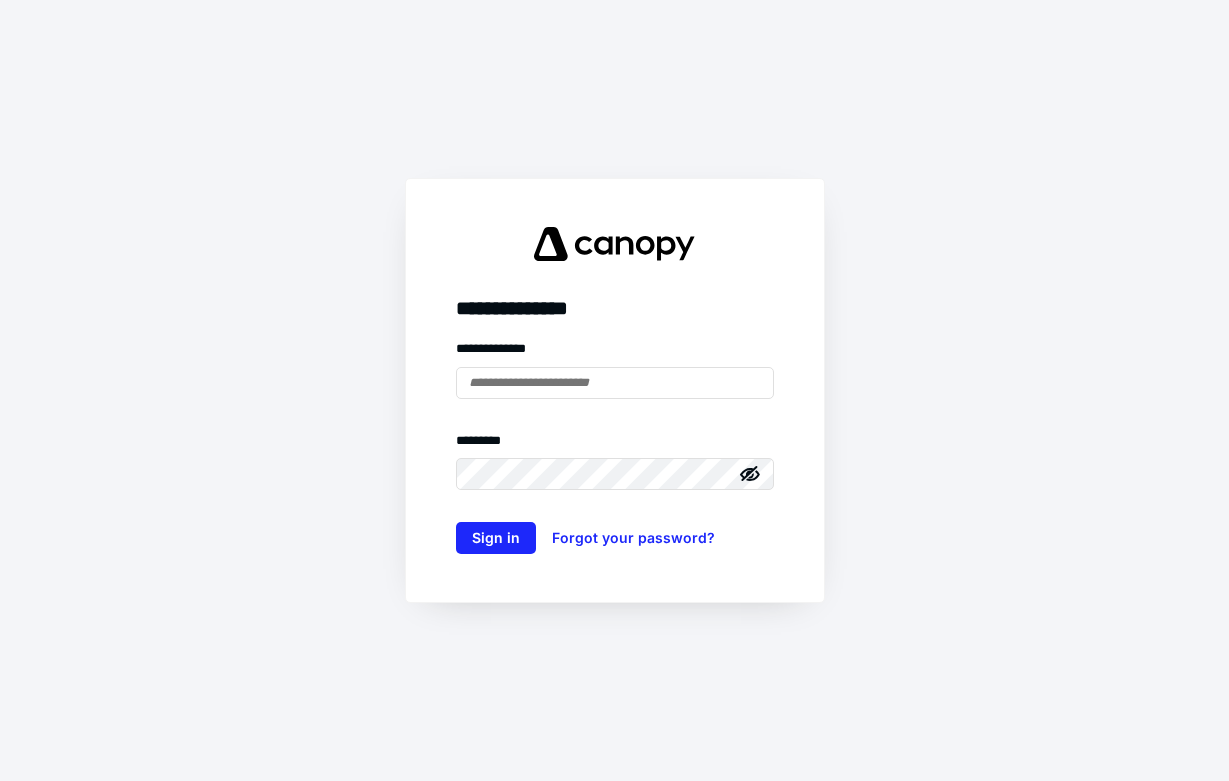 scroll, scrollTop: 0, scrollLeft: 0, axis: both 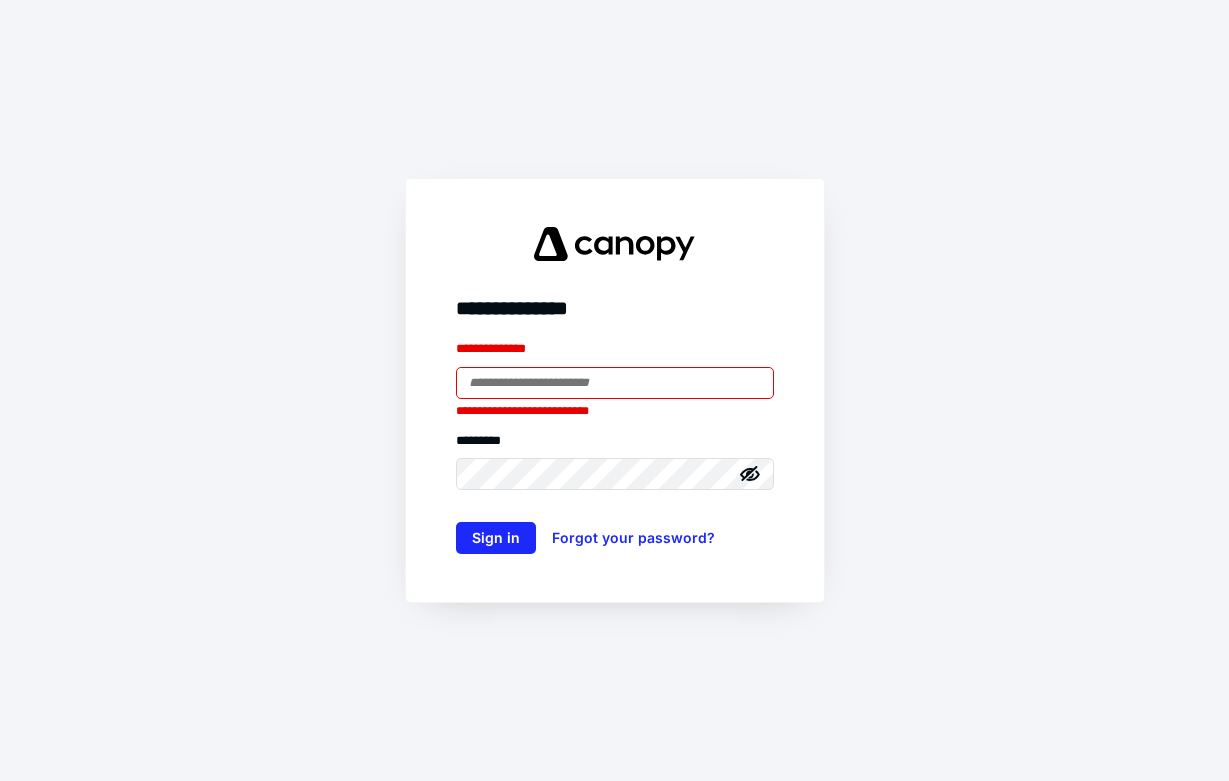 type on "**********" 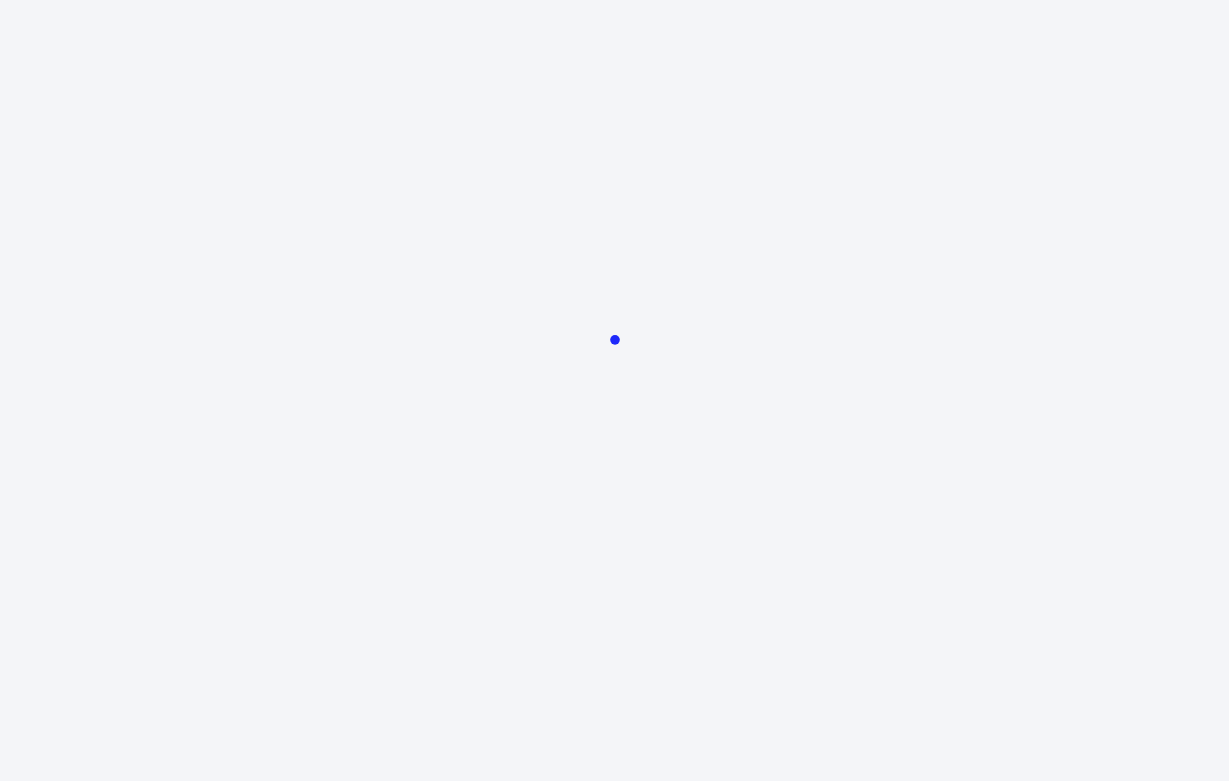 scroll, scrollTop: 0, scrollLeft: 0, axis: both 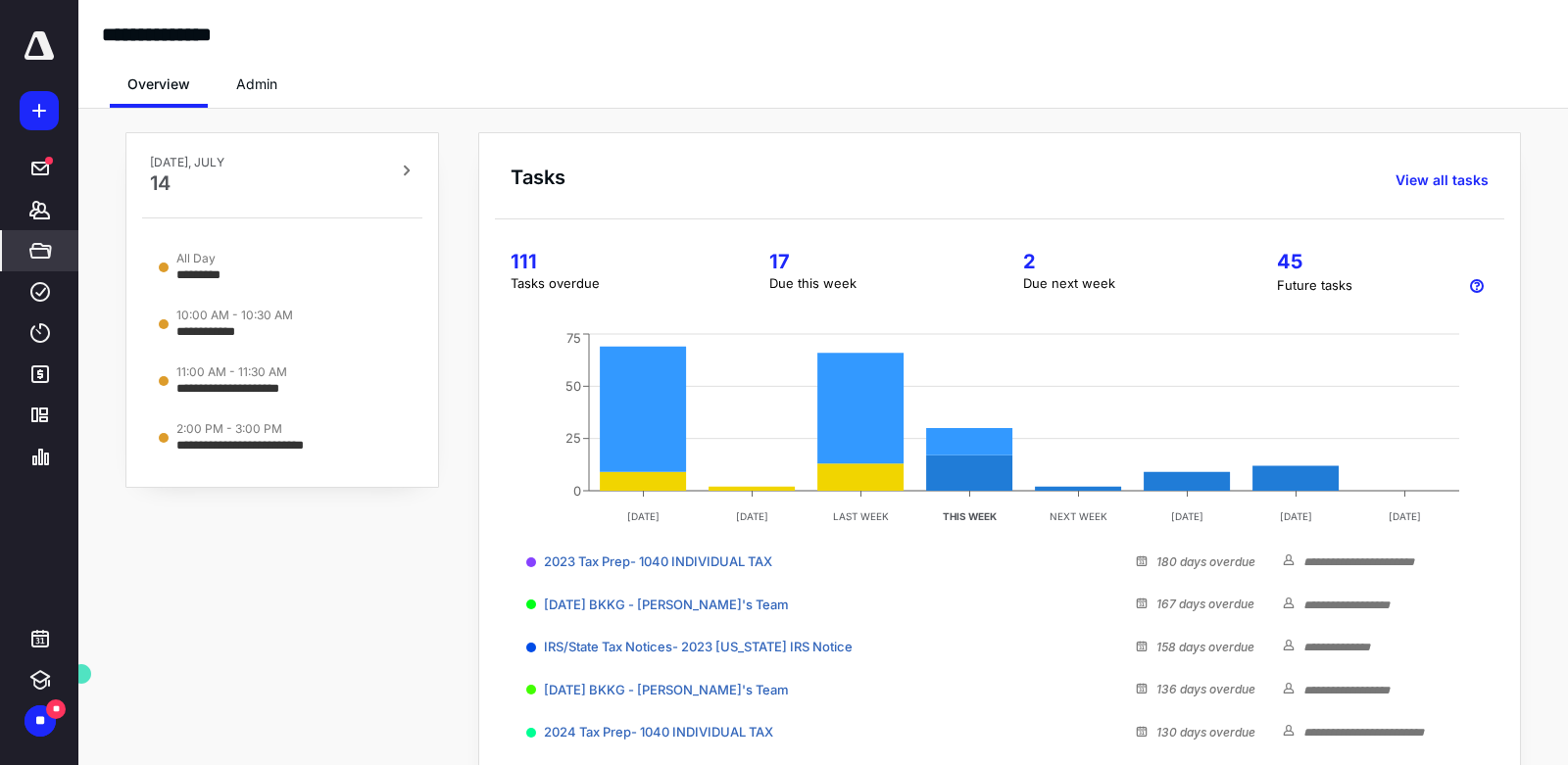 click 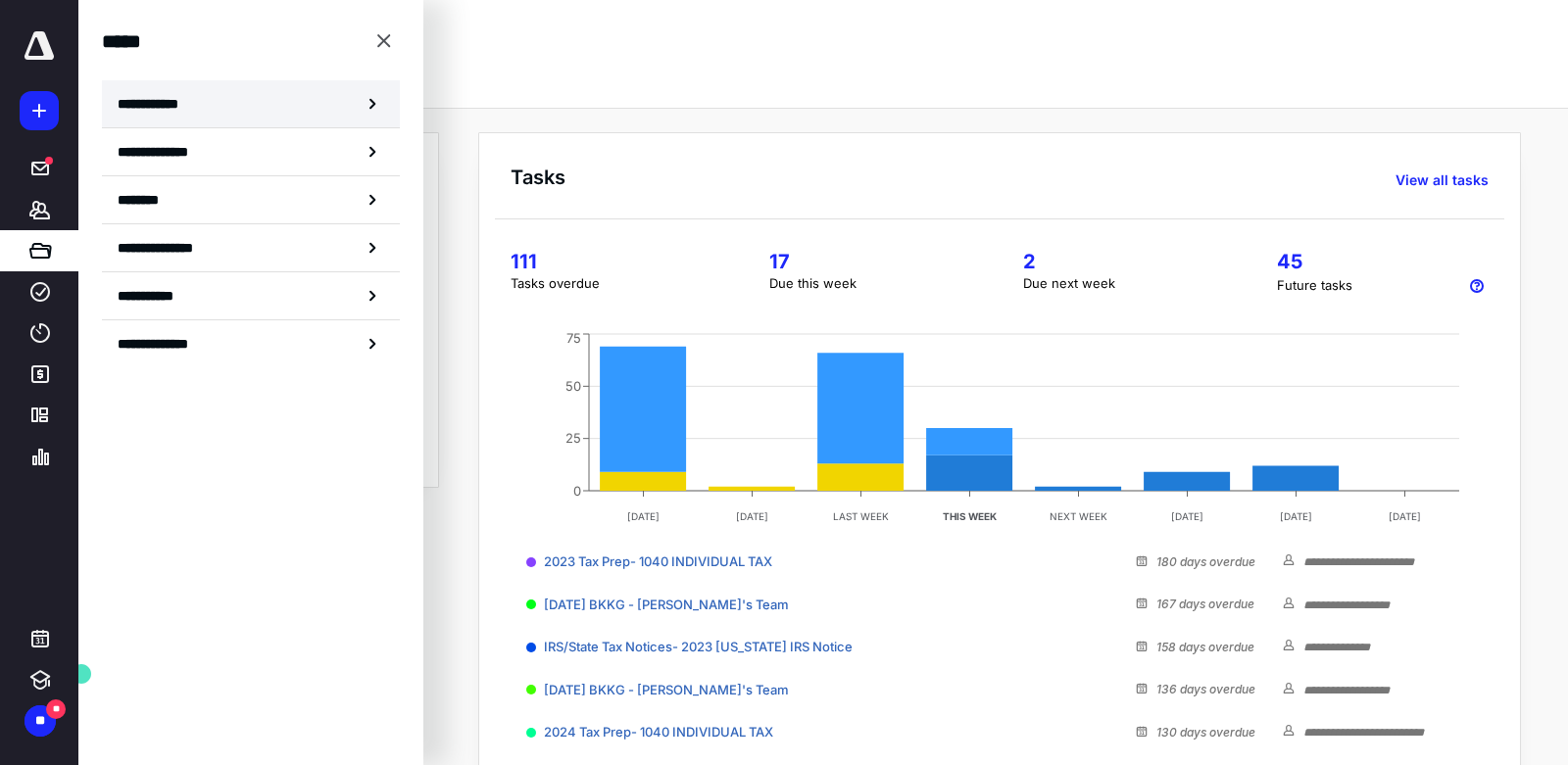 click on "**********" at bounding box center (251, 104) 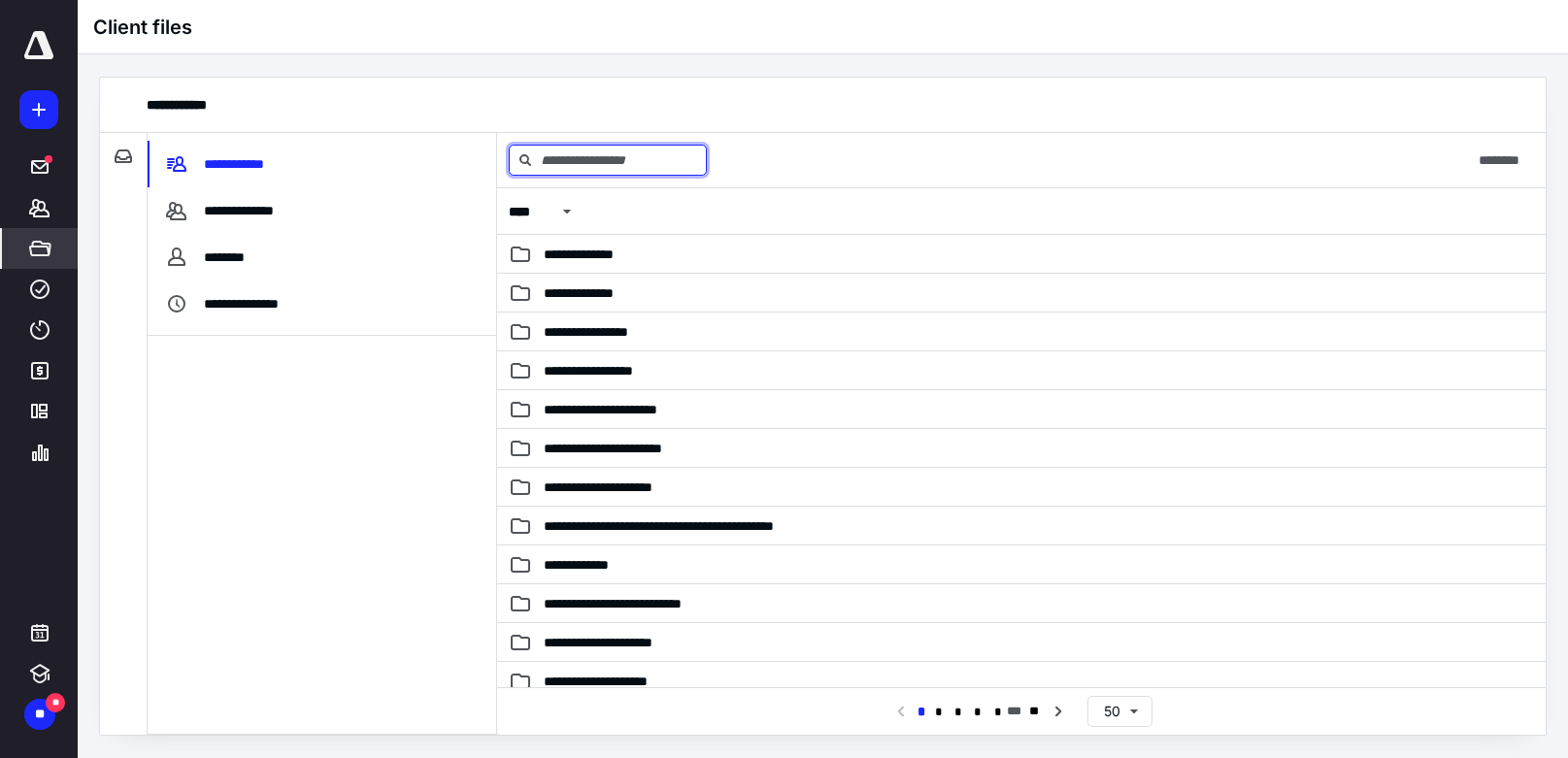 click at bounding box center (608, 160) 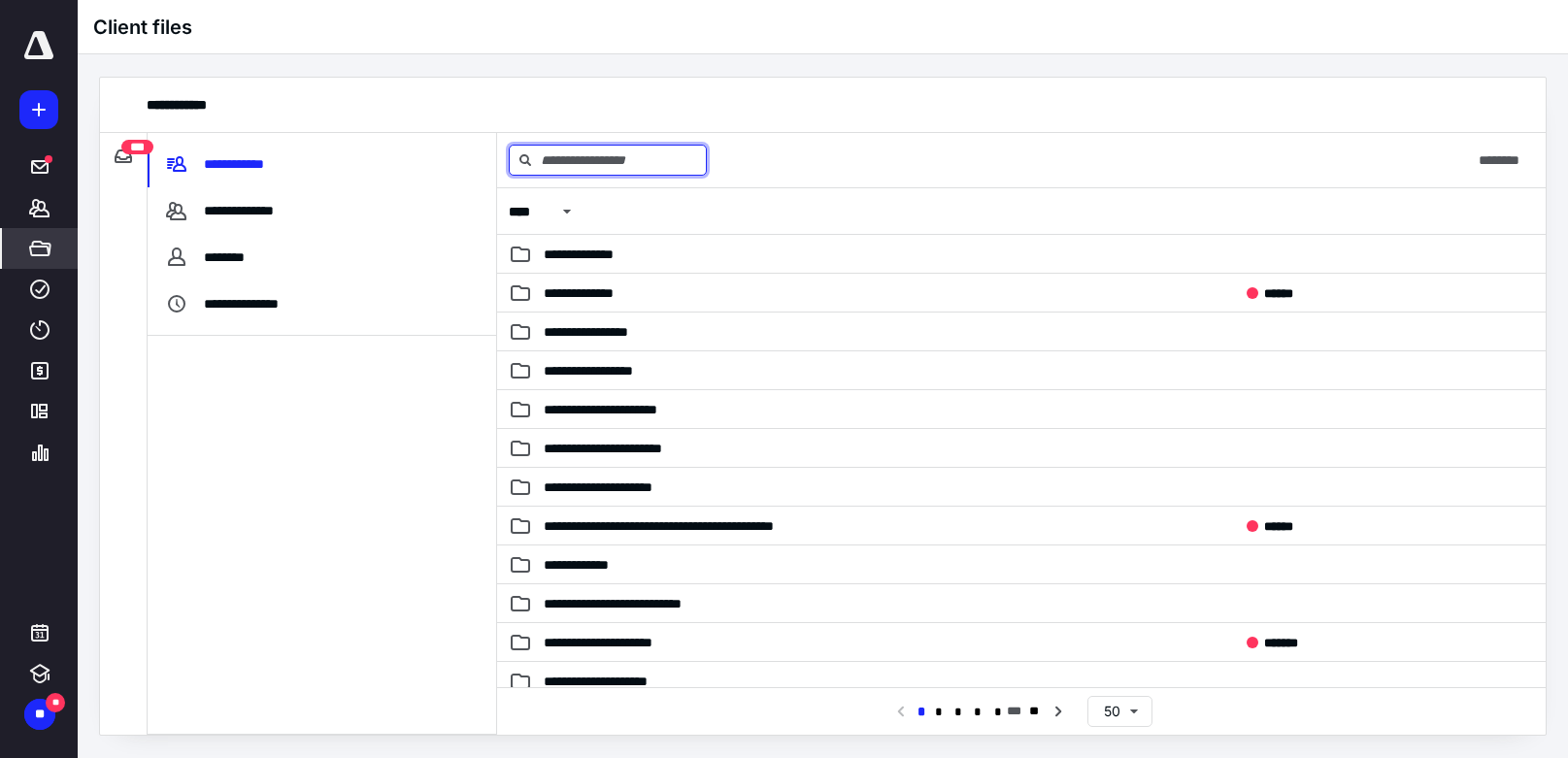 type on "*" 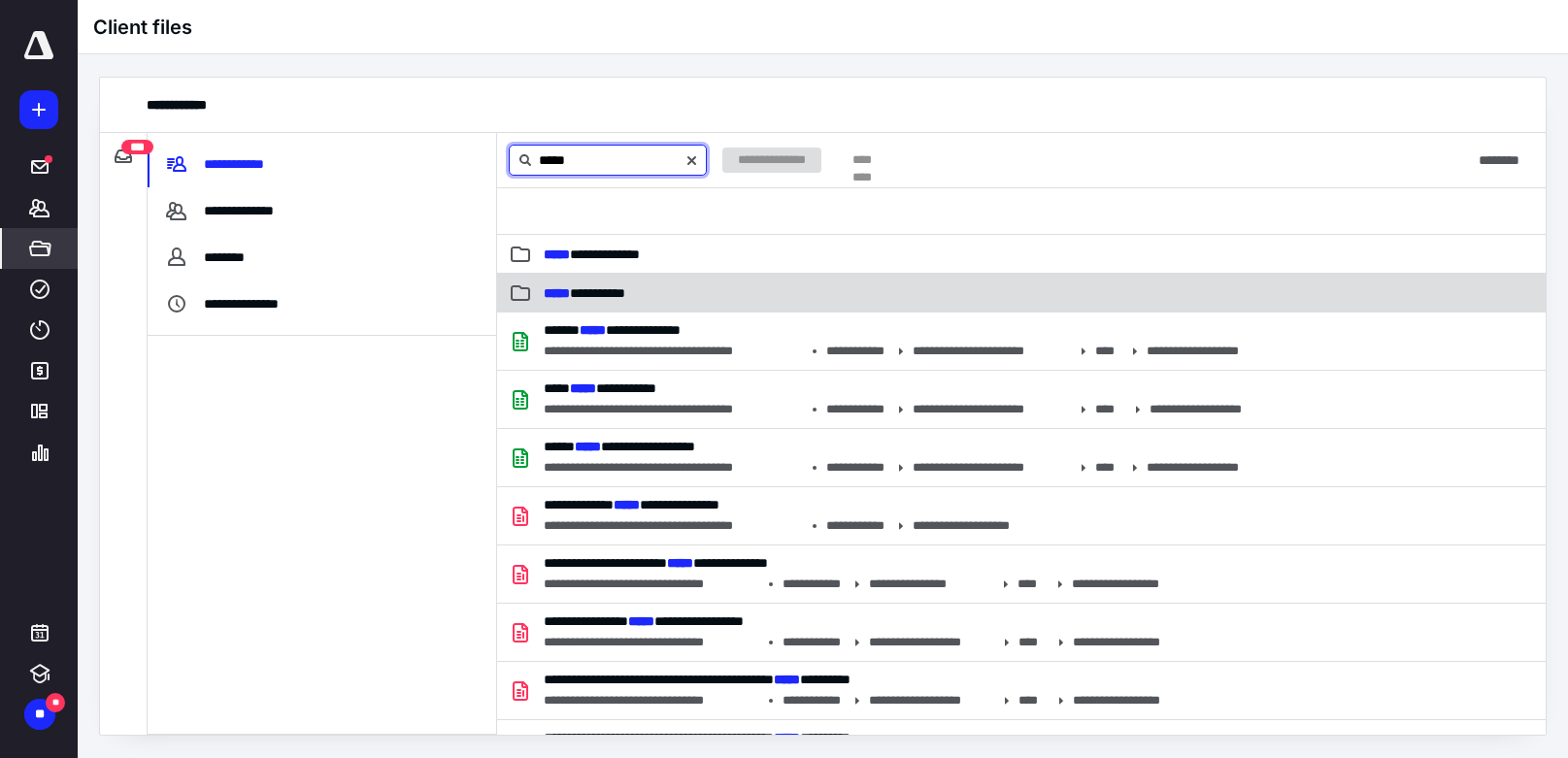 type on "****" 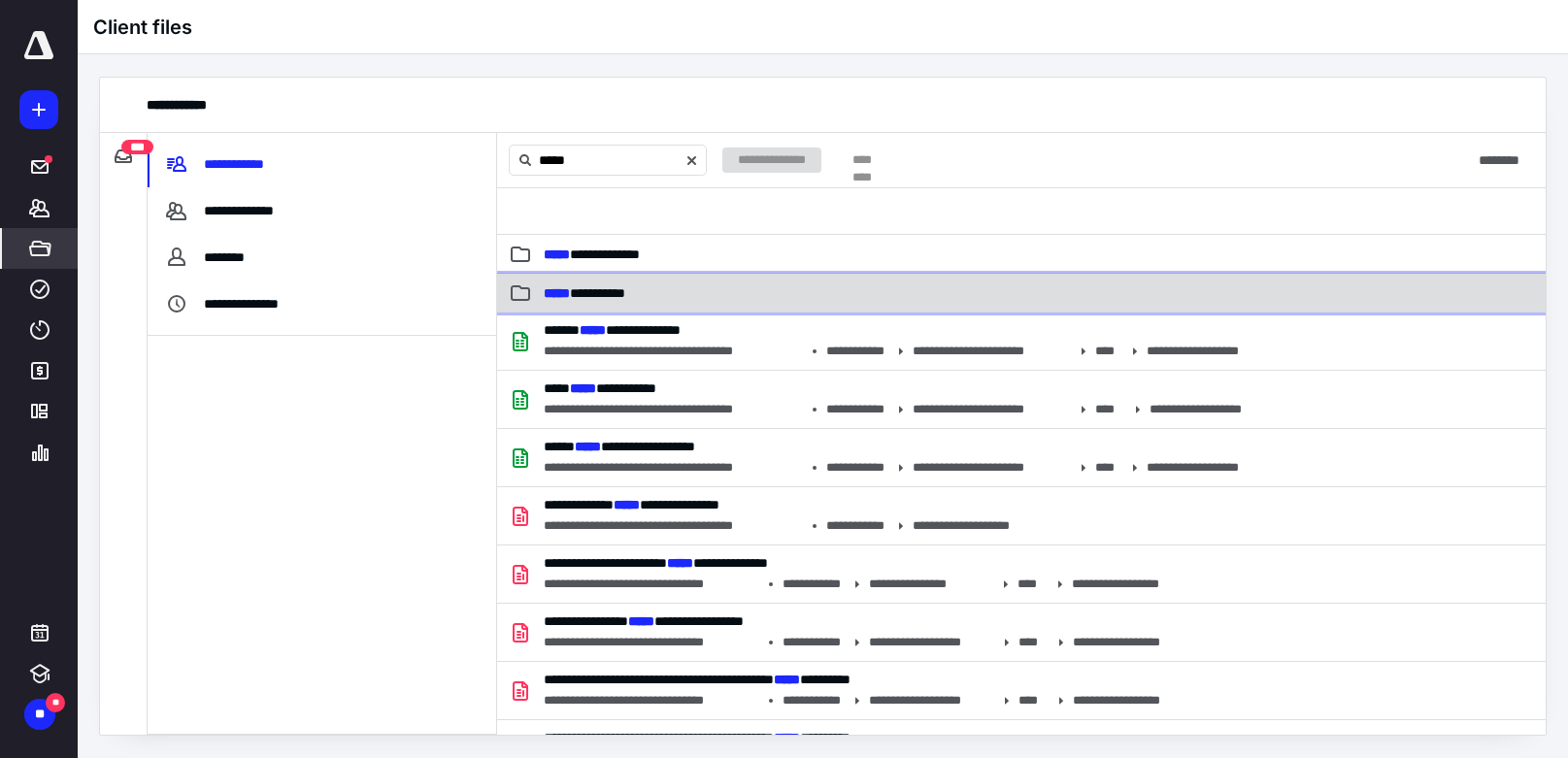 click on "**********" at bounding box center (584, 293) 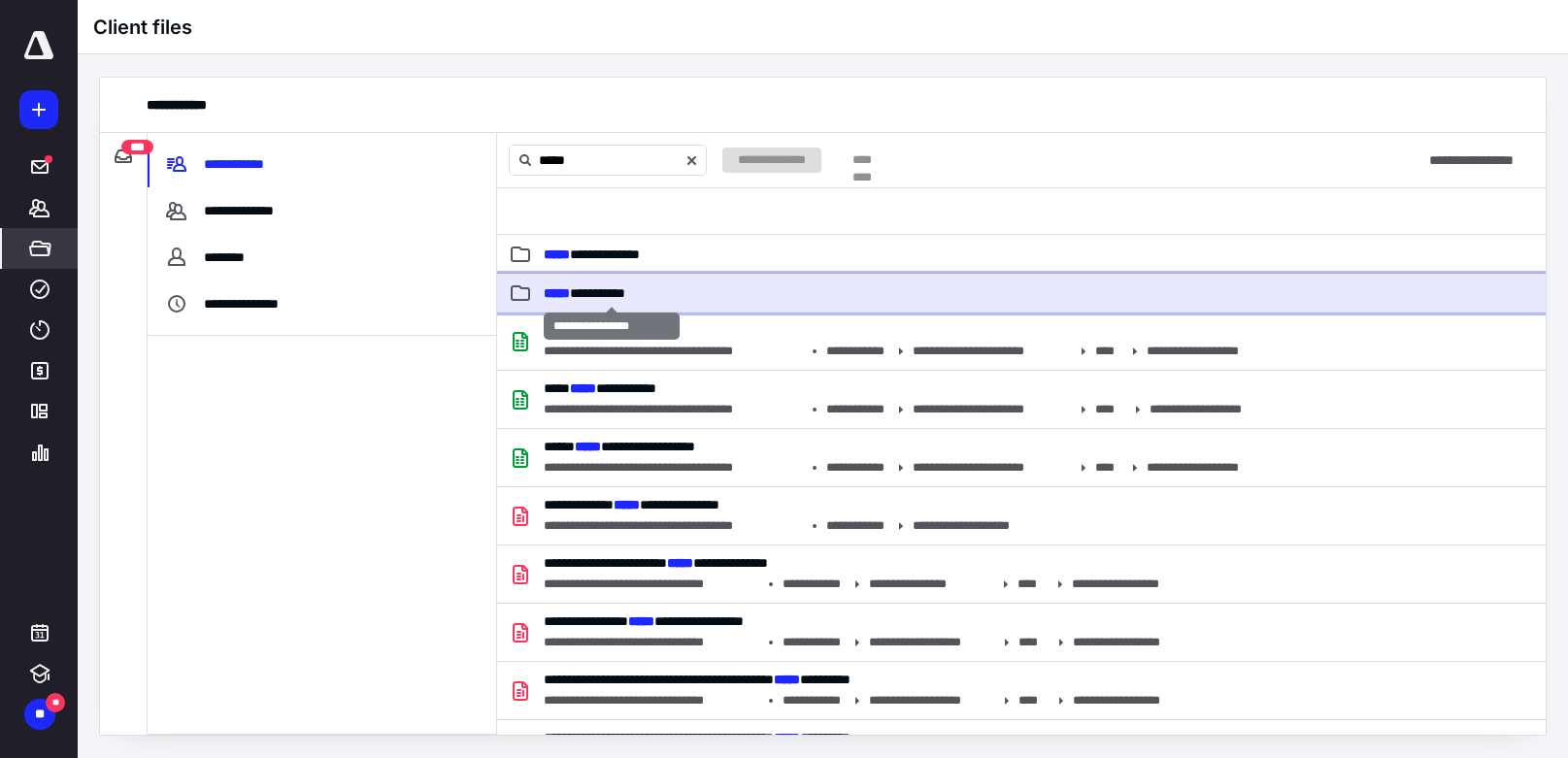 click on "**********" at bounding box center [584, 293] 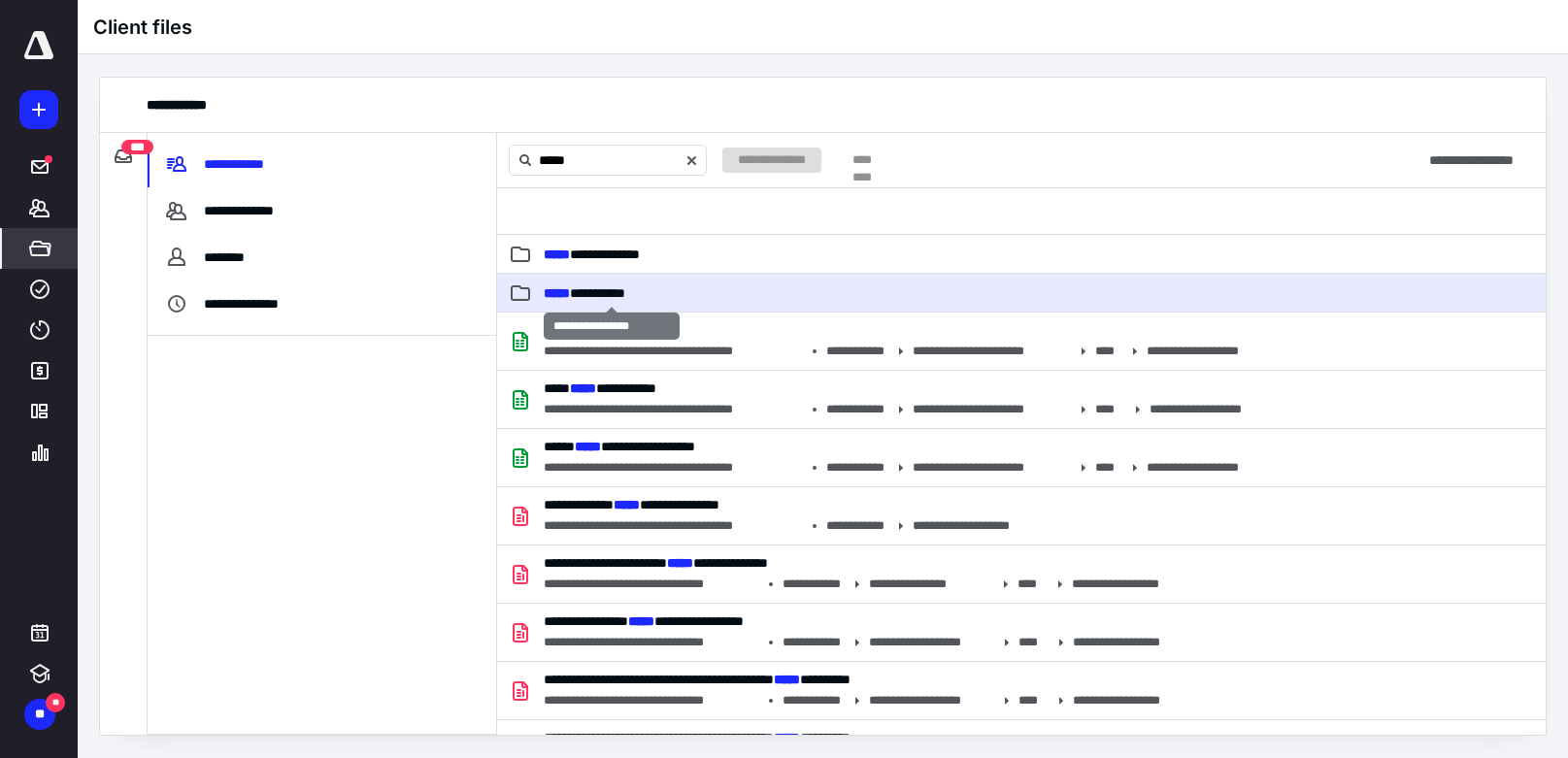 type 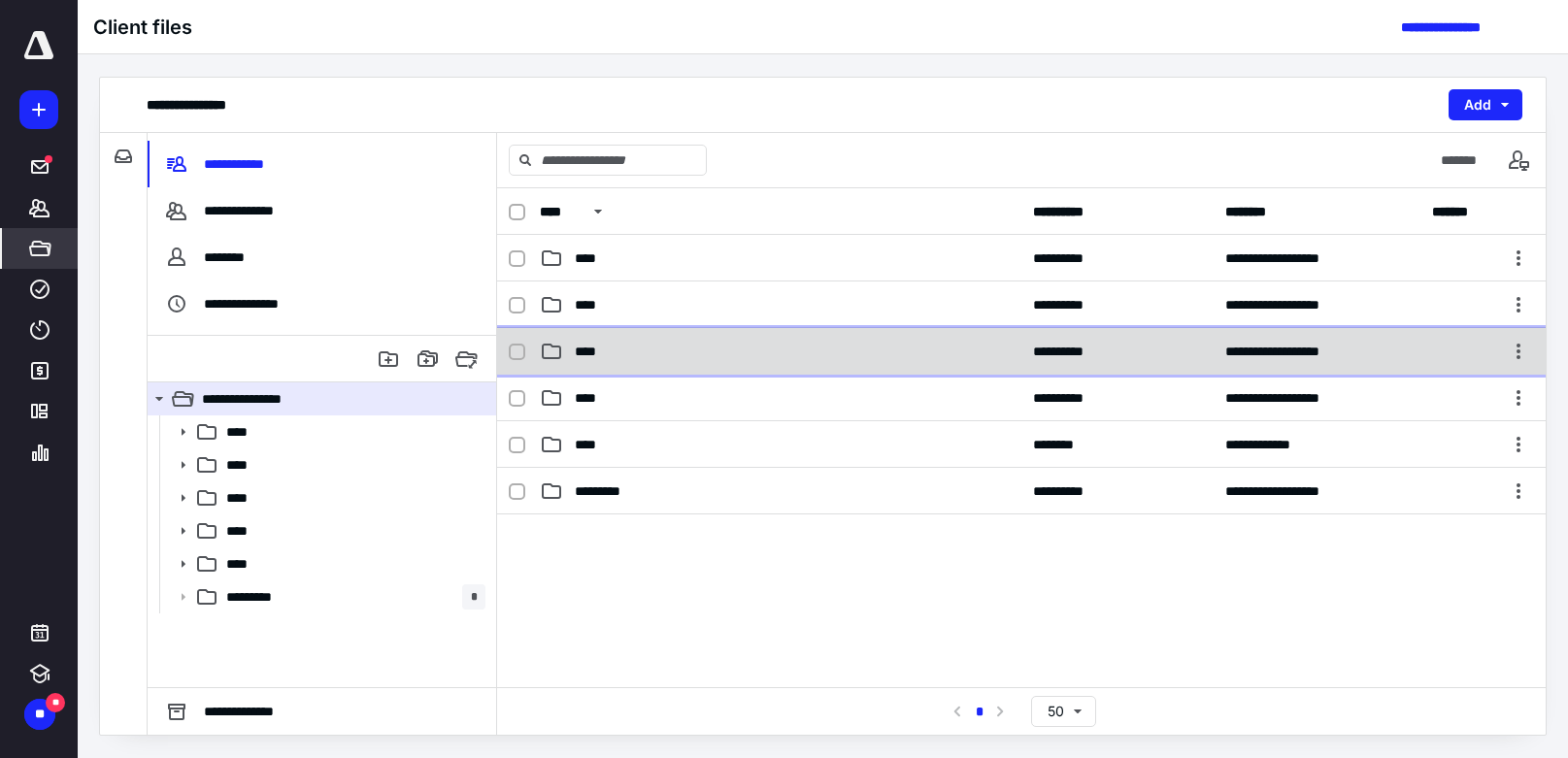 click on "**********" at bounding box center [1021, 351] 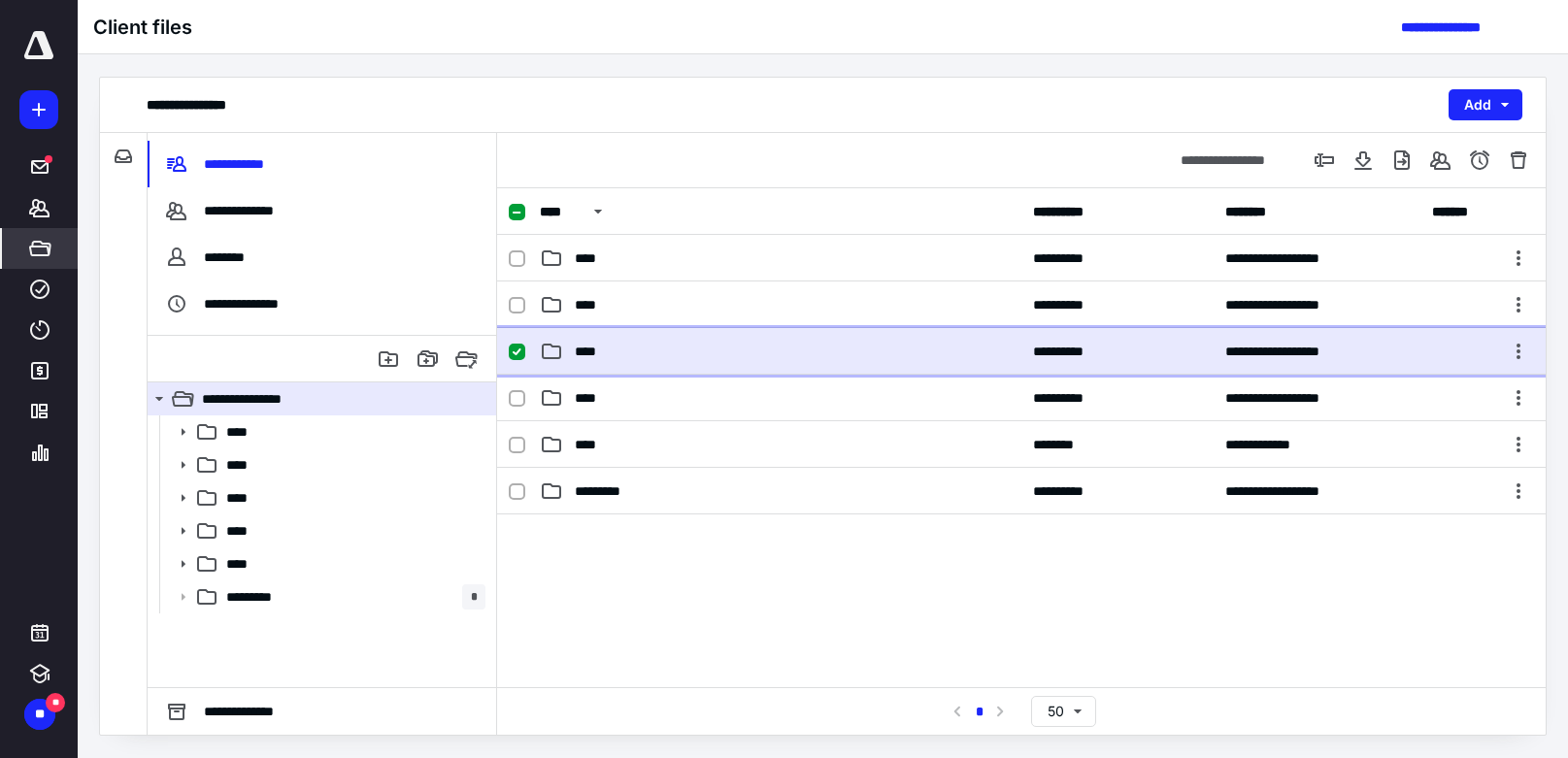 click on "**********" at bounding box center [1021, 351] 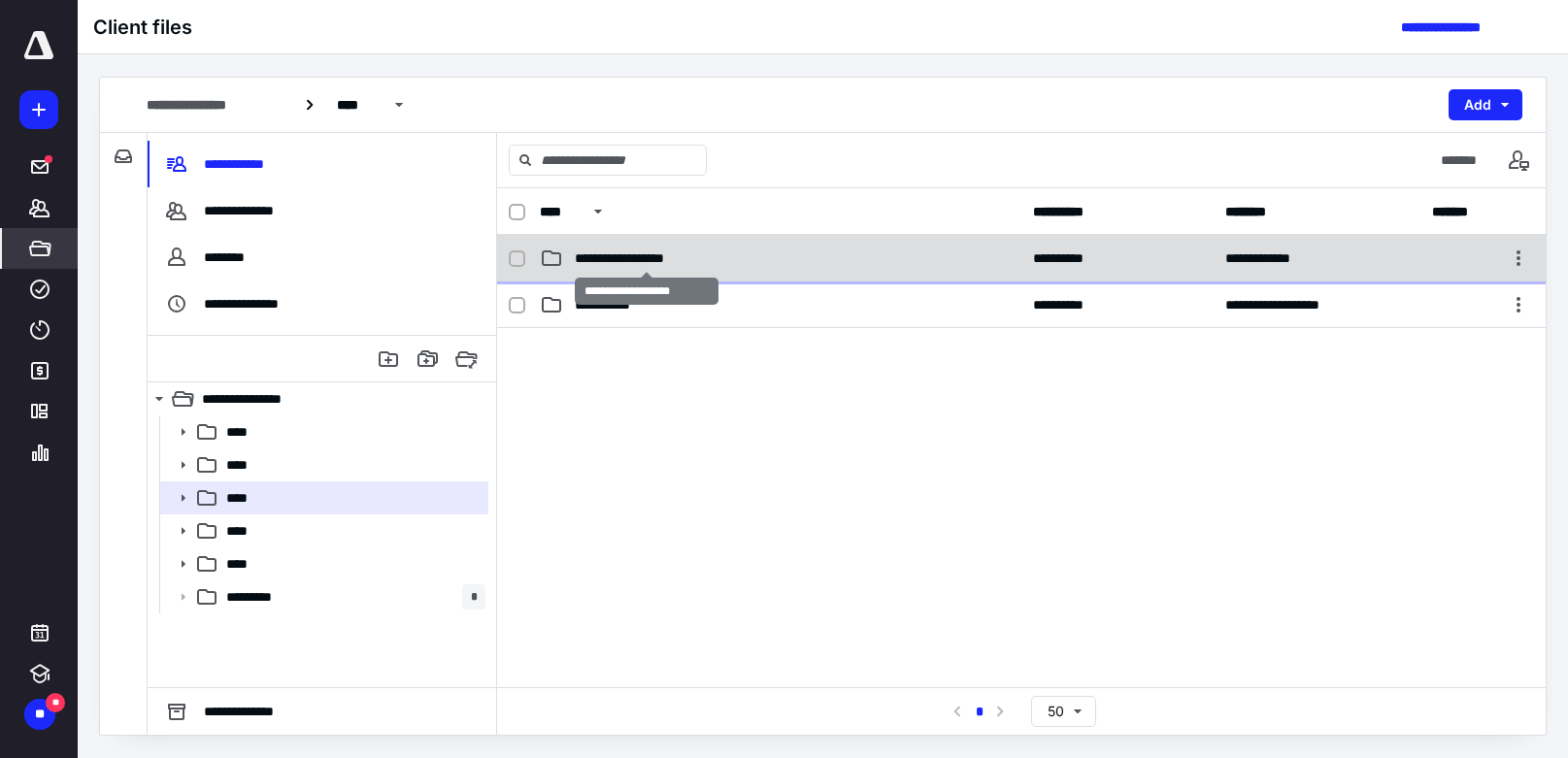 click on "**********" at bounding box center (647, 258) 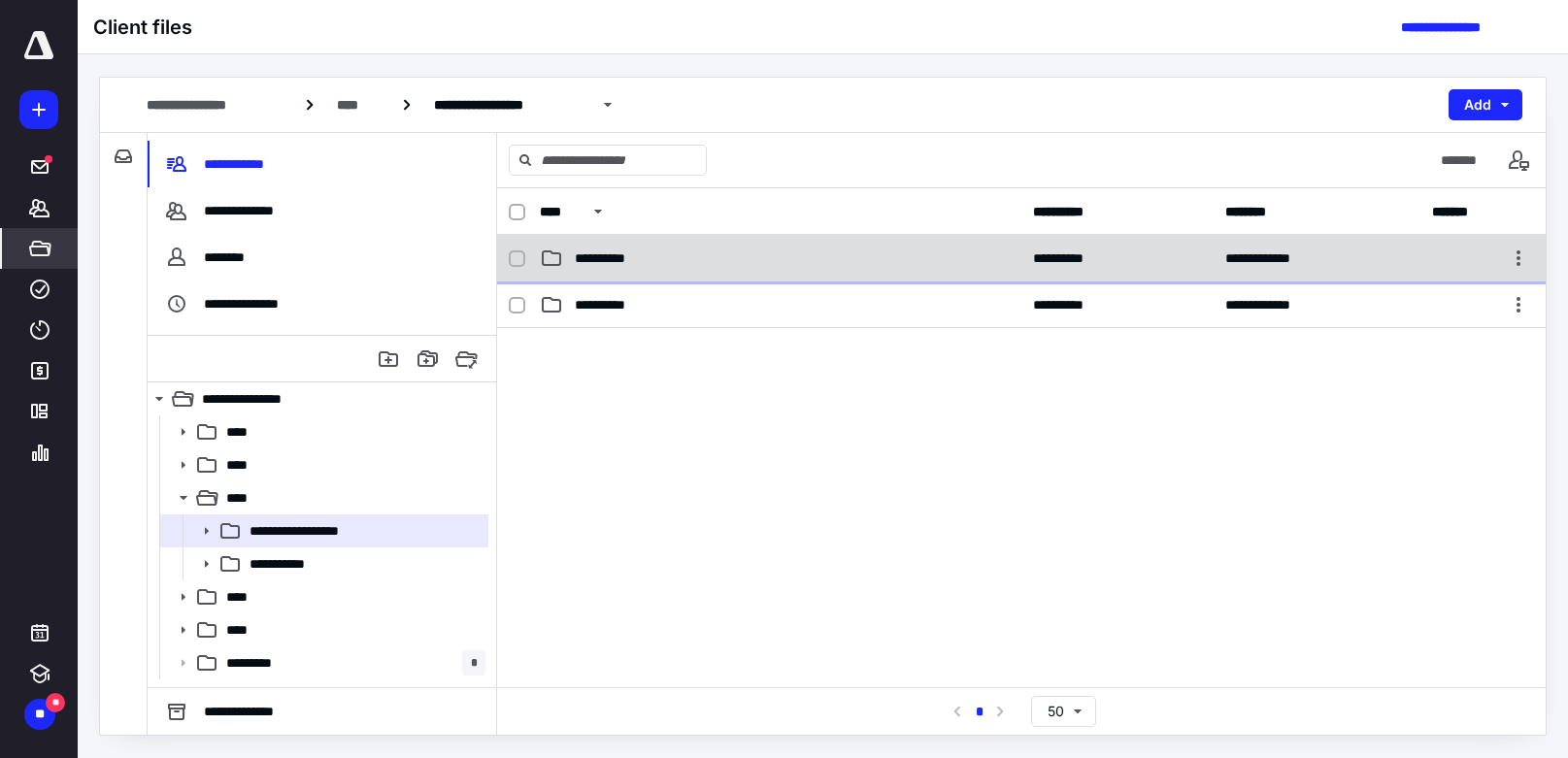 click on "**********" at bounding box center [781, 258] 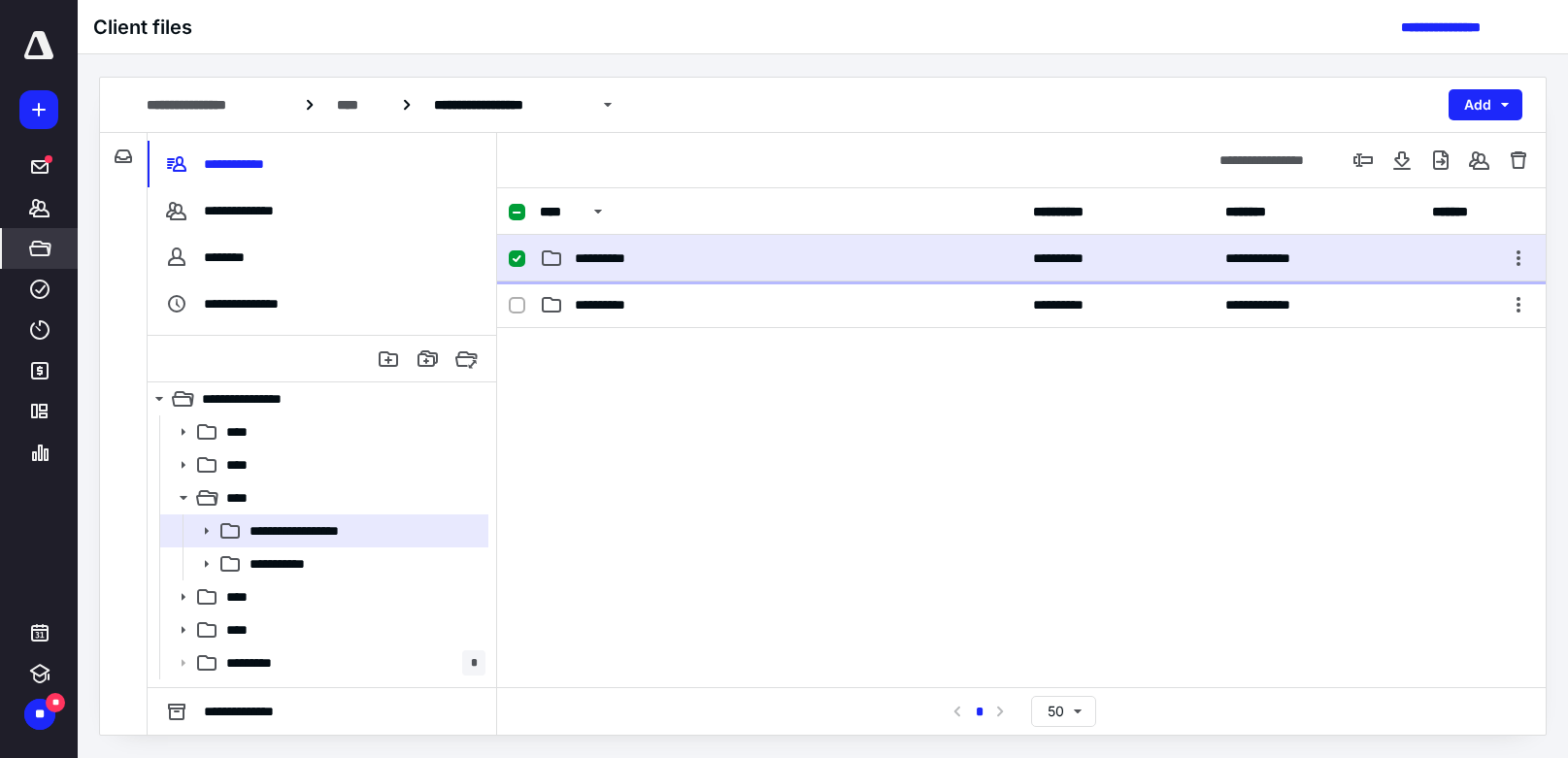 click on "**********" at bounding box center (781, 258) 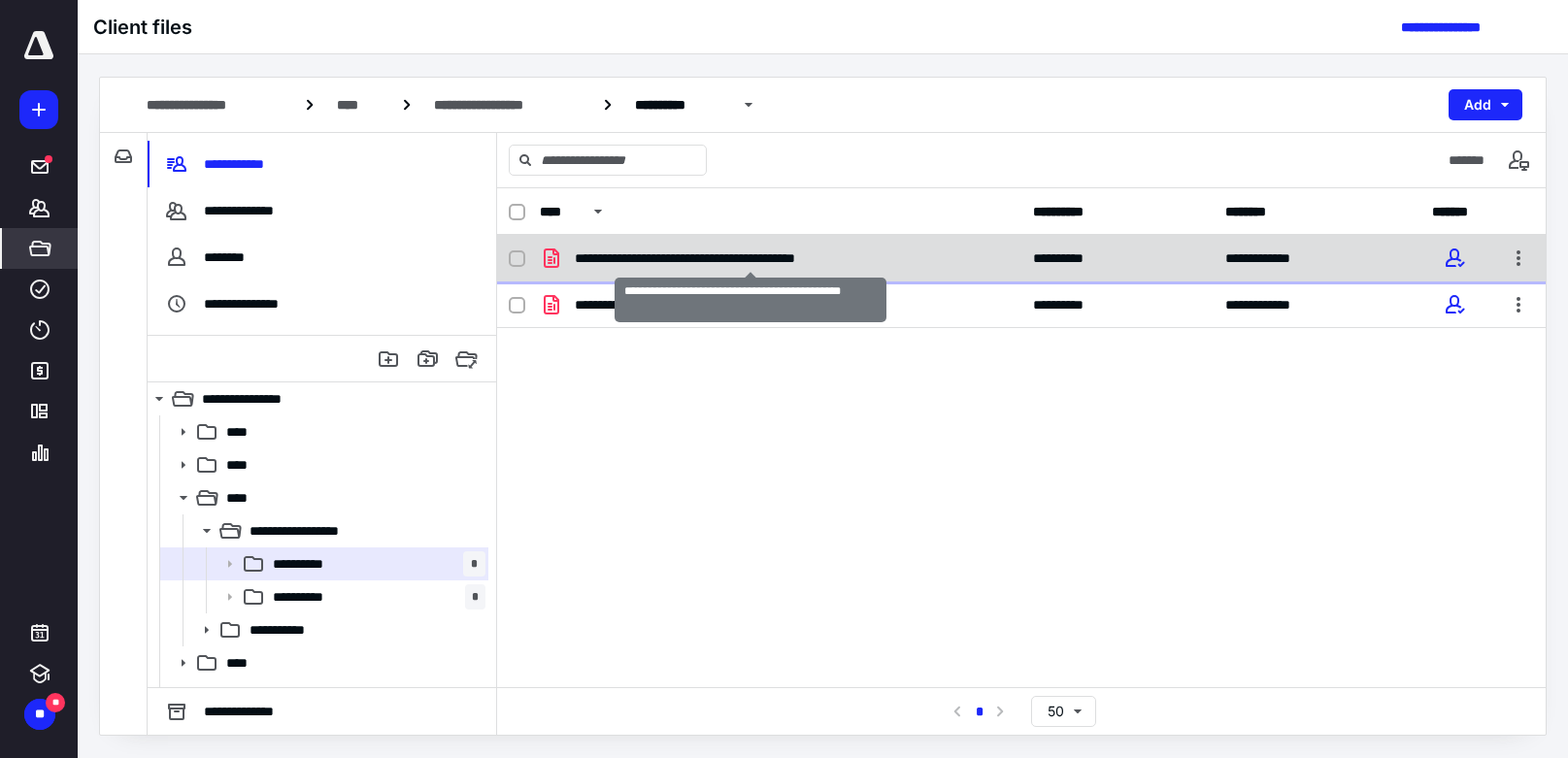 click on "**********" at bounding box center (751, 258) 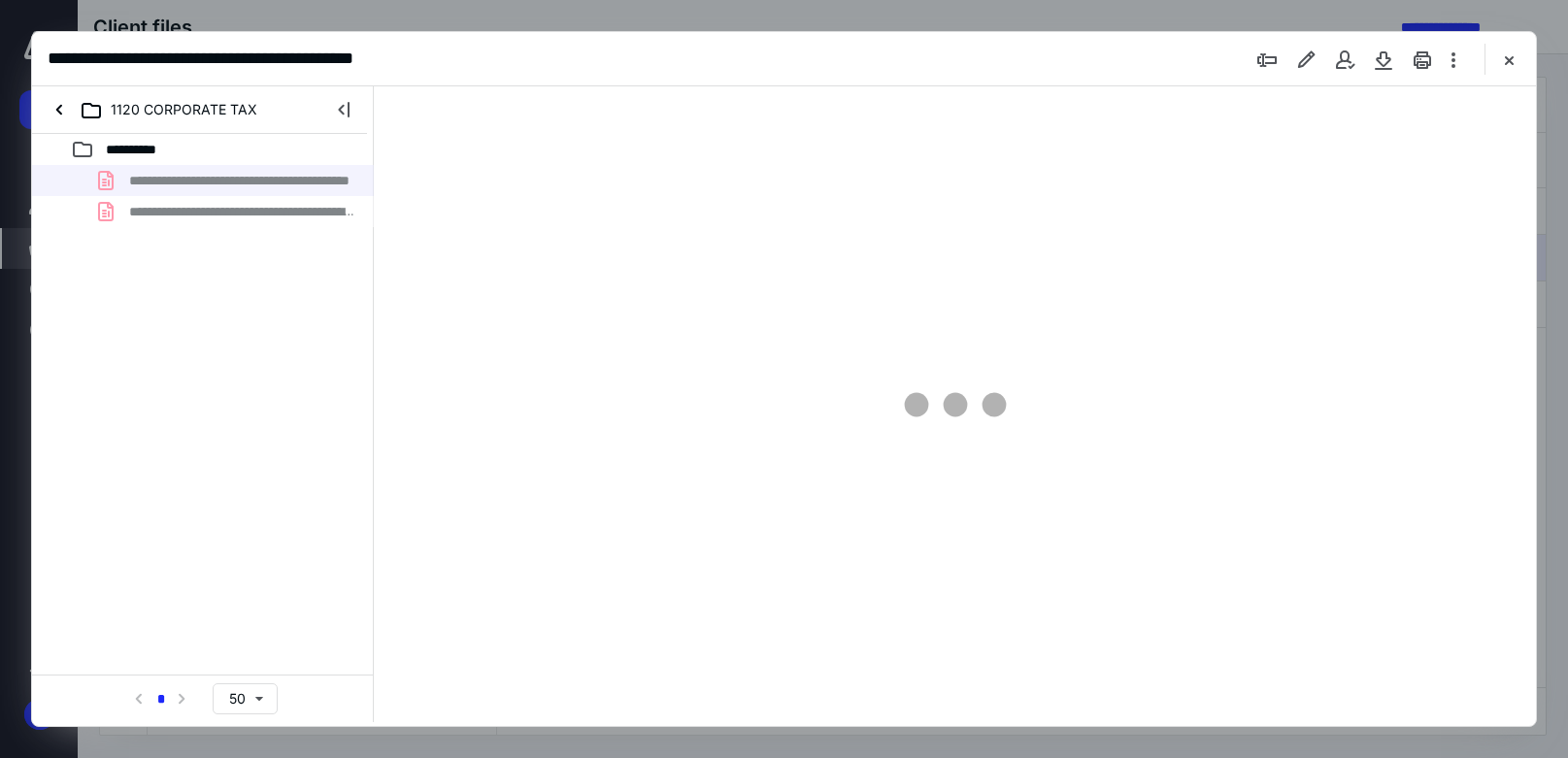 scroll, scrollTop: 0, scrollLeft: 0, axis: both 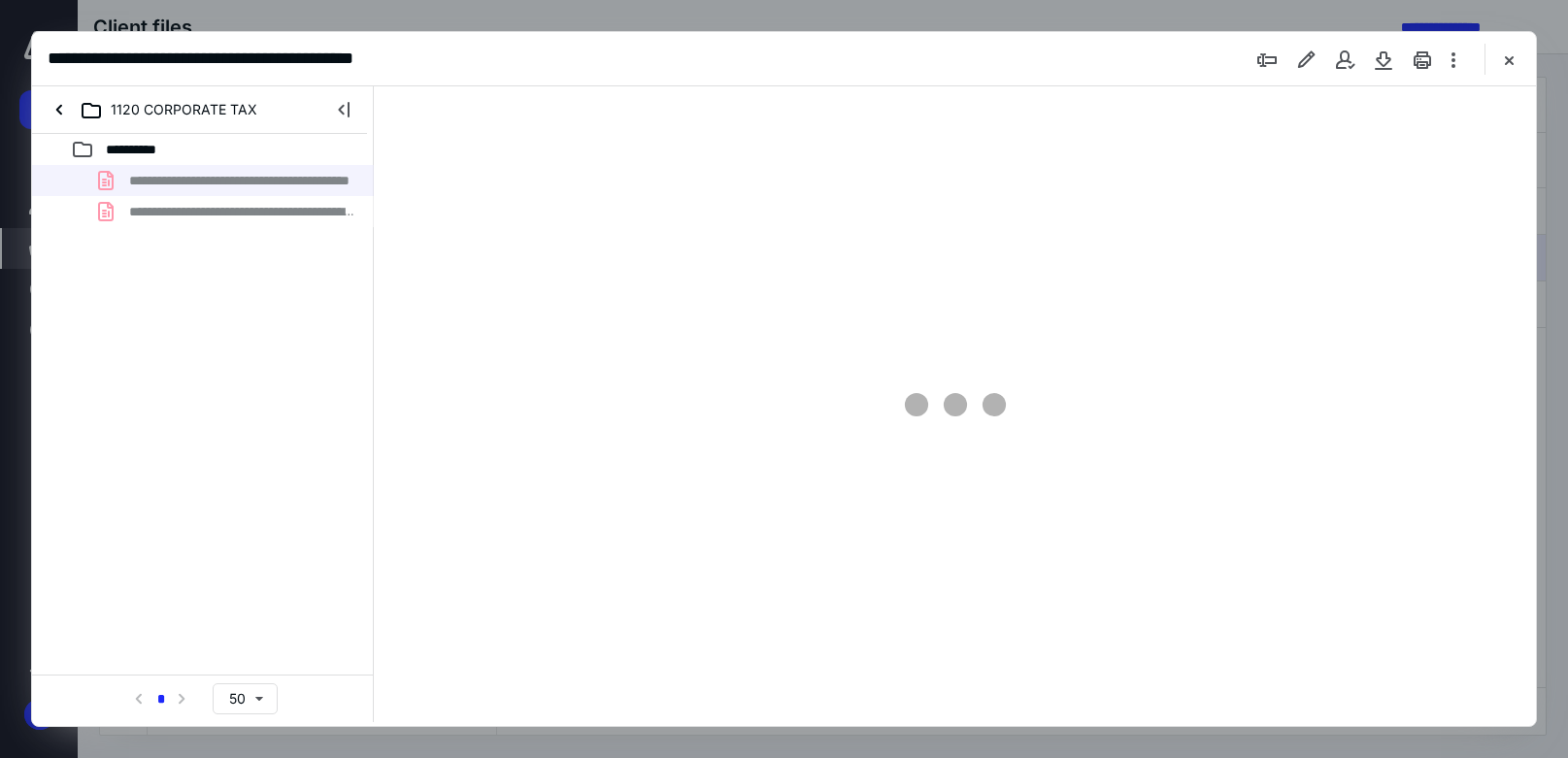 type on "192" 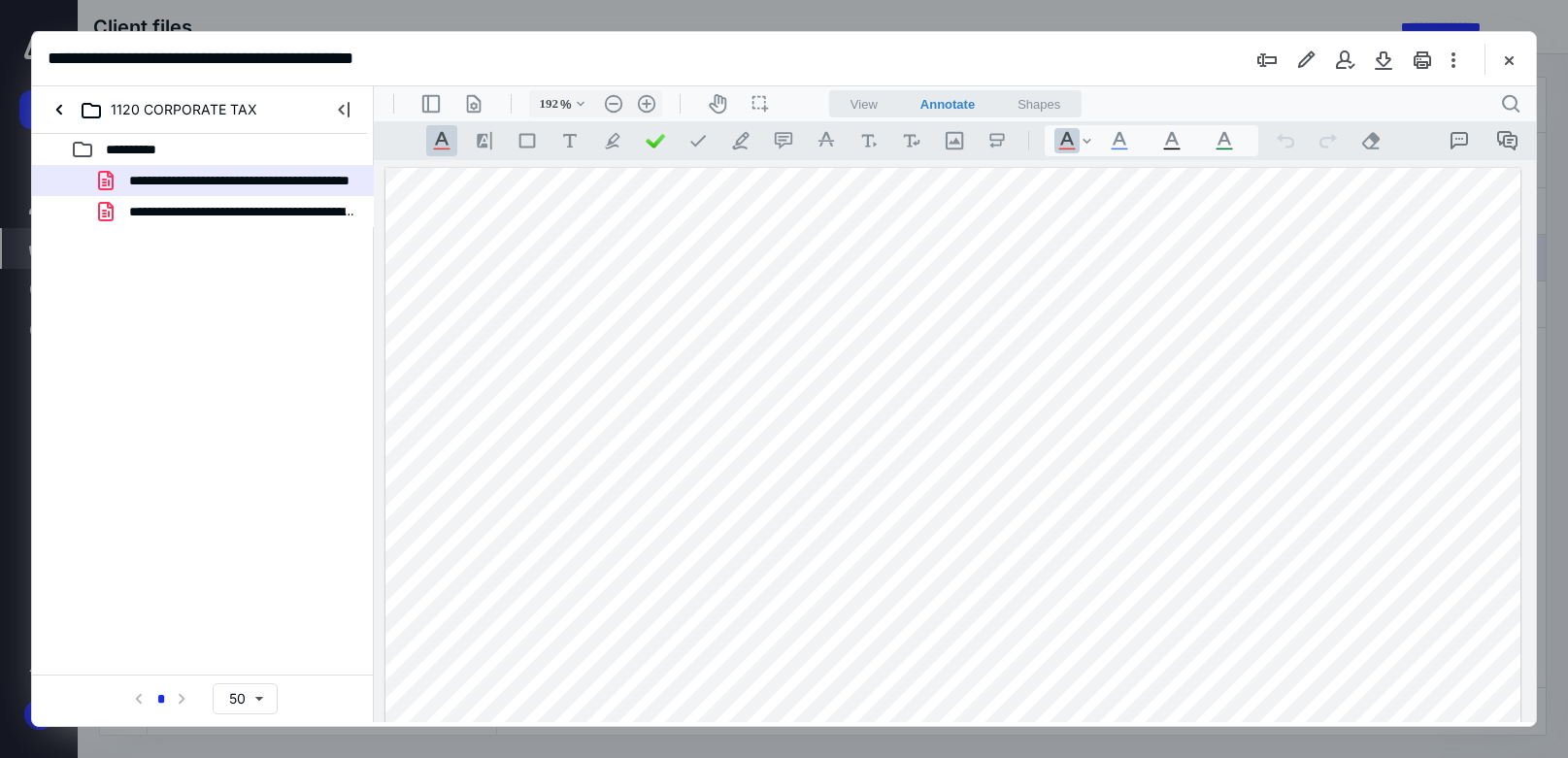 scroll, scrollTop: 492, scrollLeft: 0, axis: vertical 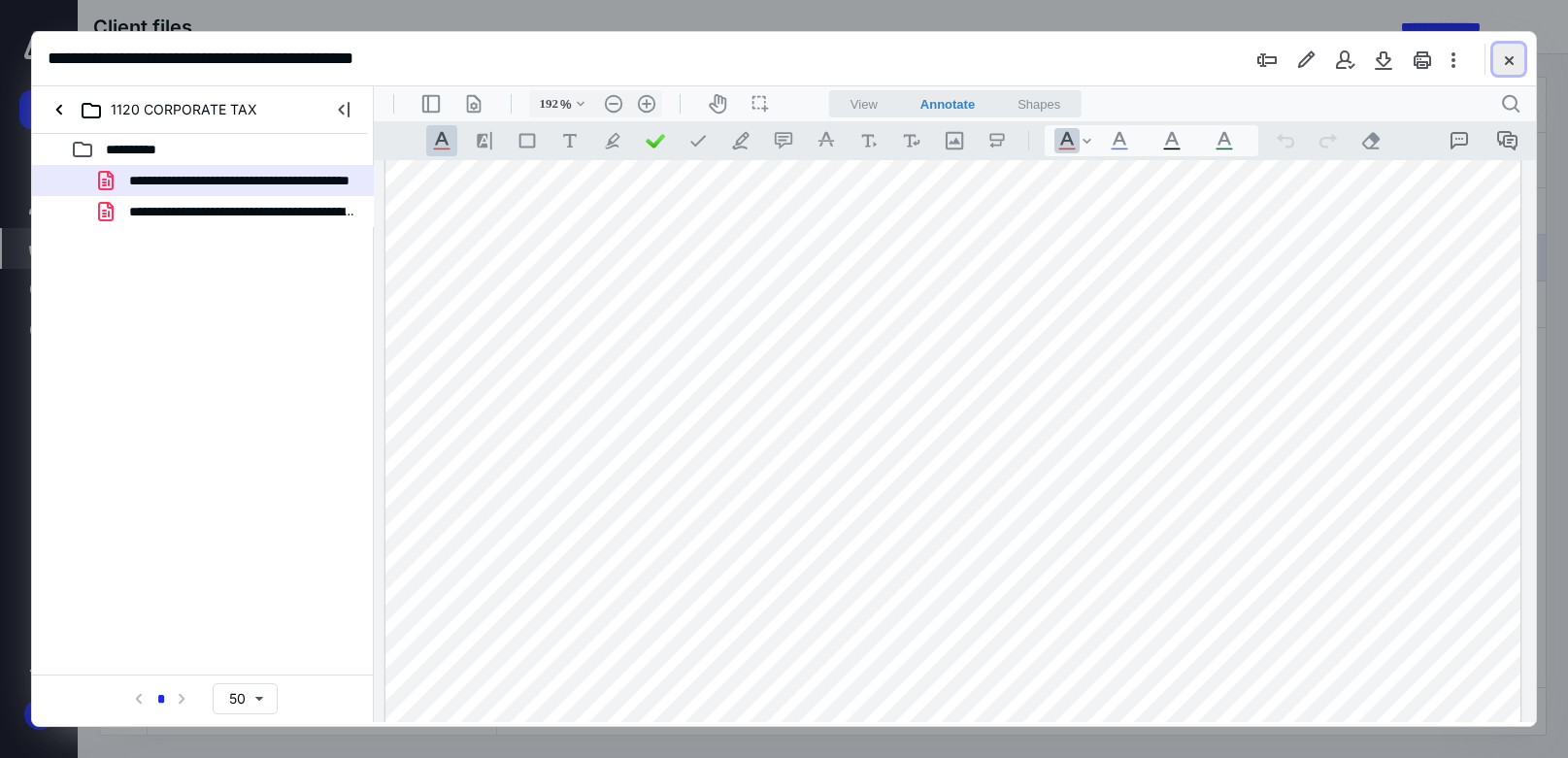 click at bounding box center [1509, 59] 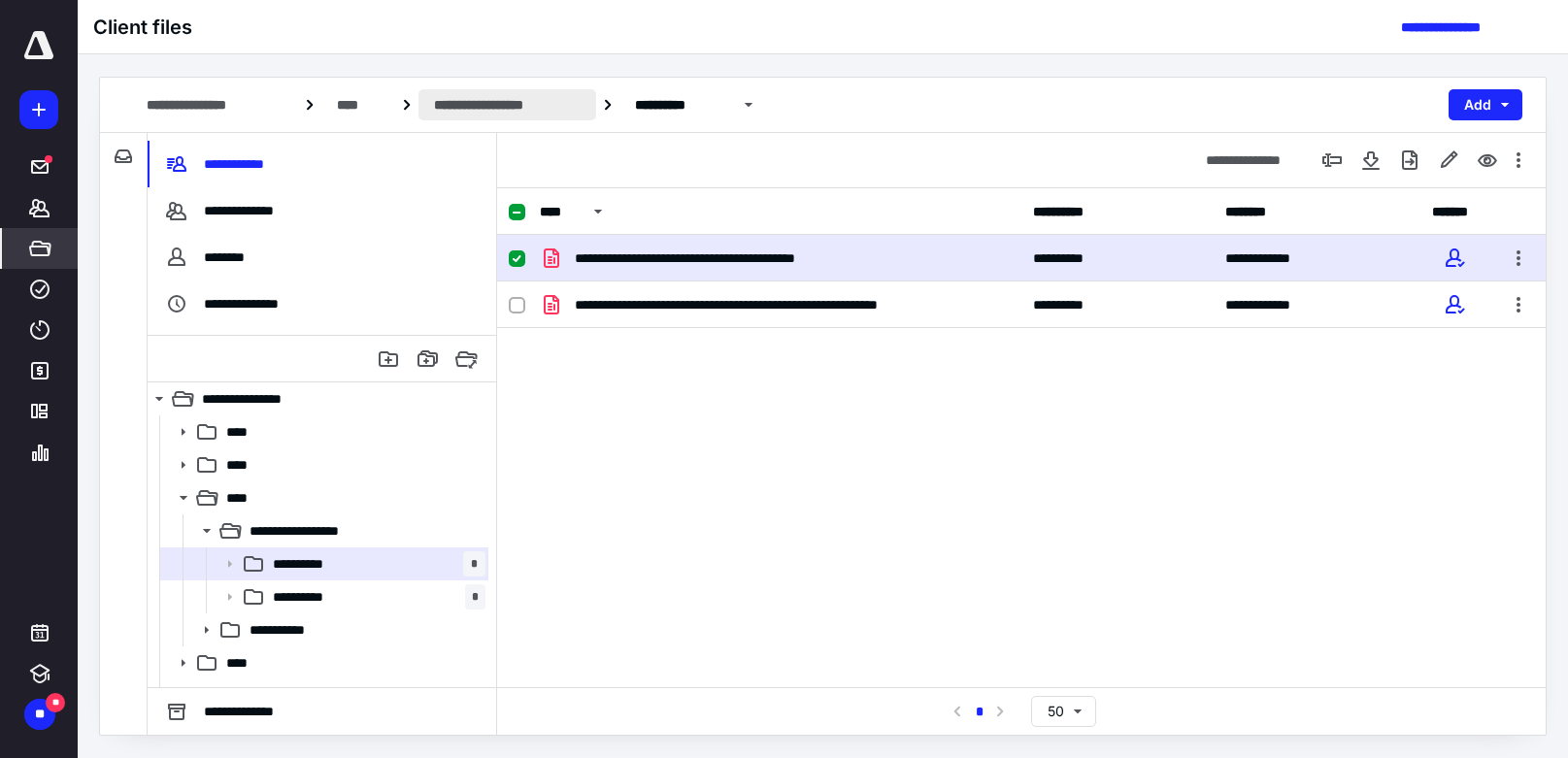 click on "**********" at bounding box center (507, 105) 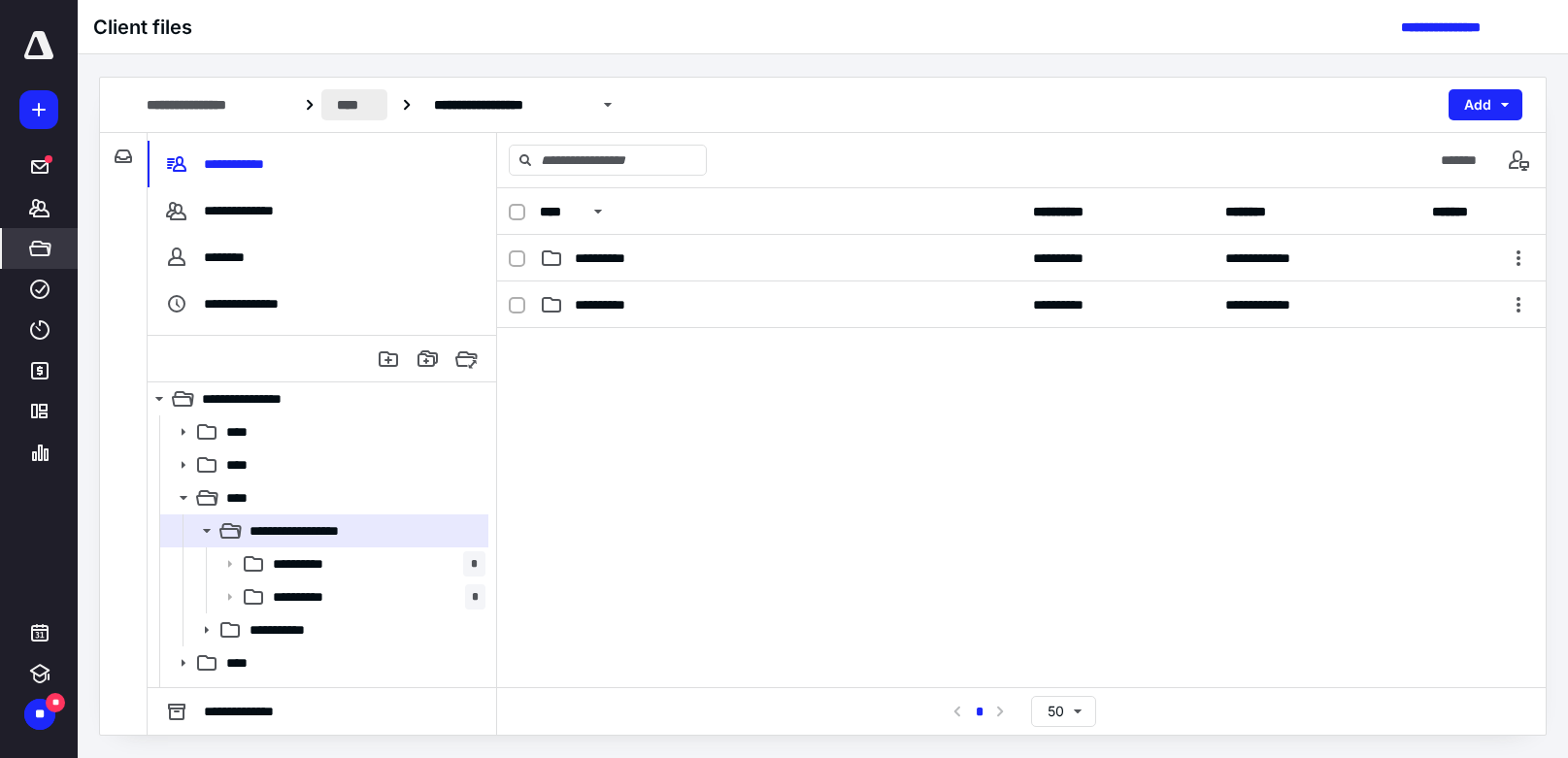 click on "****" at bounding box center [354, 105] 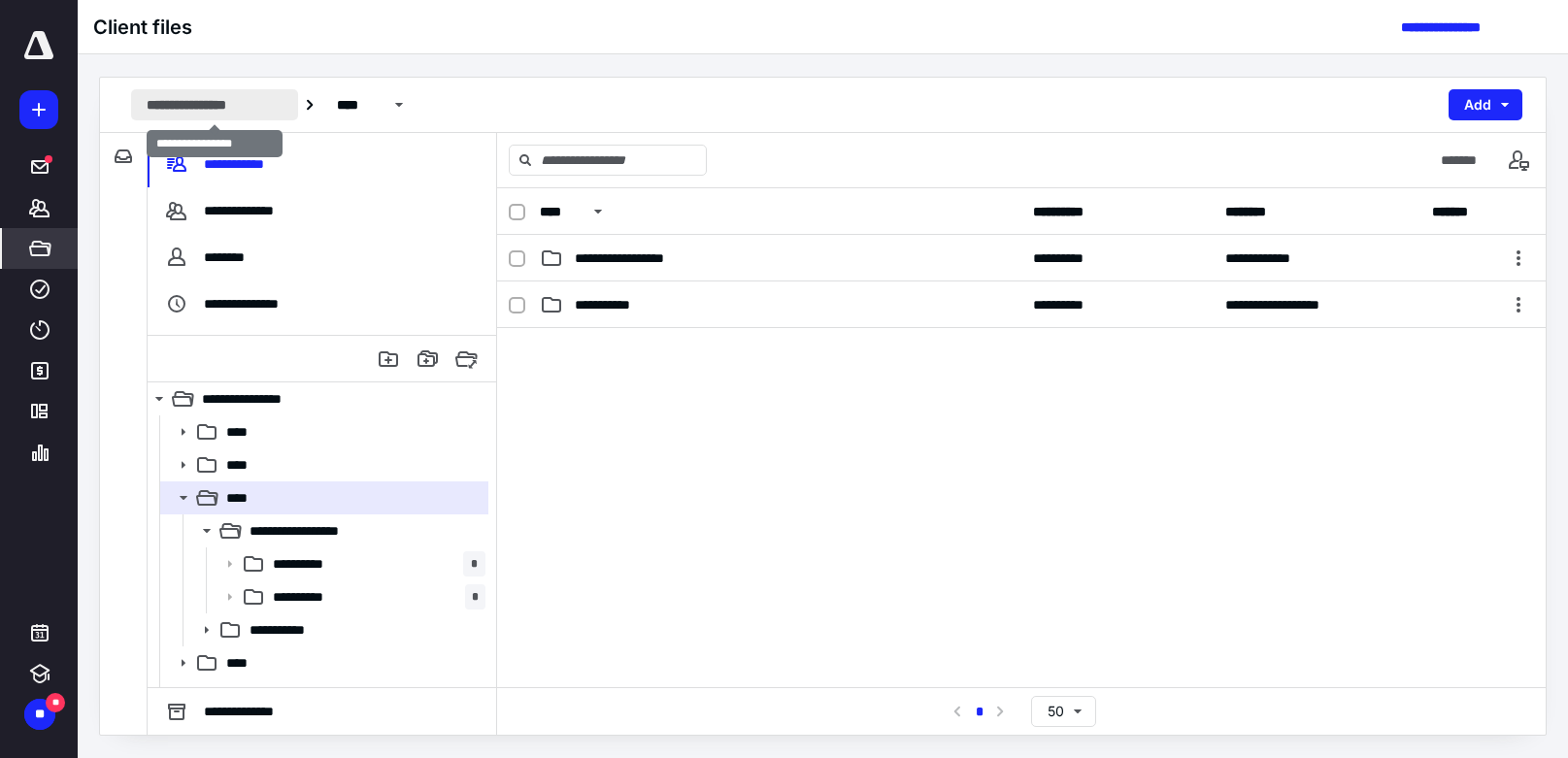 click on "**********" at bounding box center (215, 105) 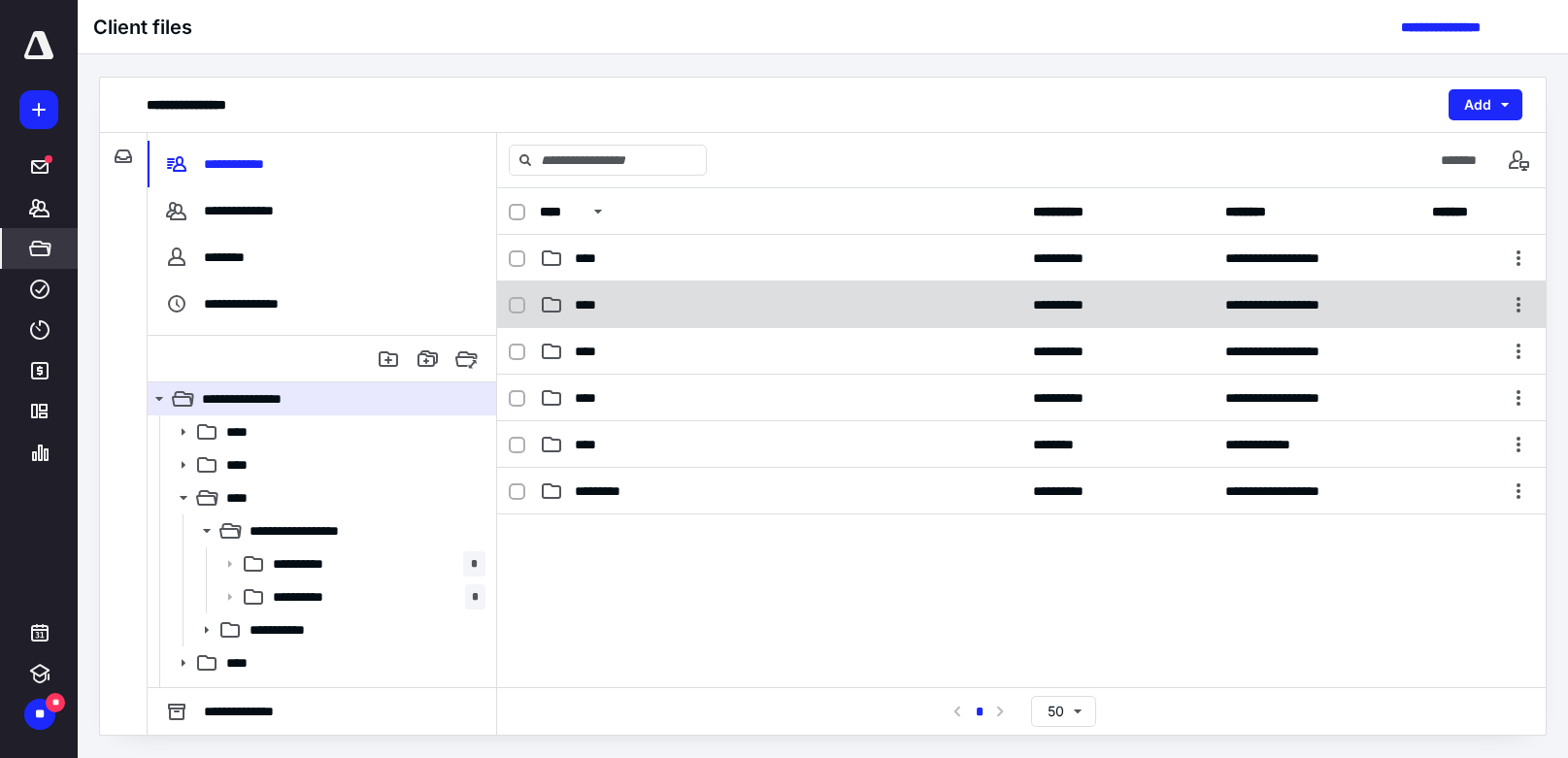 click on "**********" at bounding box center (1021, 305) 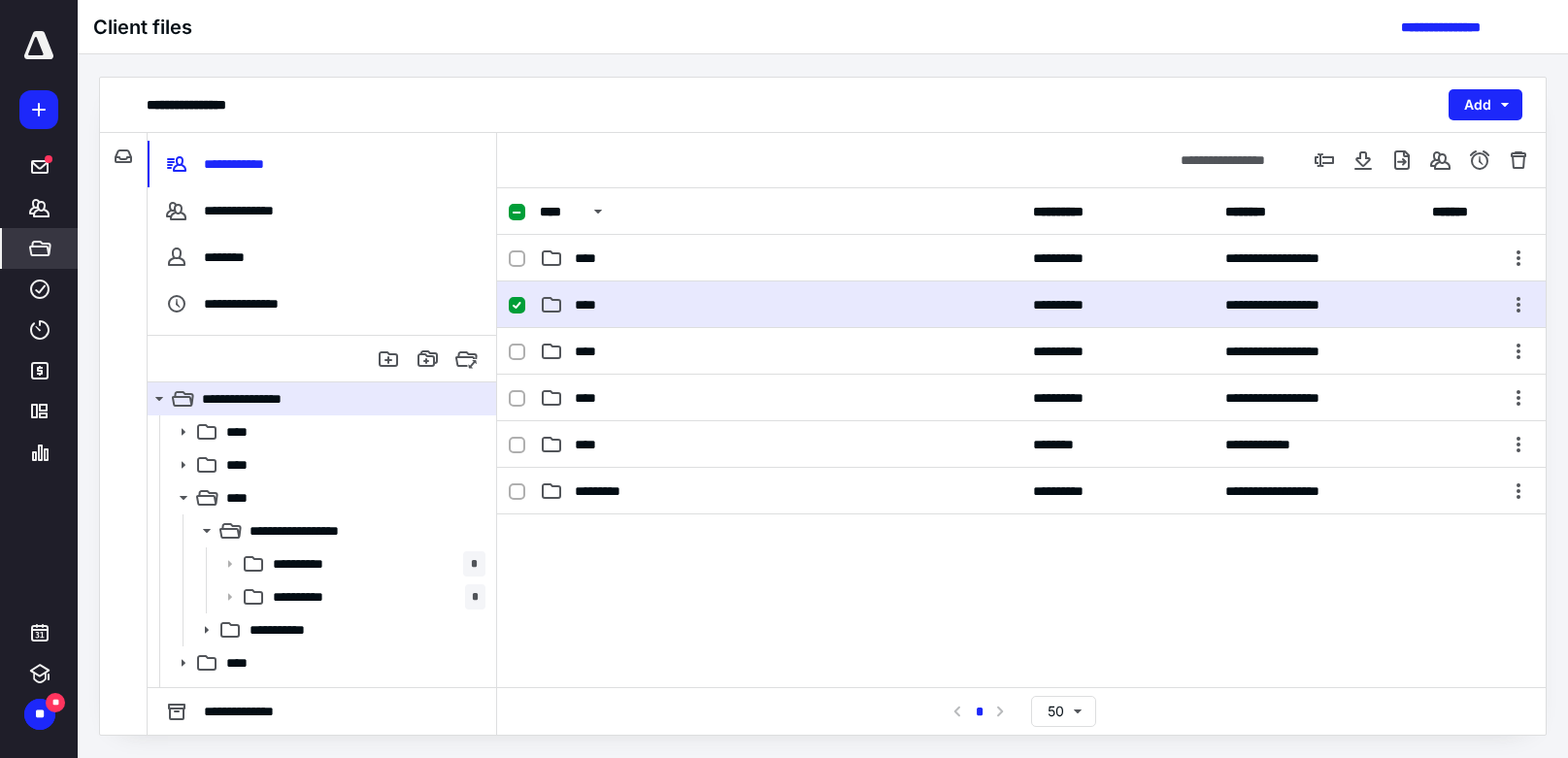 click on "**********" at bounding box center [1021, 305] 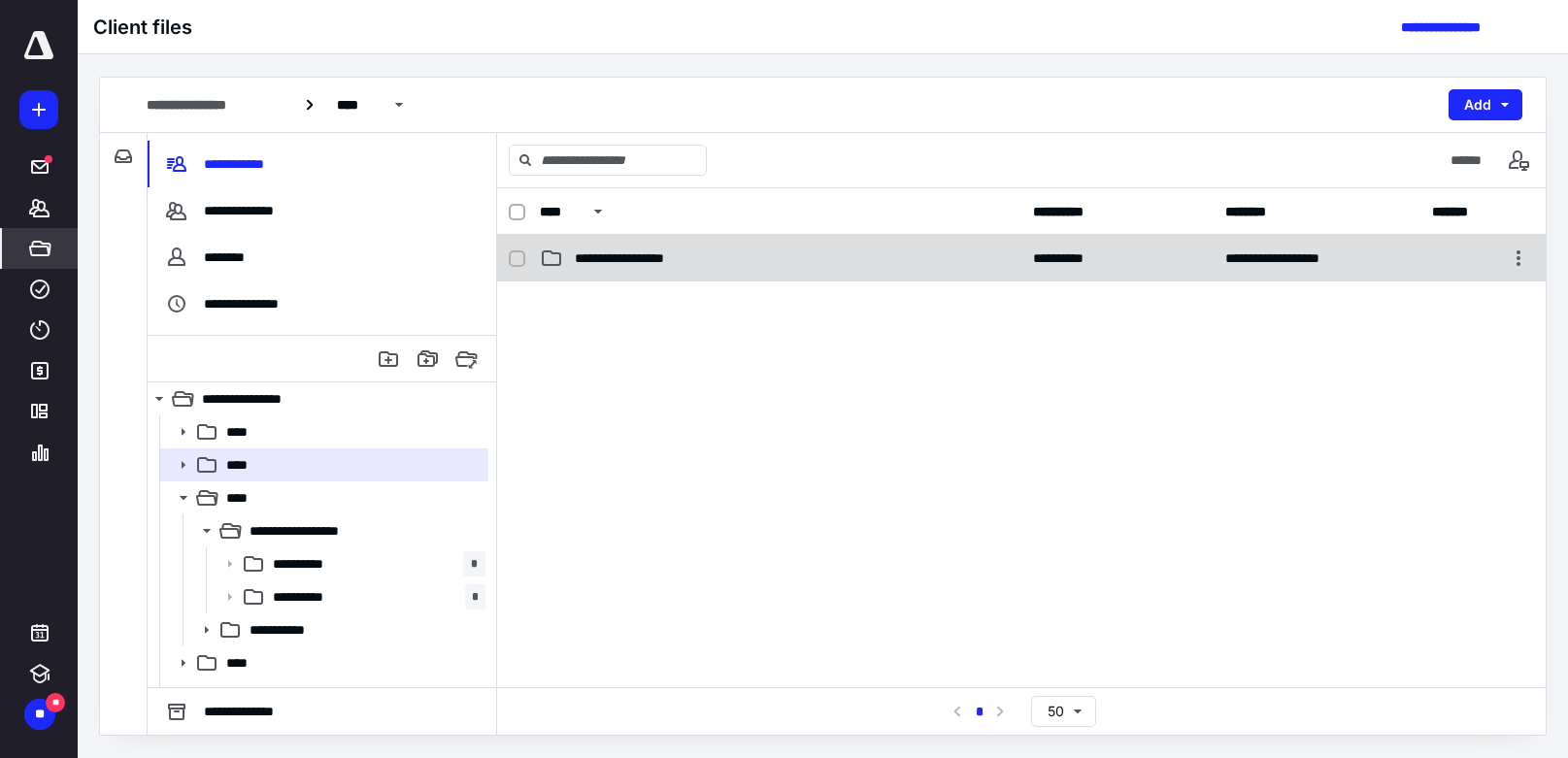 click on "**********" at bounding box center [647, 258] 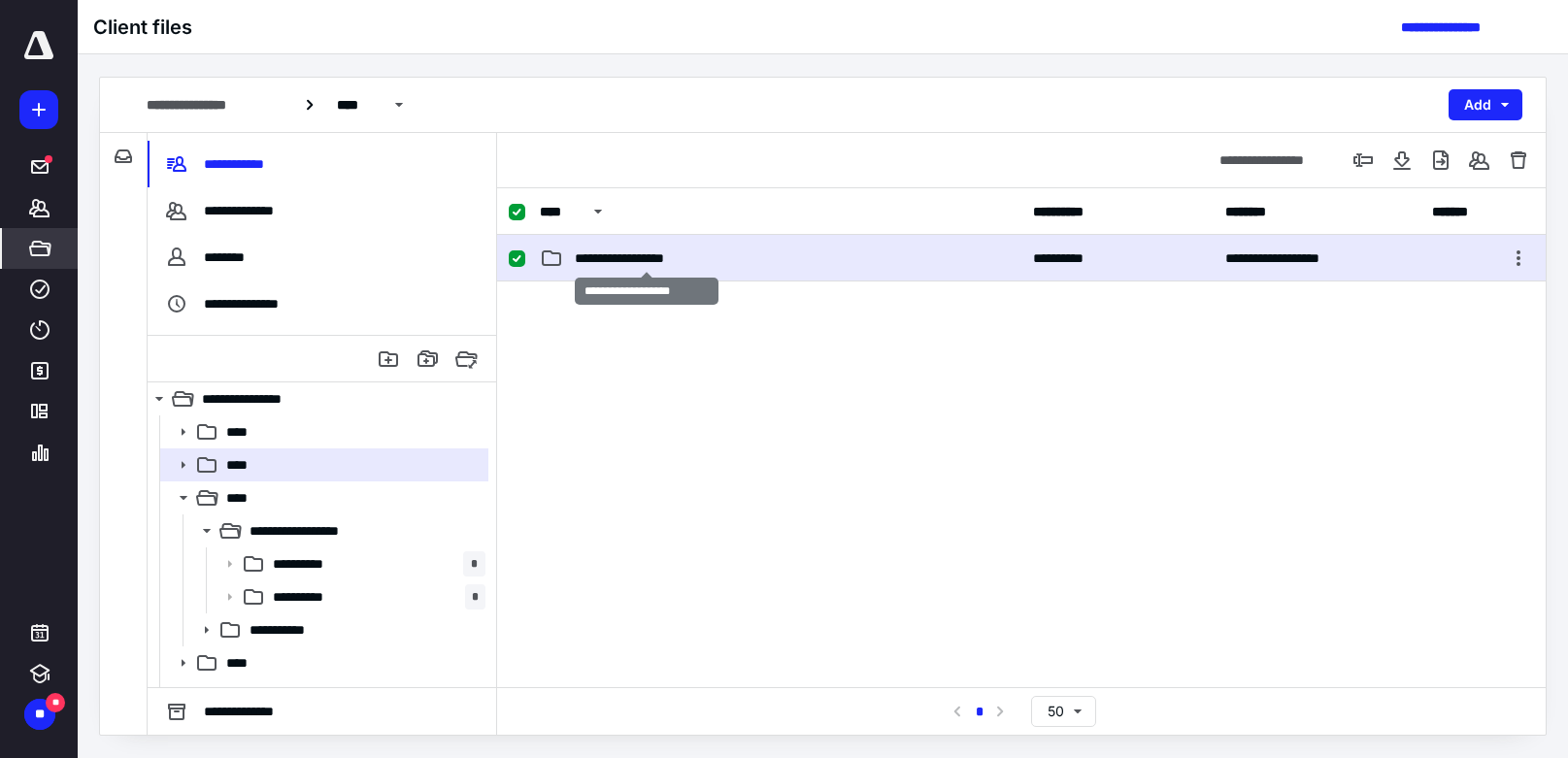 click on "**********" at bounding box center [647, 258] 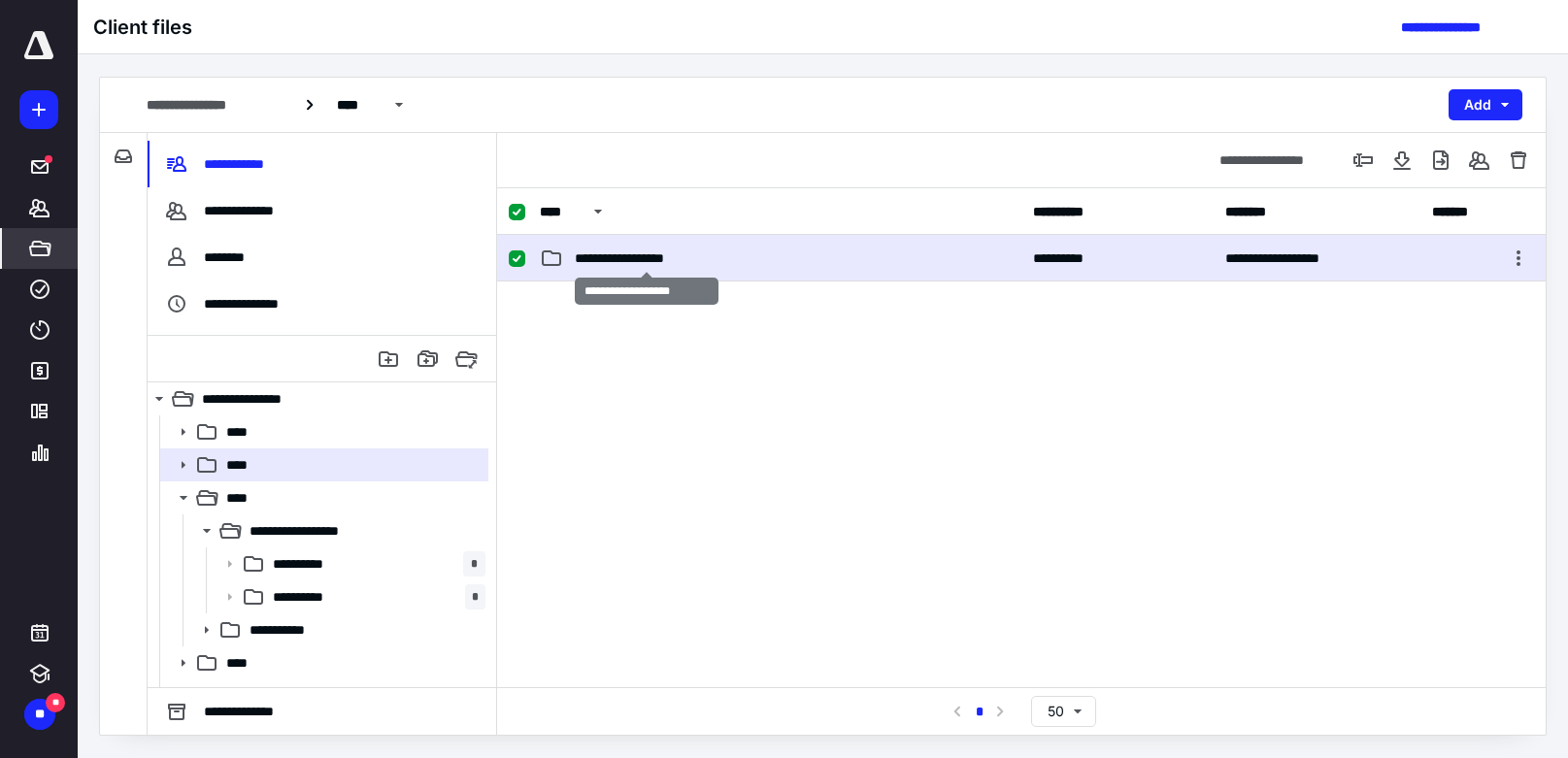 checkbox on "false" 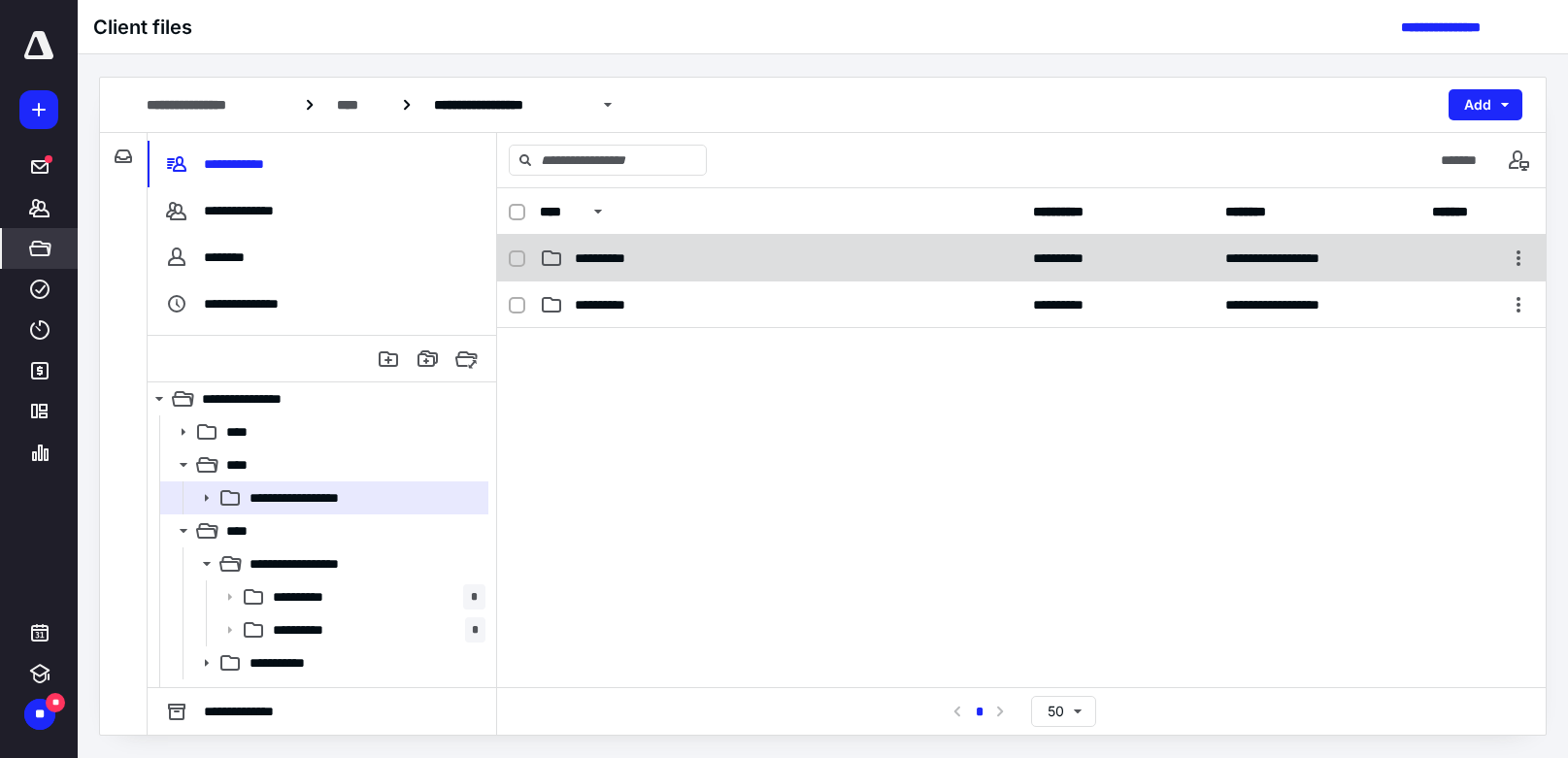 click on "**********" at bounding box center (781, 258) 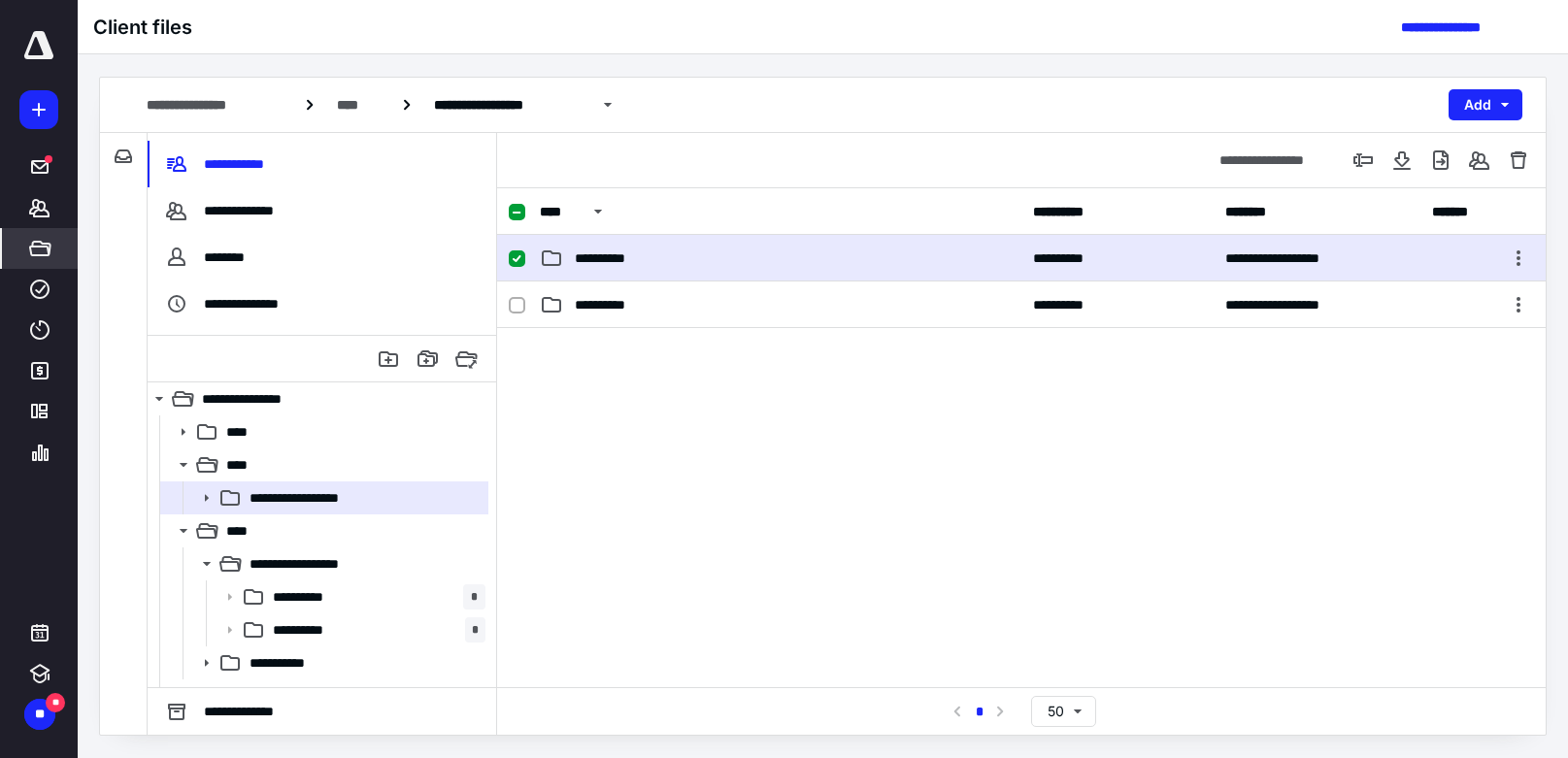 click on "**********" at bounding box center (781, 258) 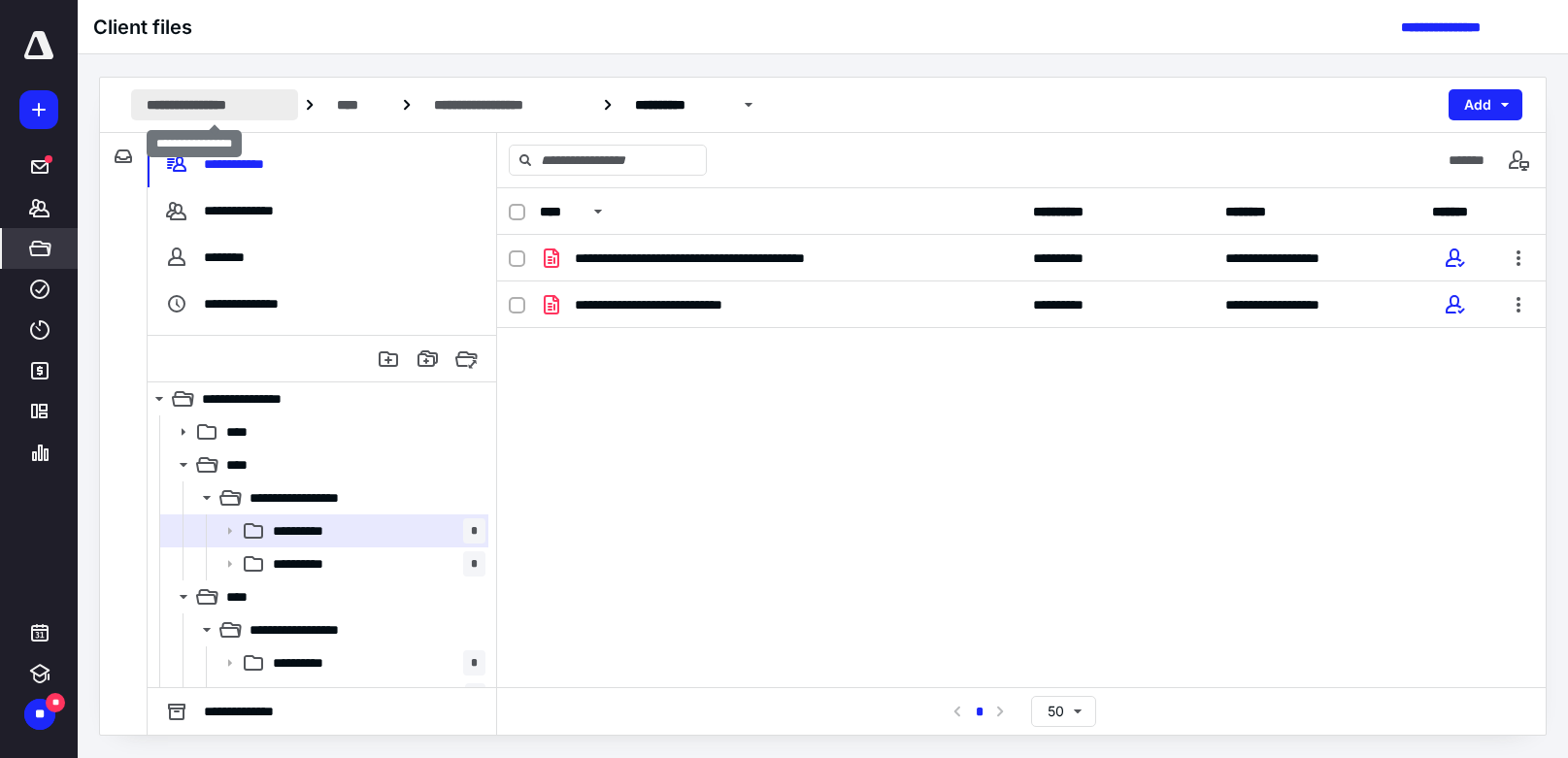 click on "**********" at bounding box center (215, 105) 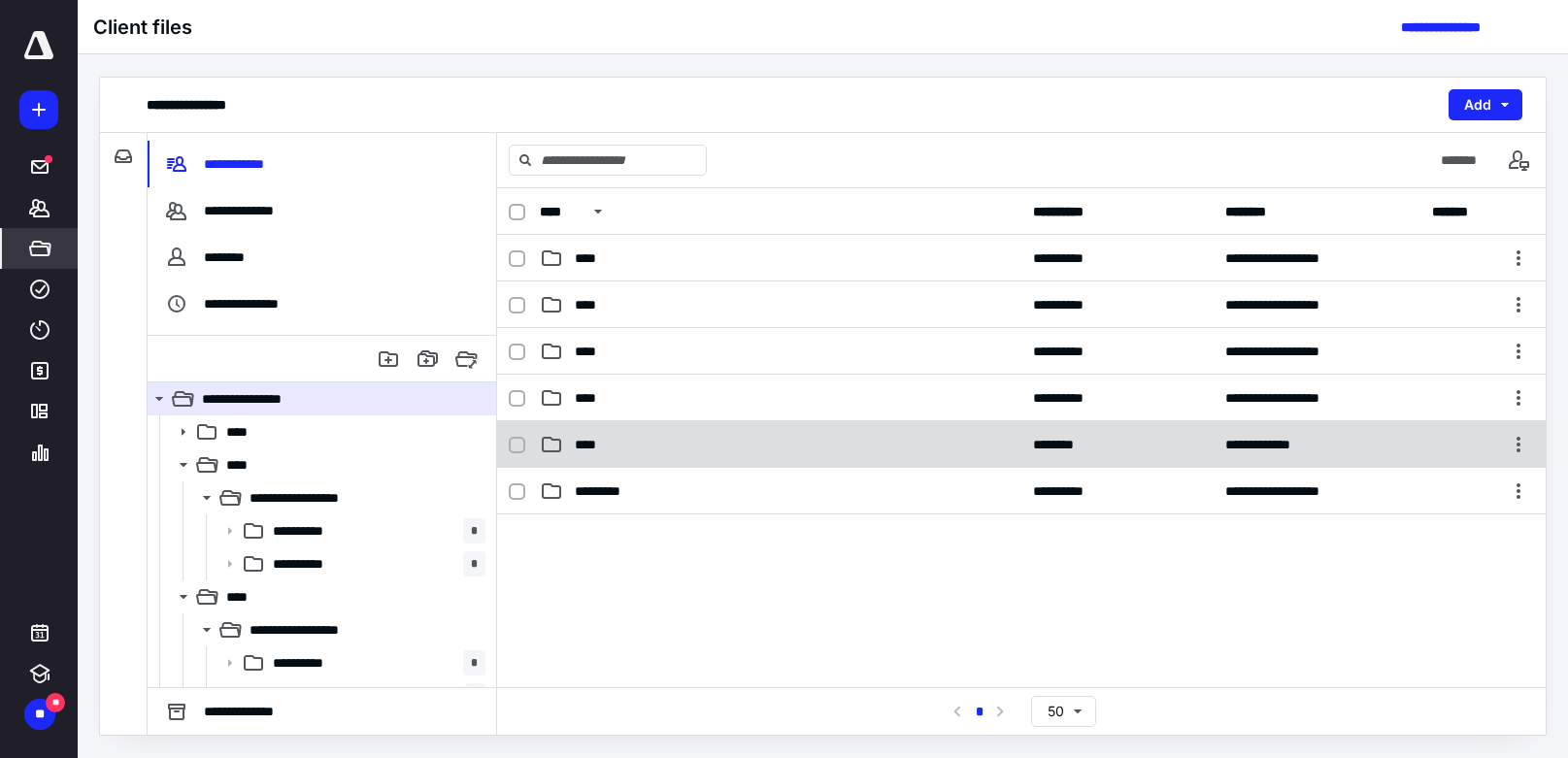 click on "****" at bounding box center (781, 445) 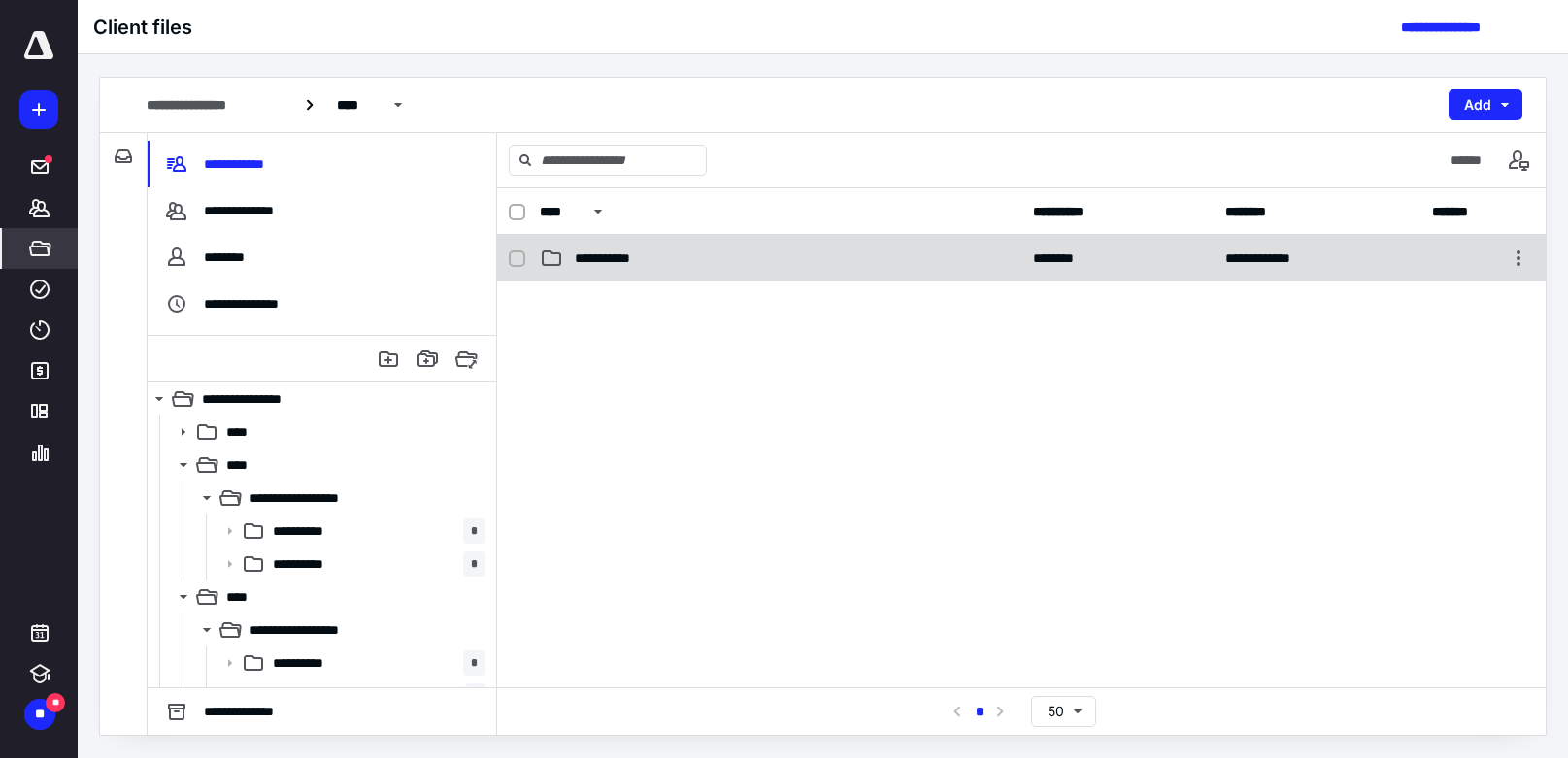 click on "**********" at bounding box center (1021, 258) 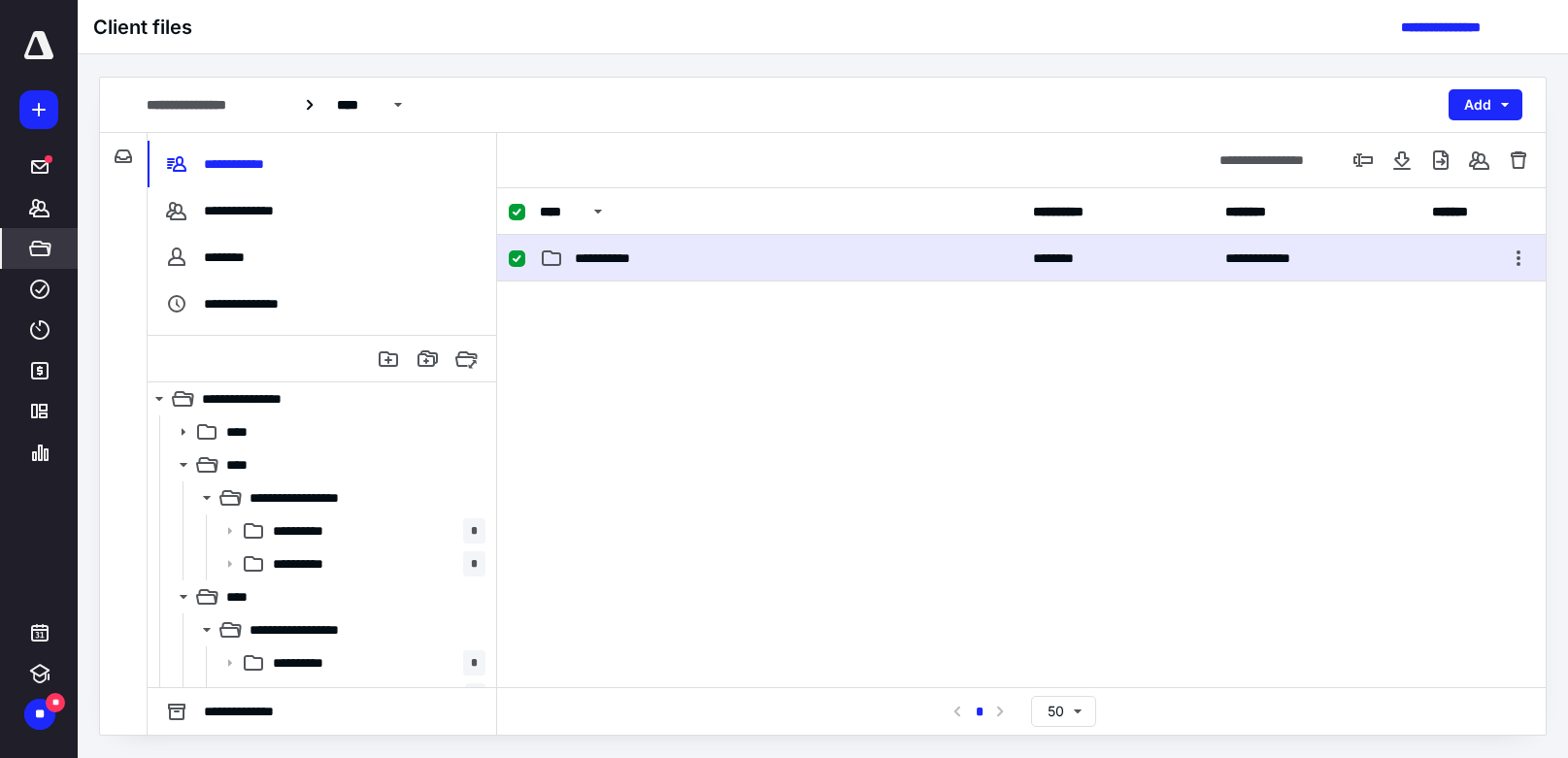 click on "**********" at bounding box center (1021, 258) 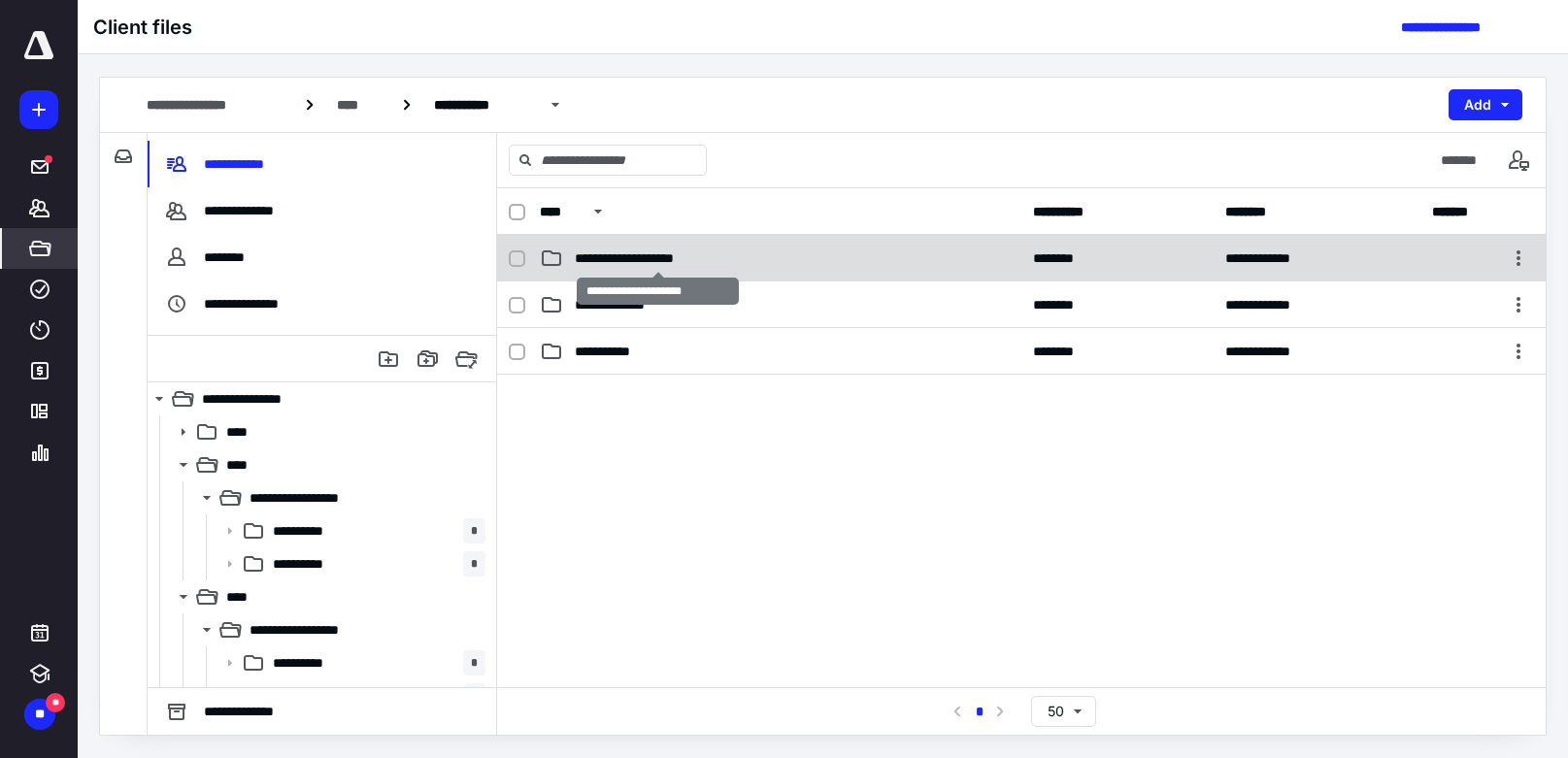 click on "**********" at bounding box center [657, 258] 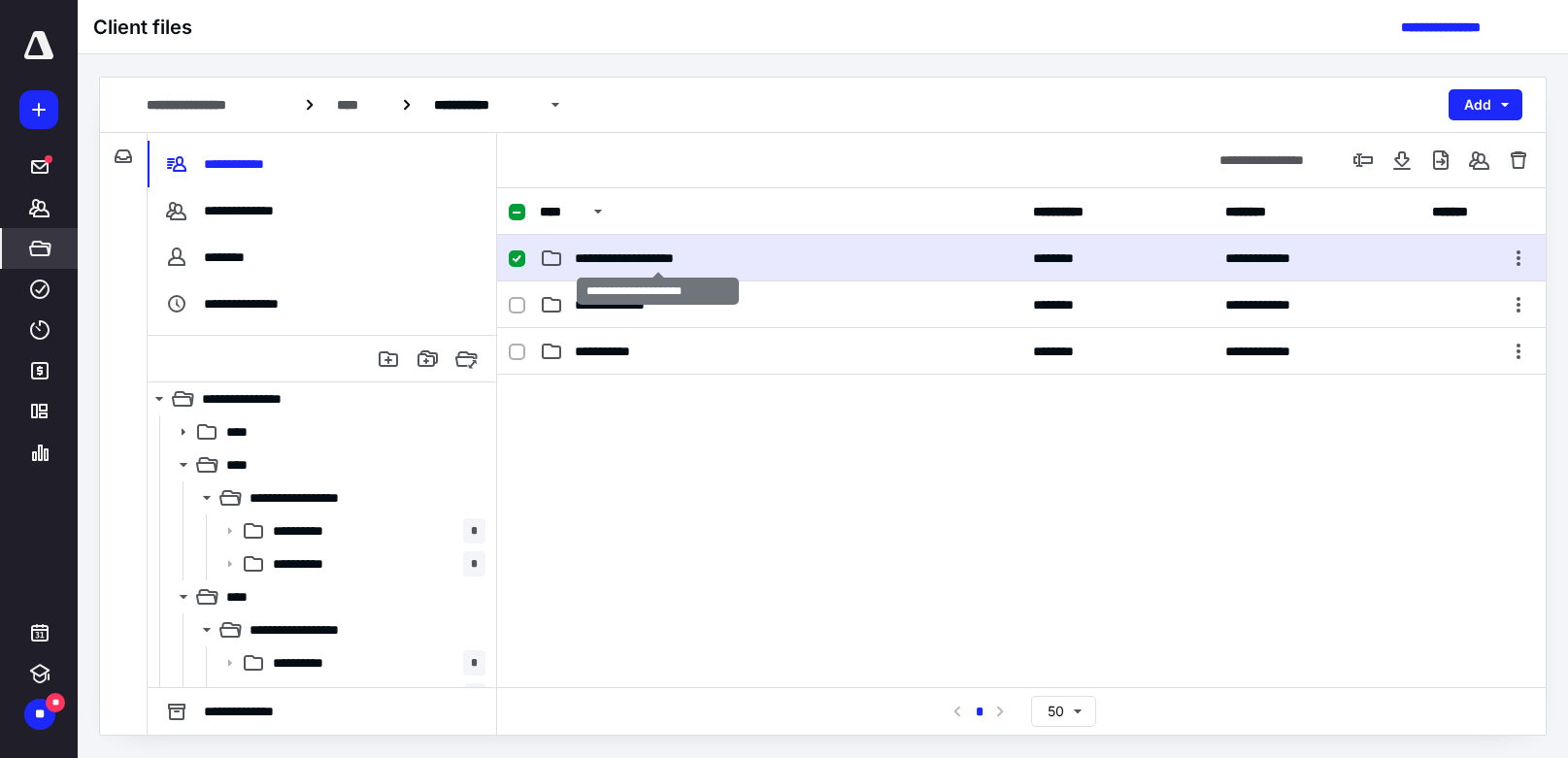 click on "**********" at bounding box center (657, 258) 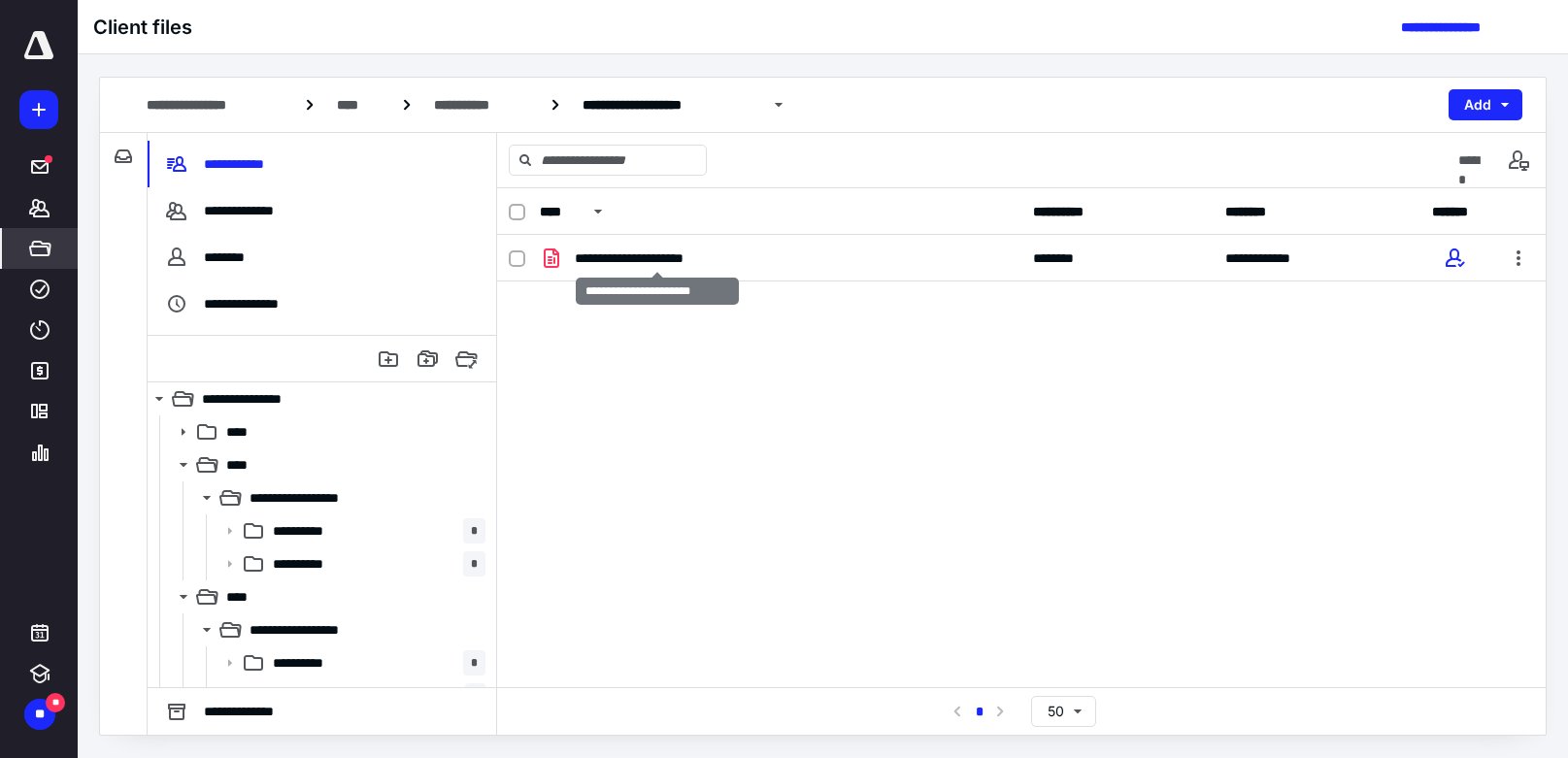click on "**********" at bounding box center [657, 258] 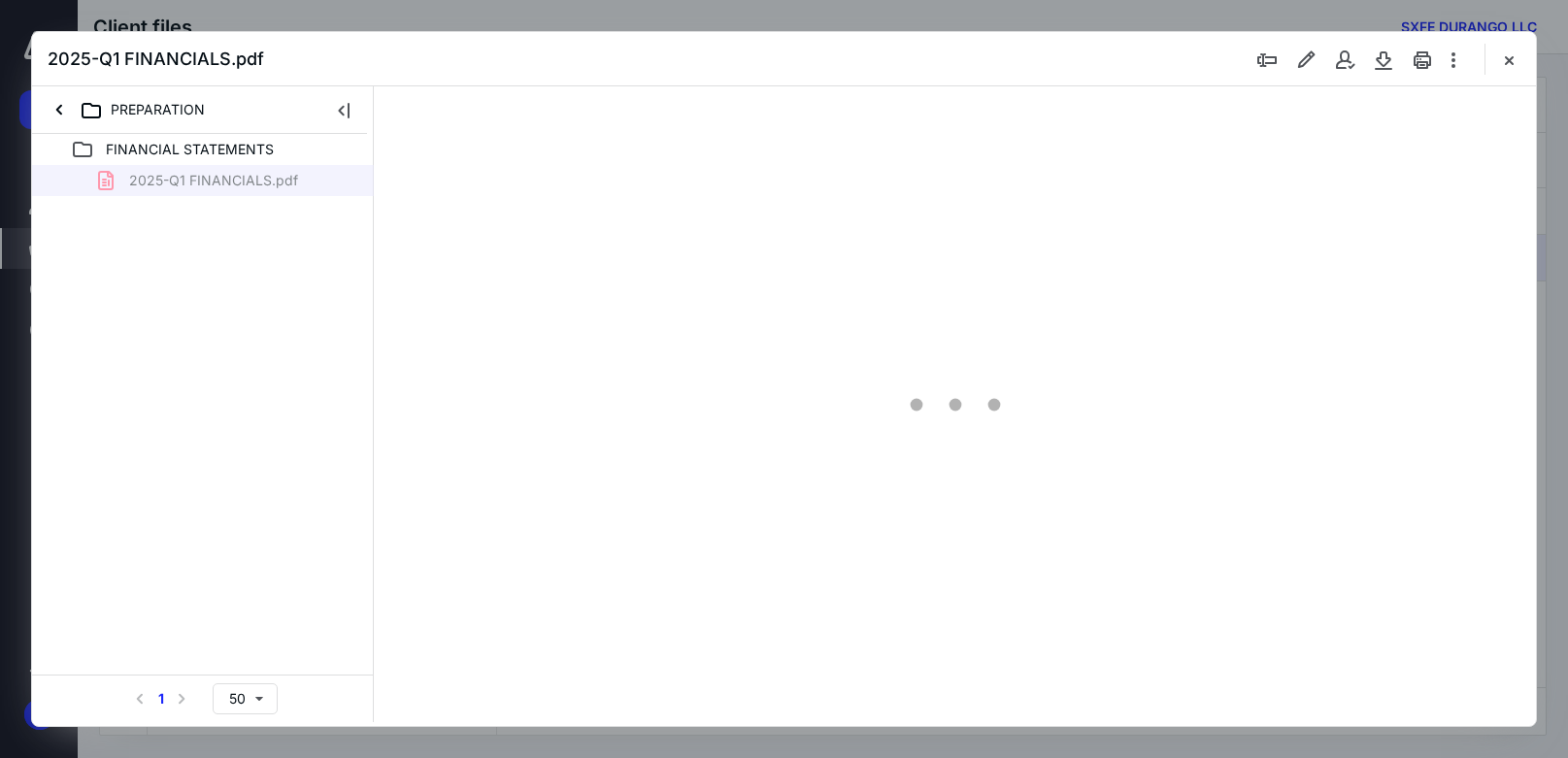 scroll, scrollTop: 0, scrollLeft: 0, axis: both 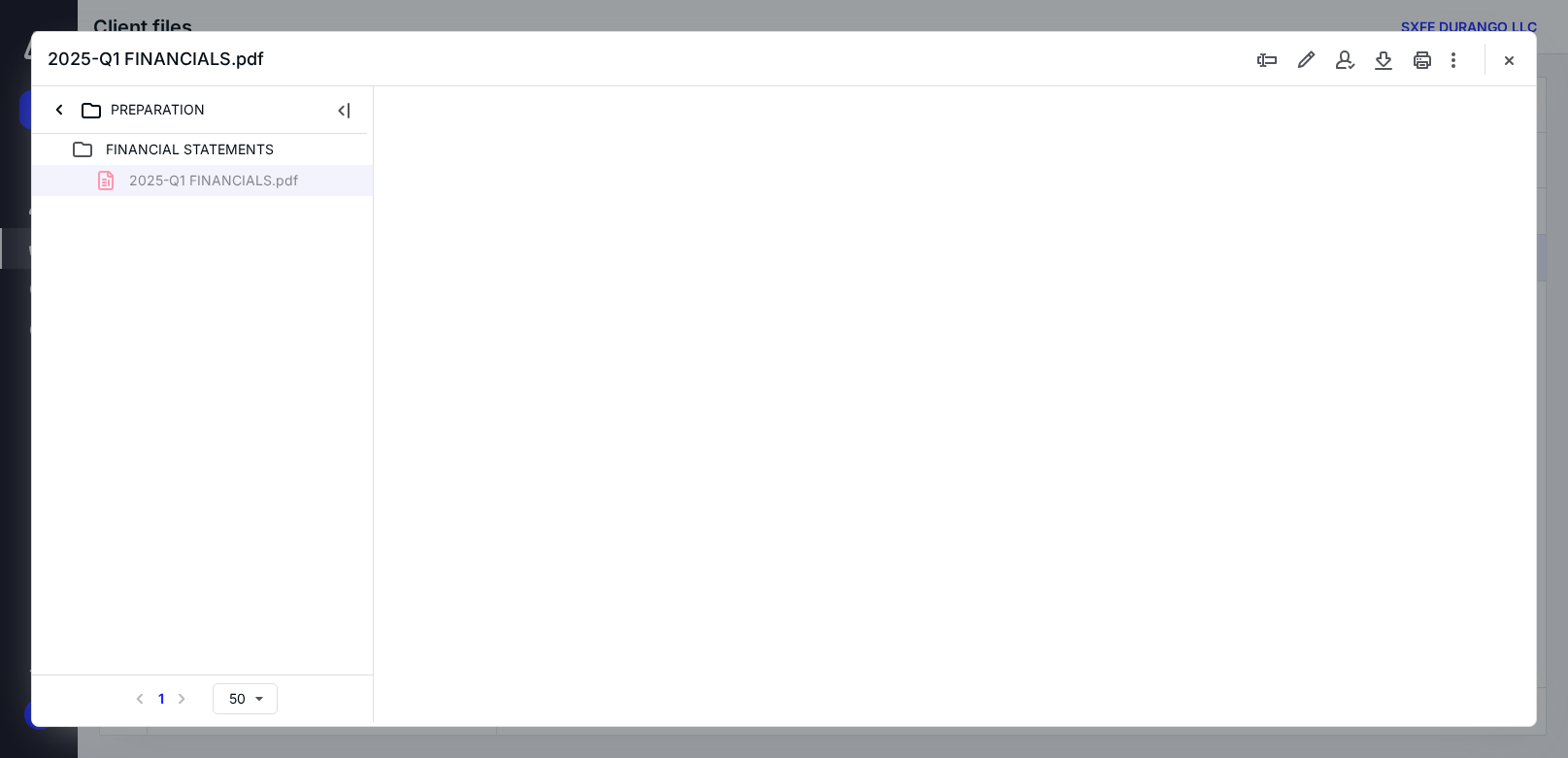 type on "192" 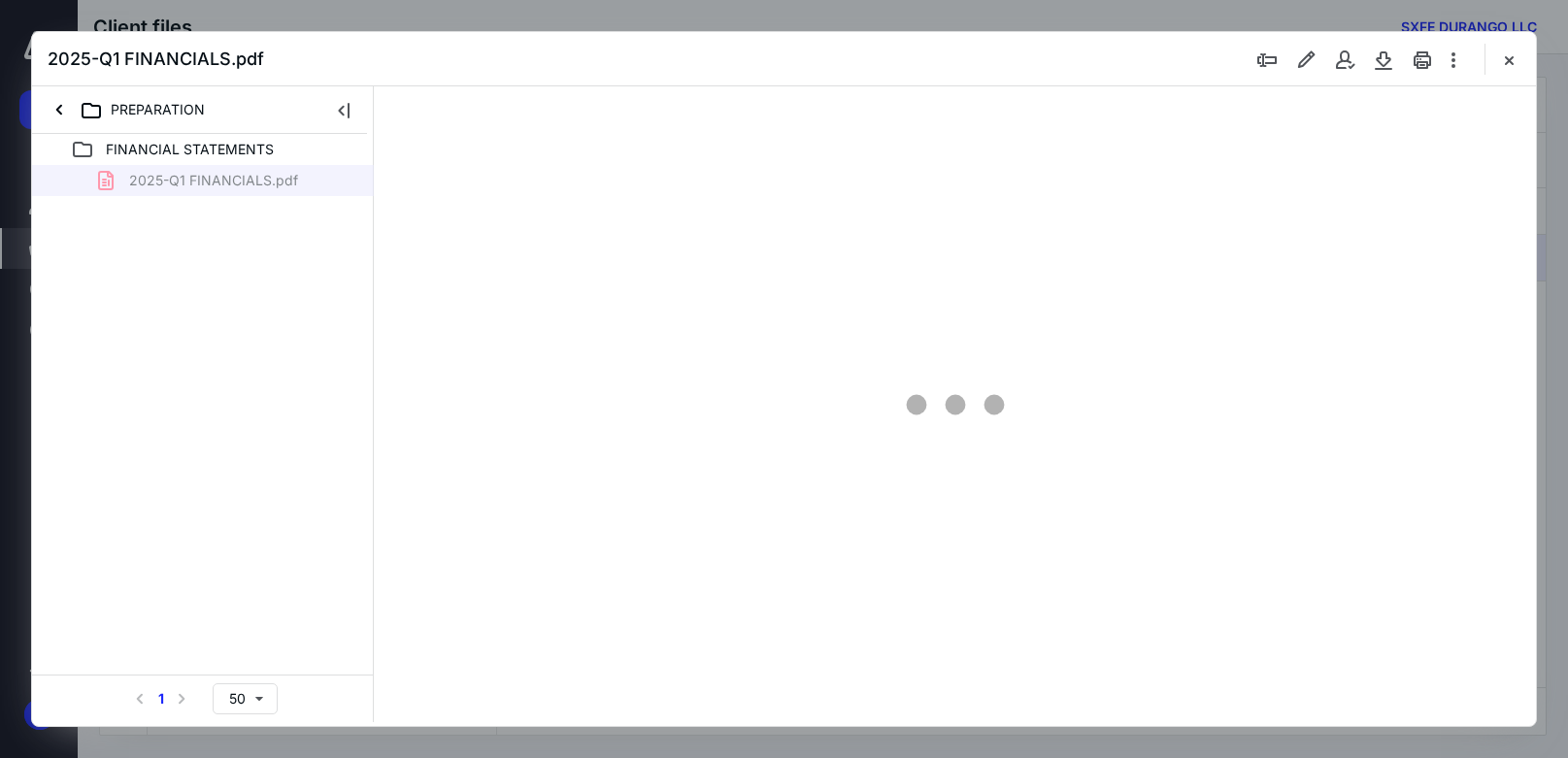 scroll, scrollTop: 82, scrollLeft: 10, axis: both 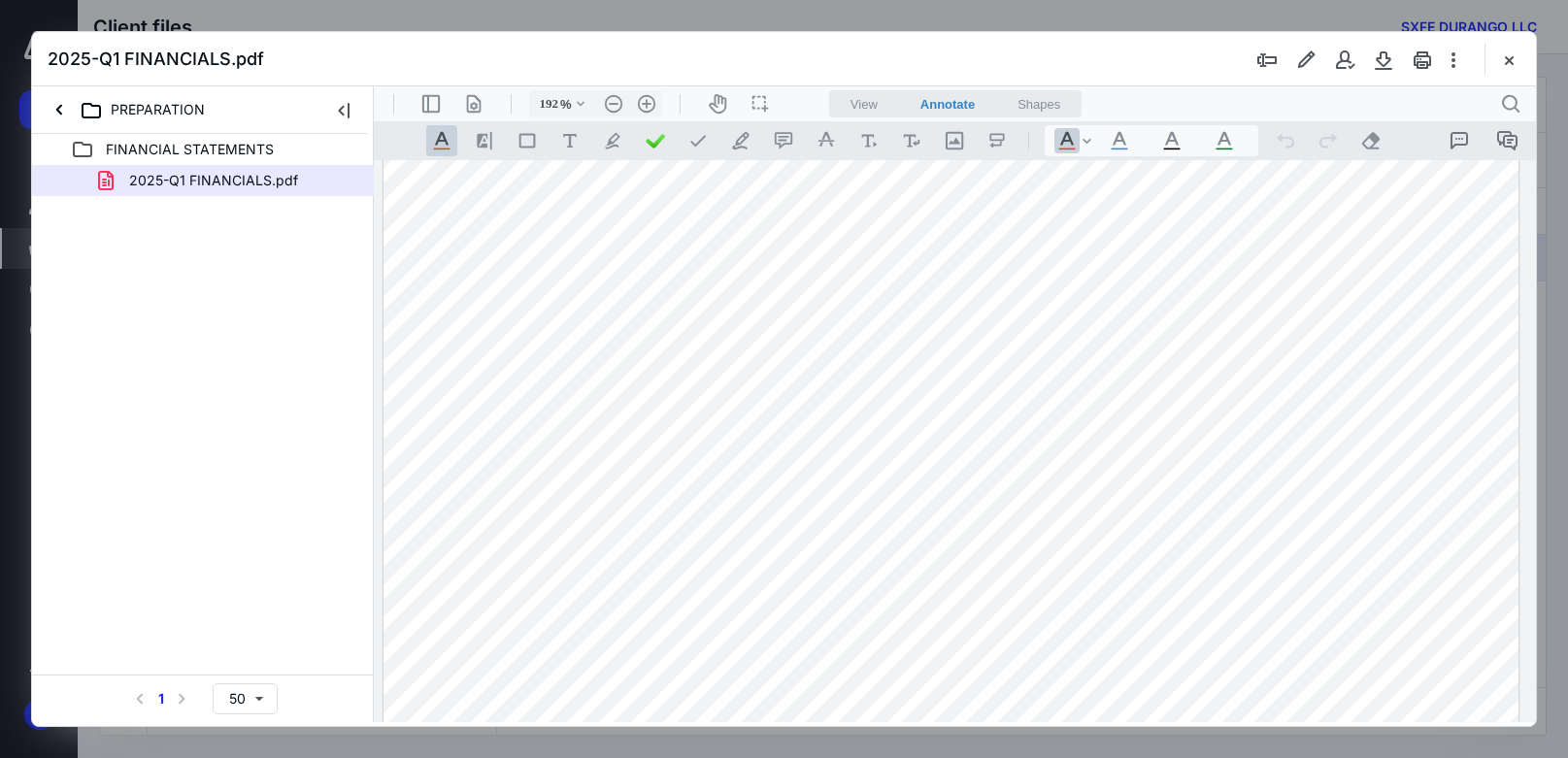 click on "**********" at bounding box center (954, 441) 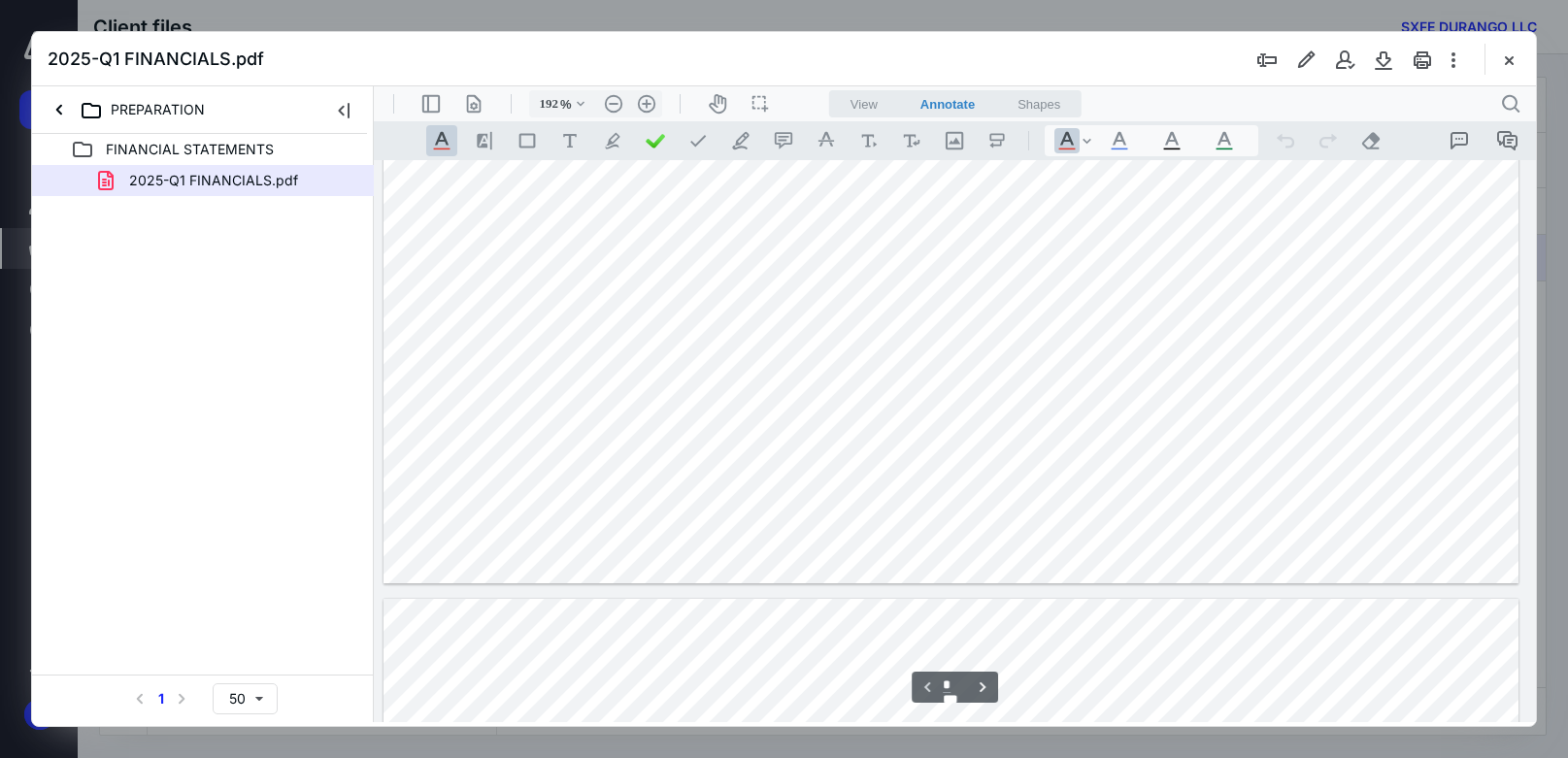 scroll, scrollTop: 1539, scrollLeft: 10, axis: both 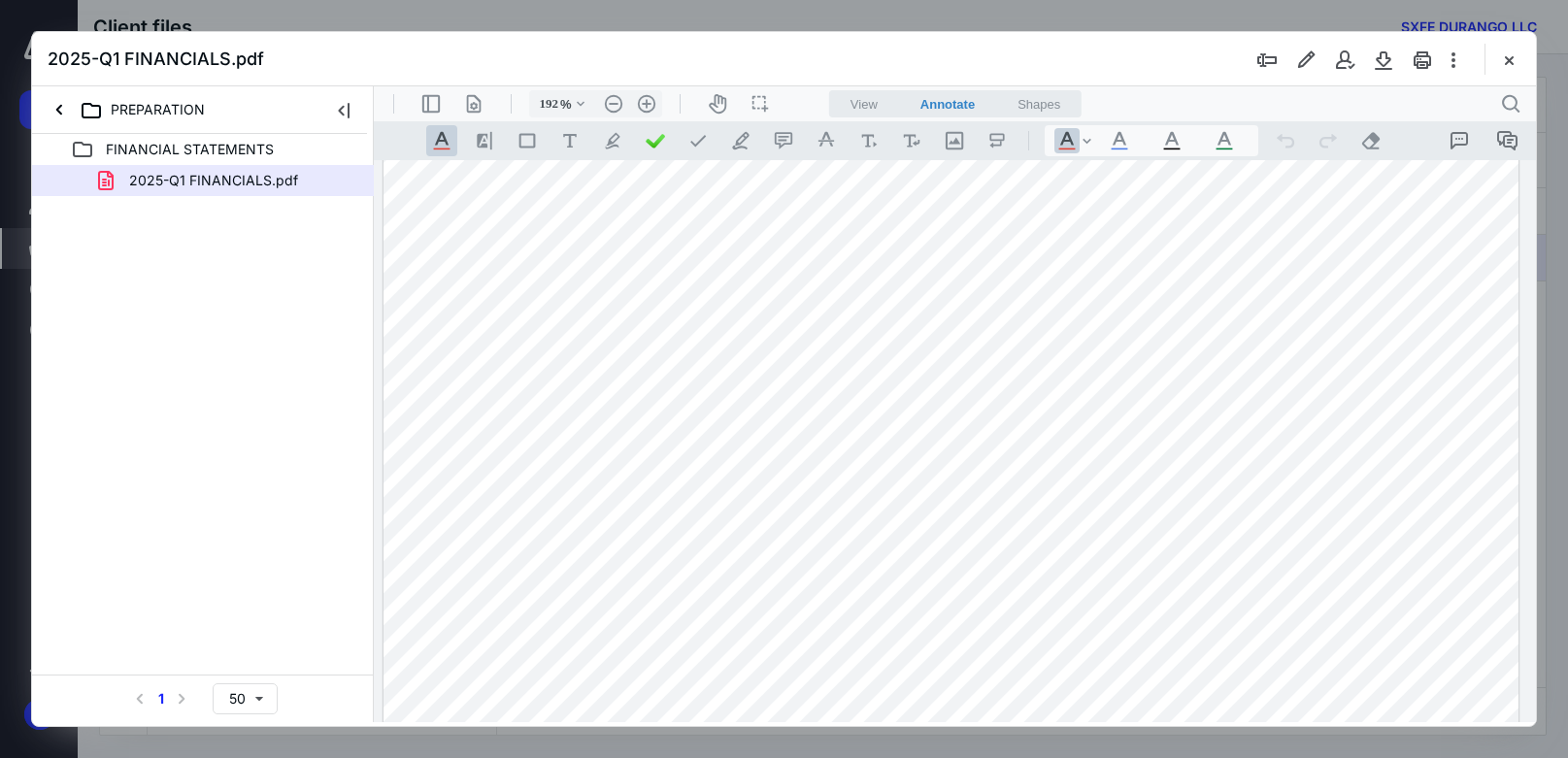 click on "**********" at bounding box center (951, 846) 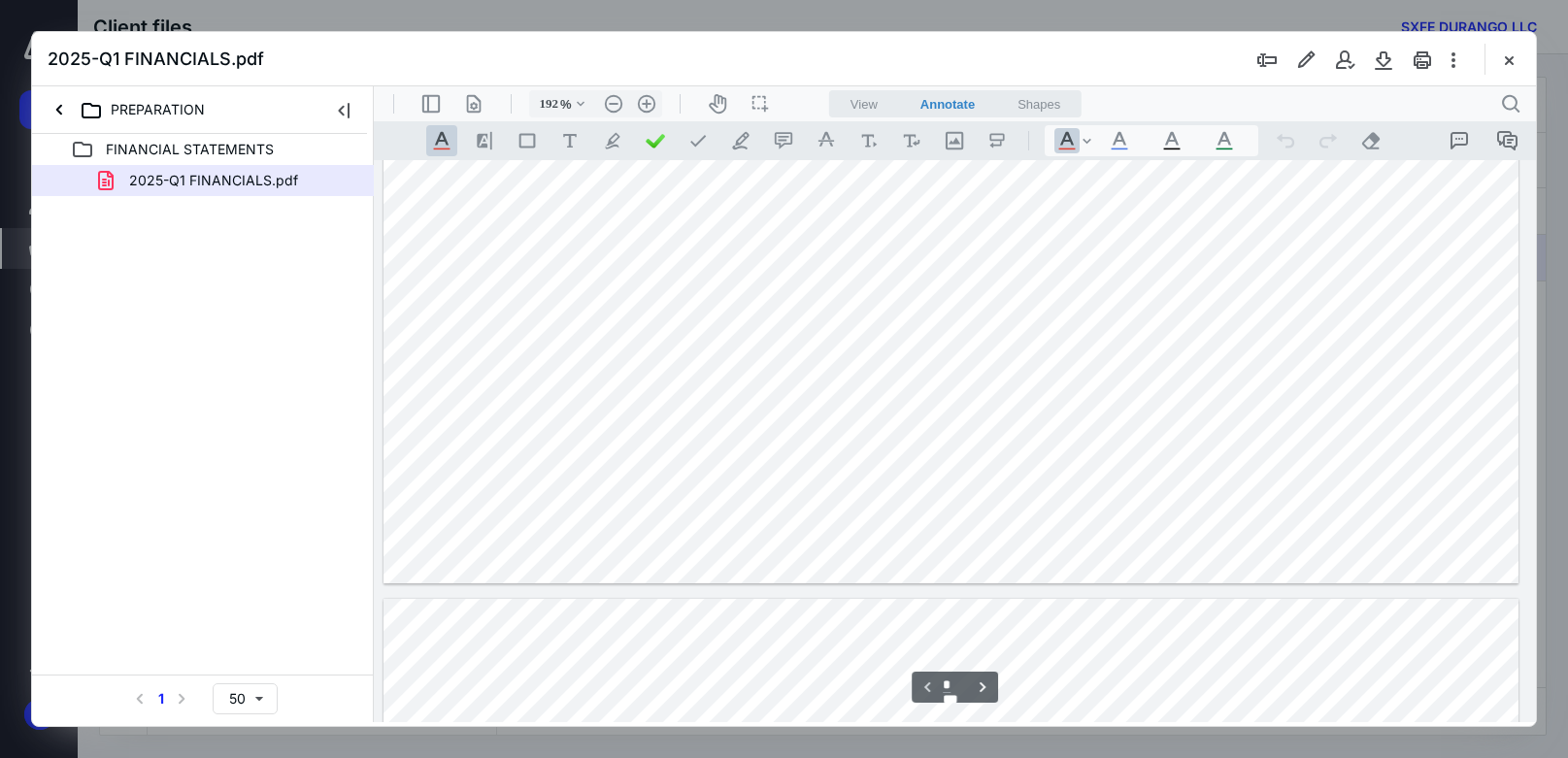click at bounding box center [951, -151] 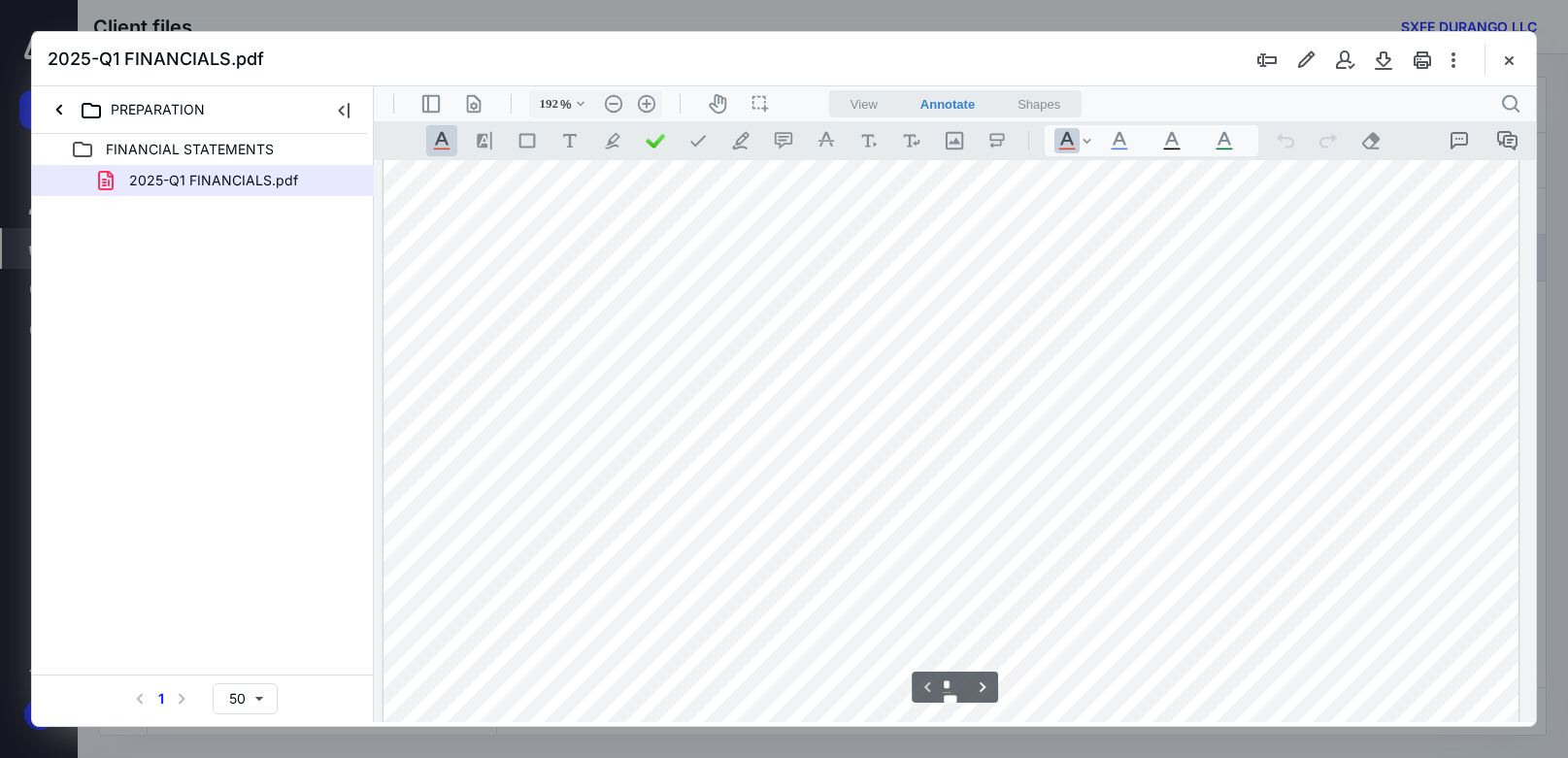 scroll, scrollTop: 1053, scrollLeft: 10, axis: both 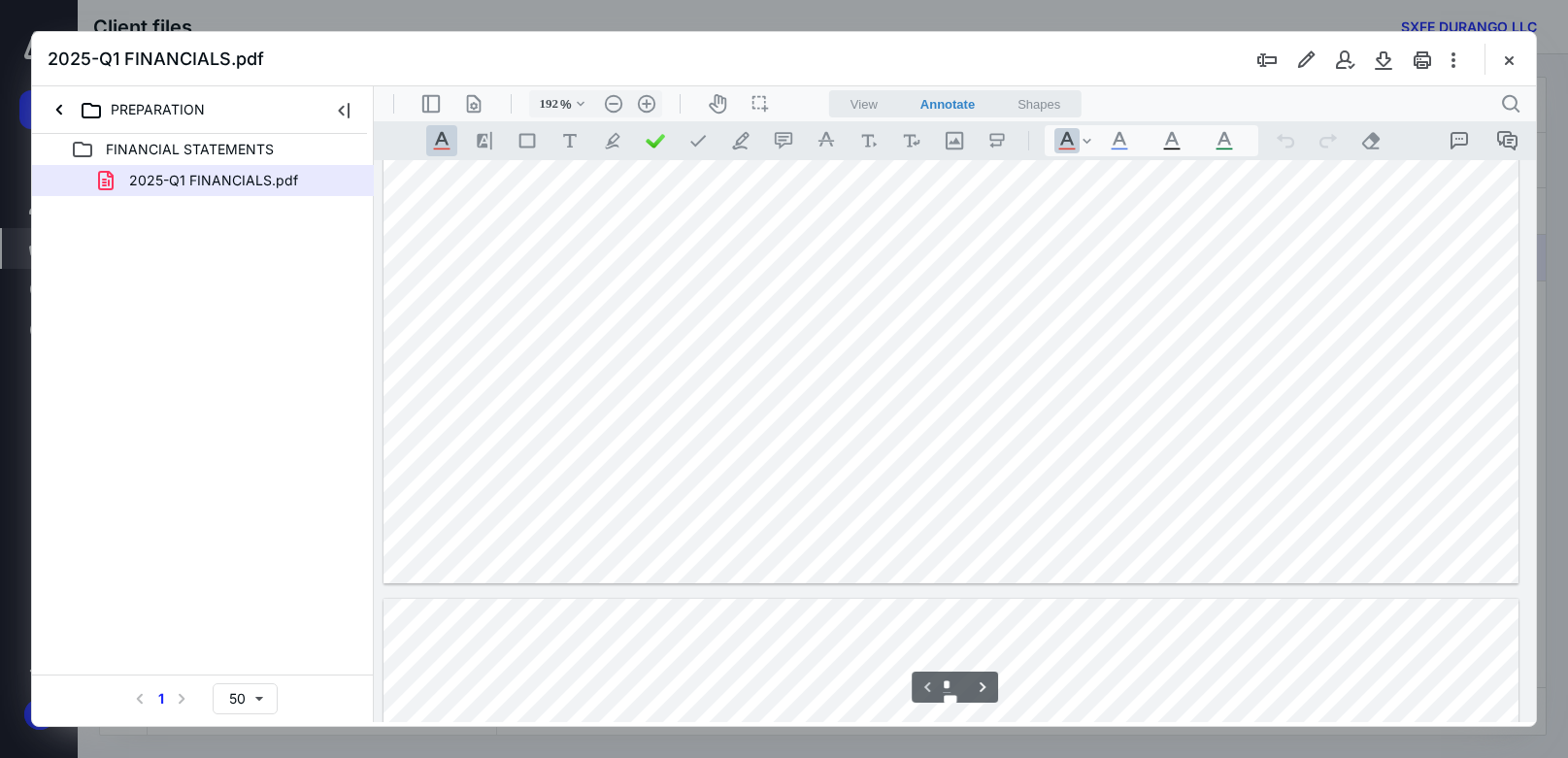 click on "**********" at bounding box center [954, 441] 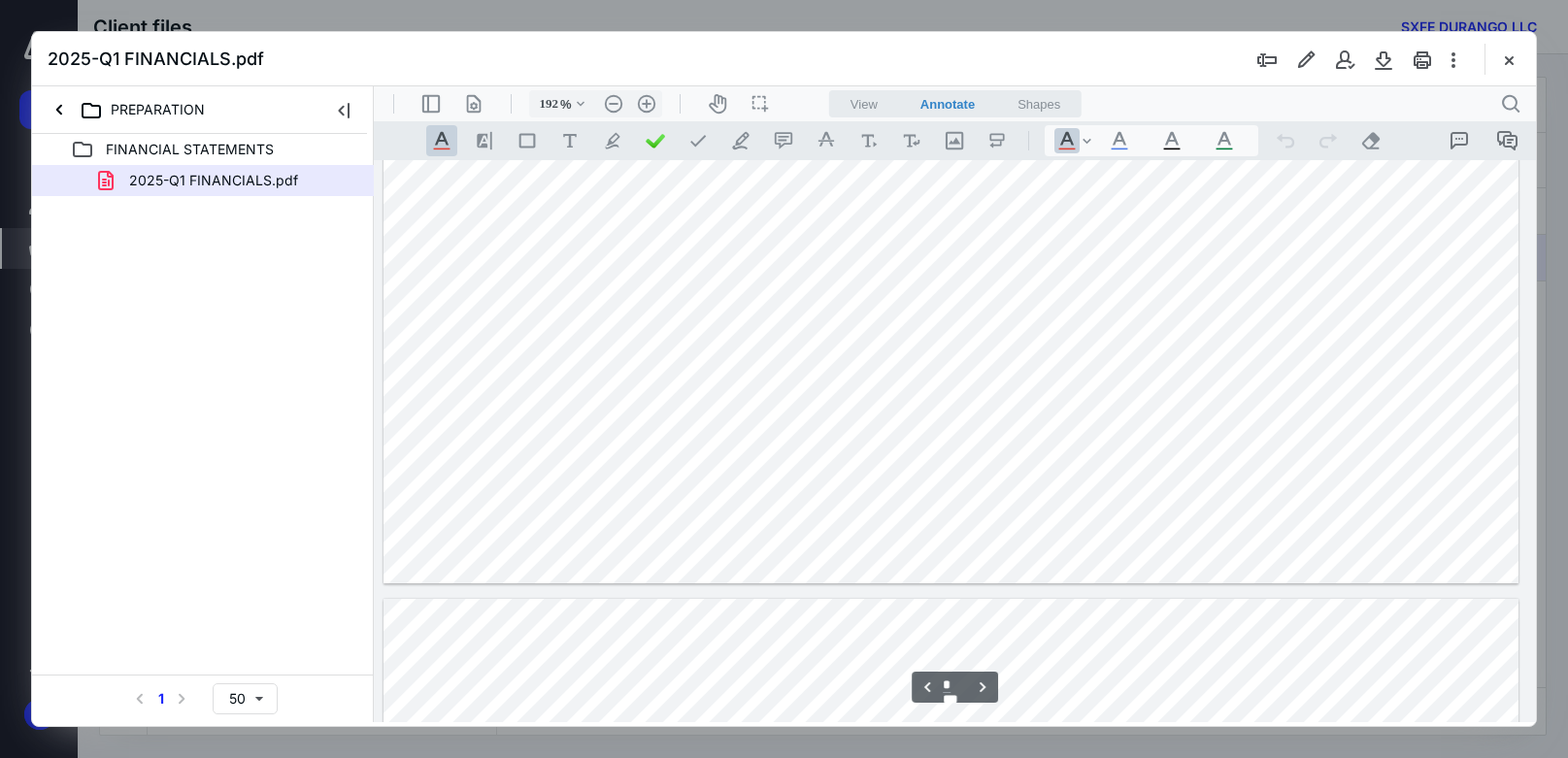 scroll, scrollTop: 1539, scrollLeft: 10, axis: both 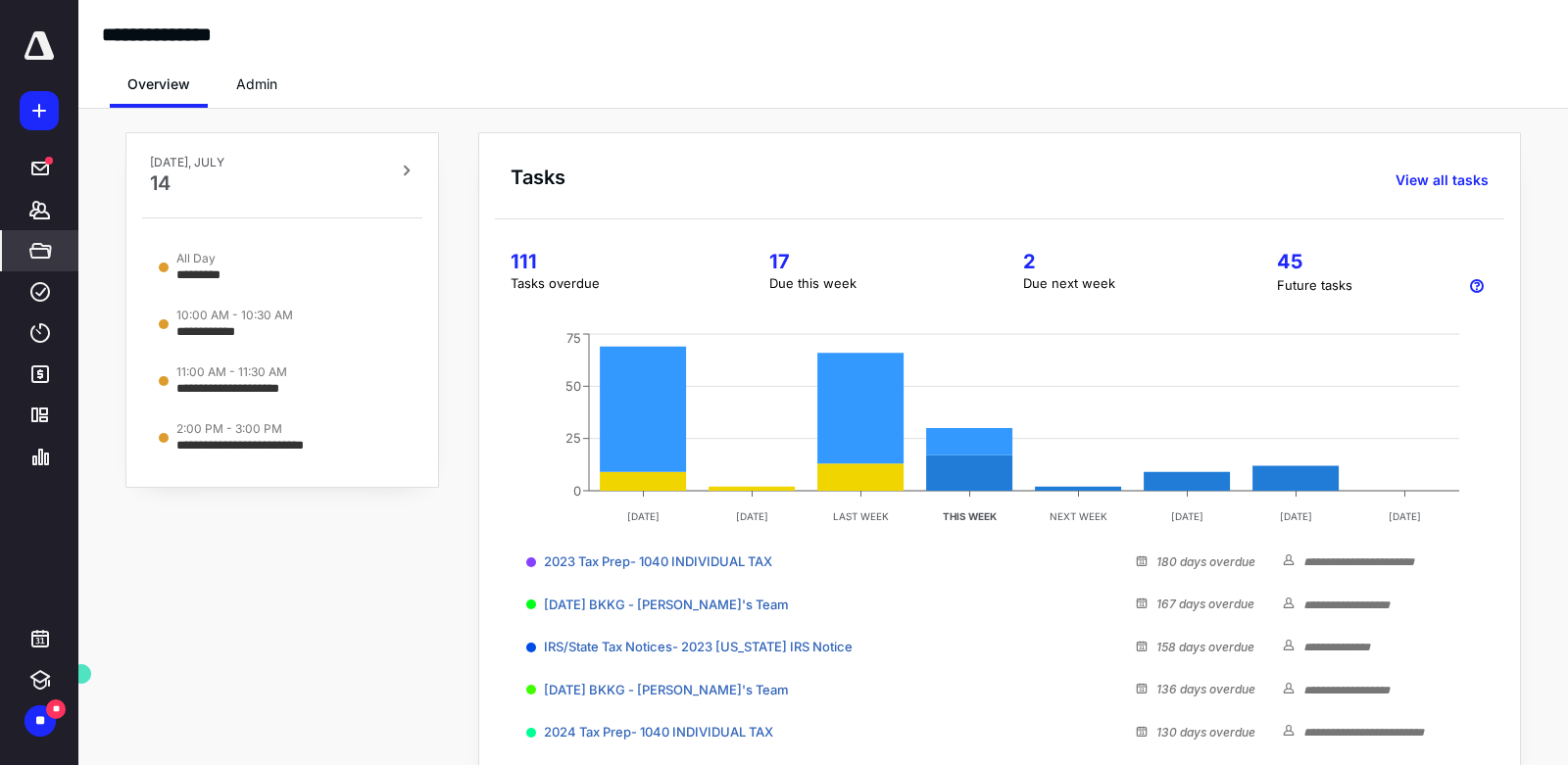 click 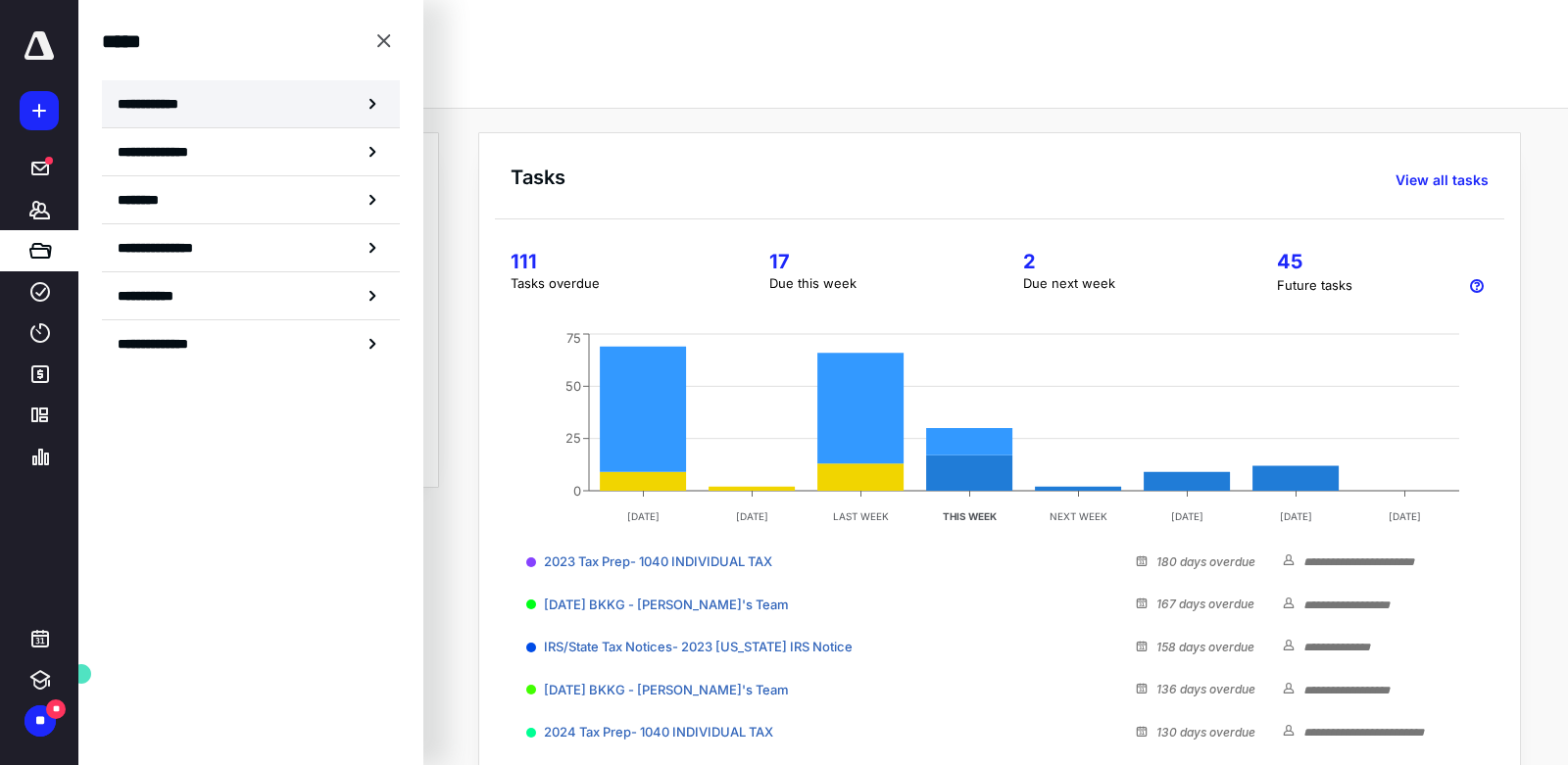 click on "**********" at bounding box center [251, 104] 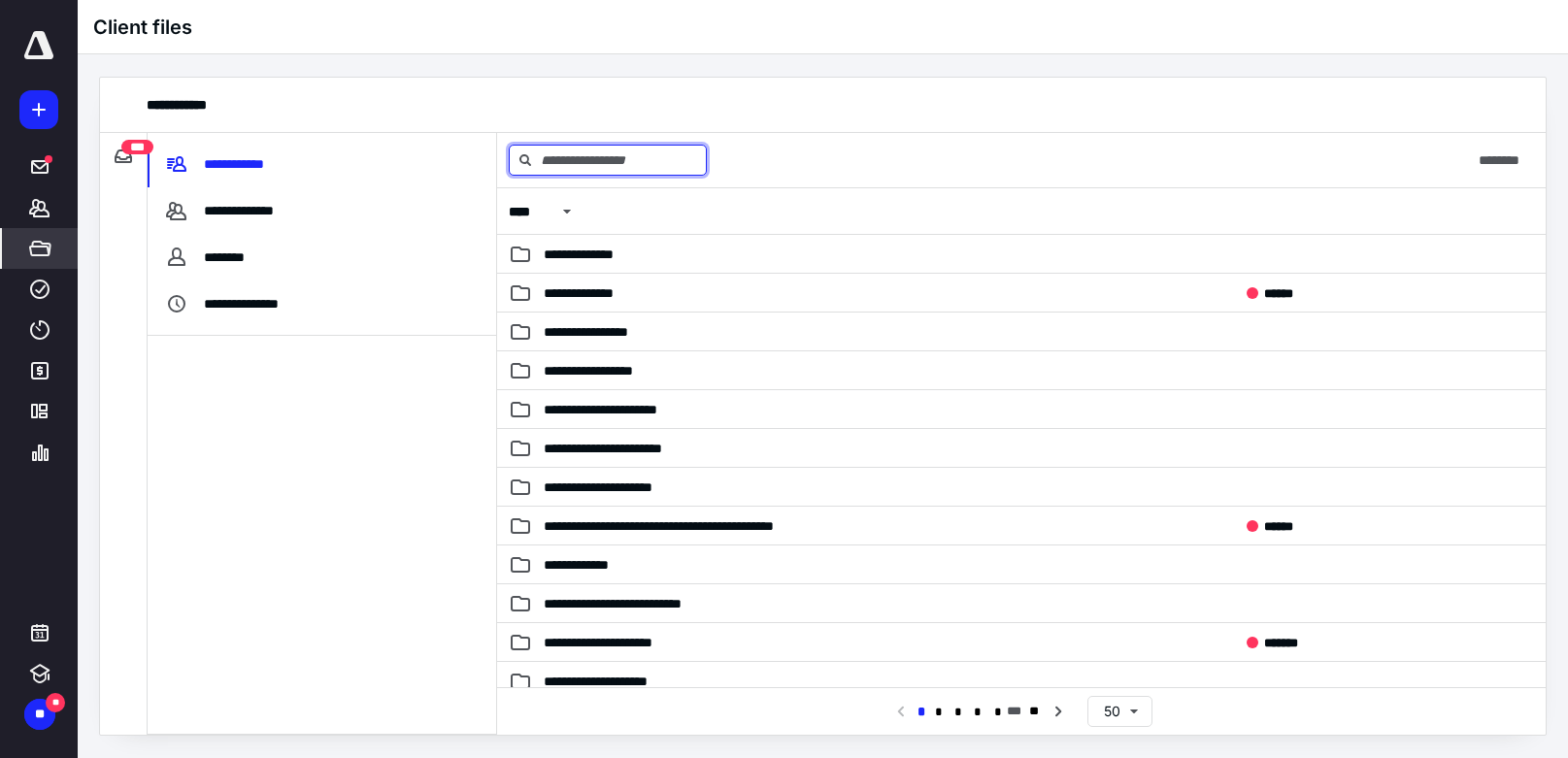 click at bounding box center [608, 160] 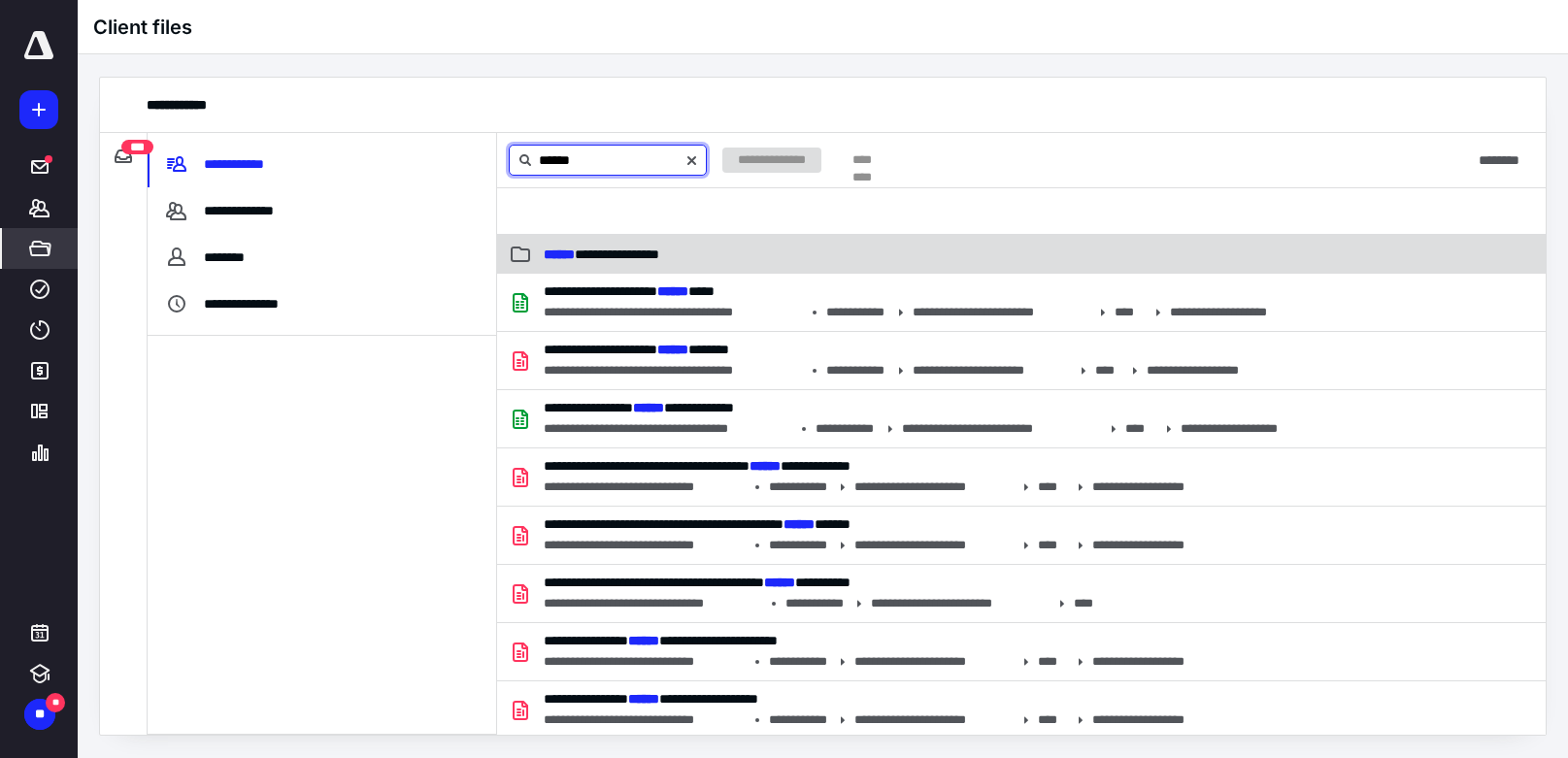 type on "******" 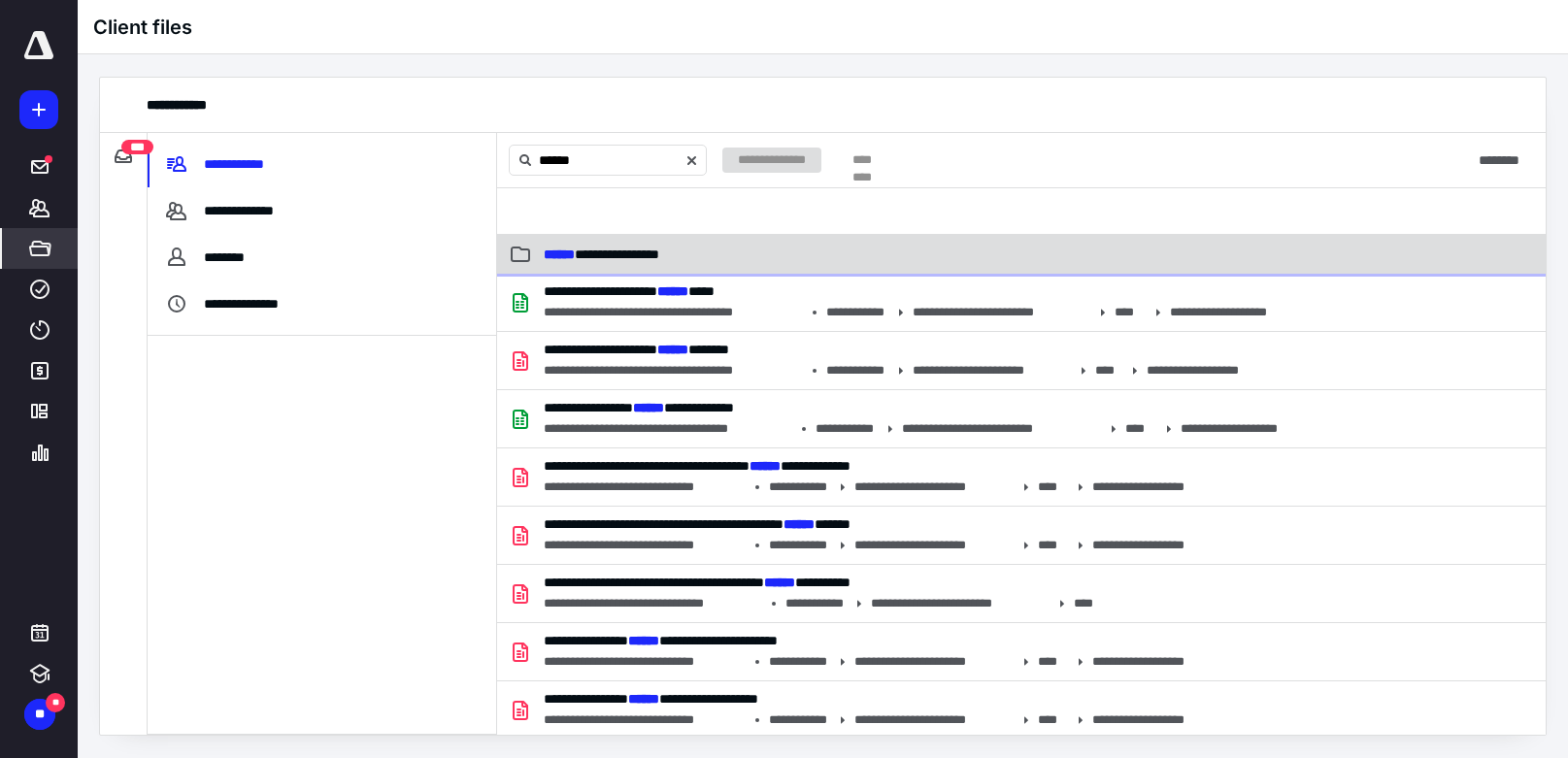 click on "**********" at bounding box center (601, 254) 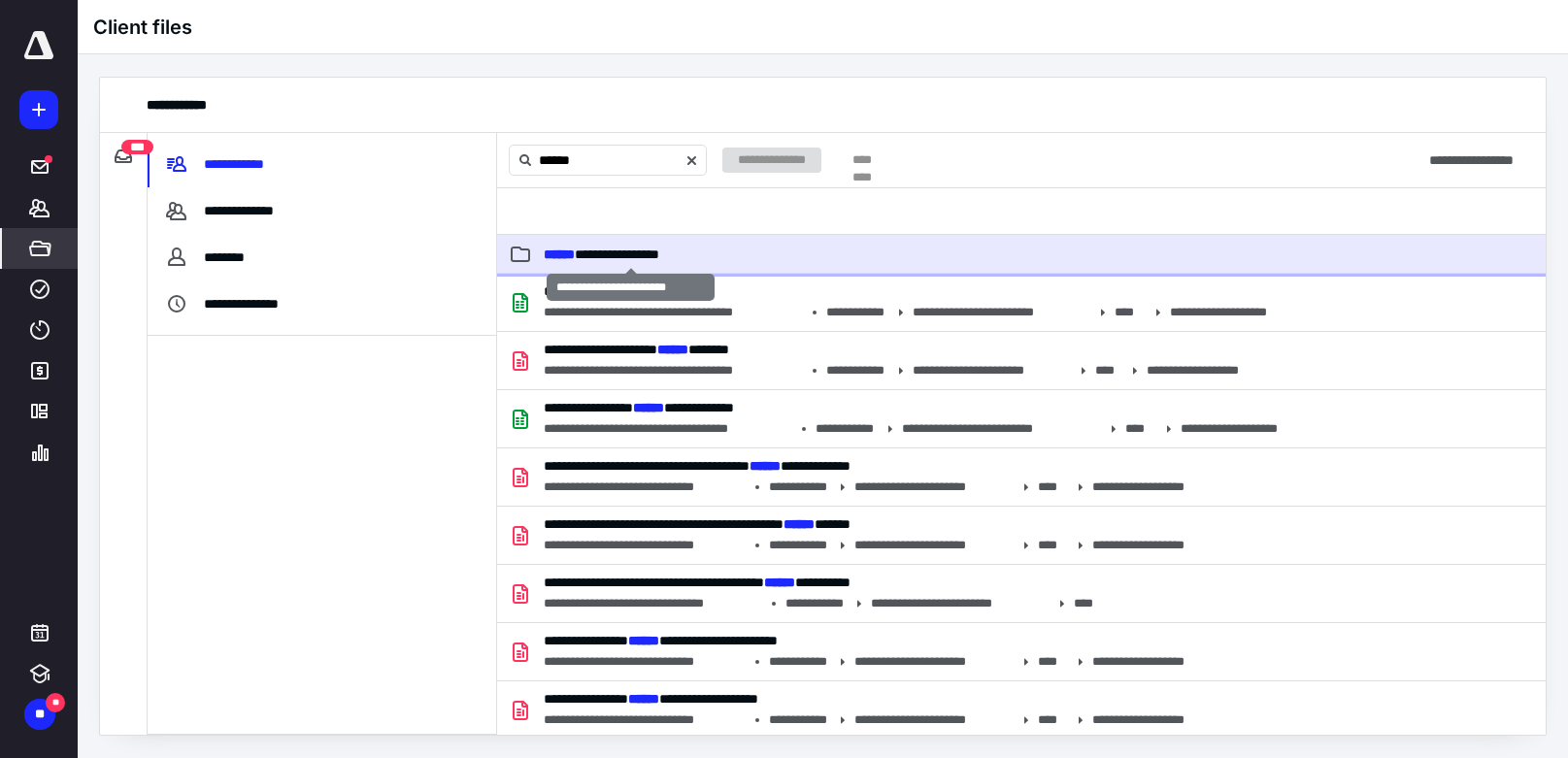 click on "**********" at bounding box center [601, 254] 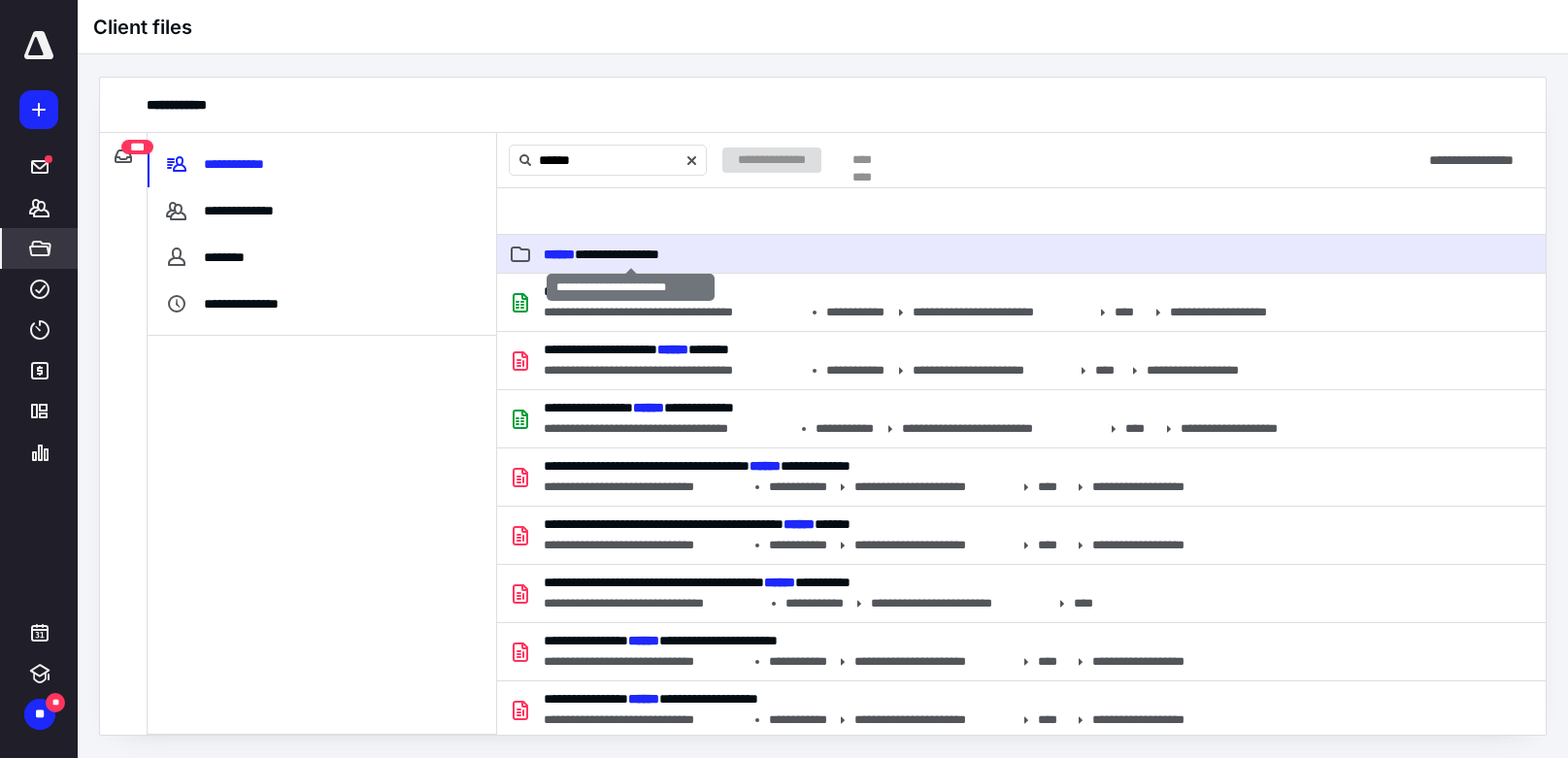 type 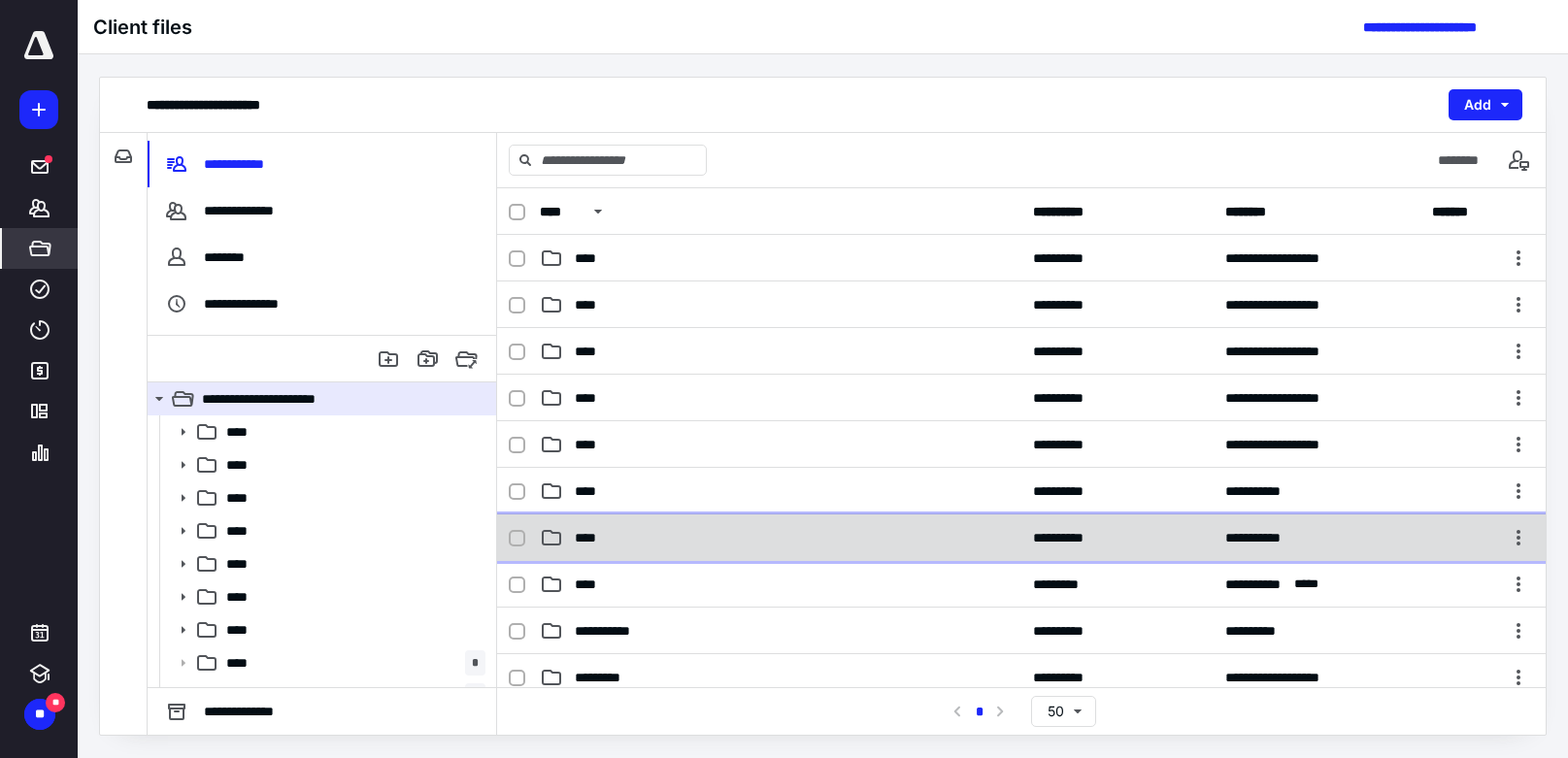 click on "**********" at bounding box center [1021, 538] 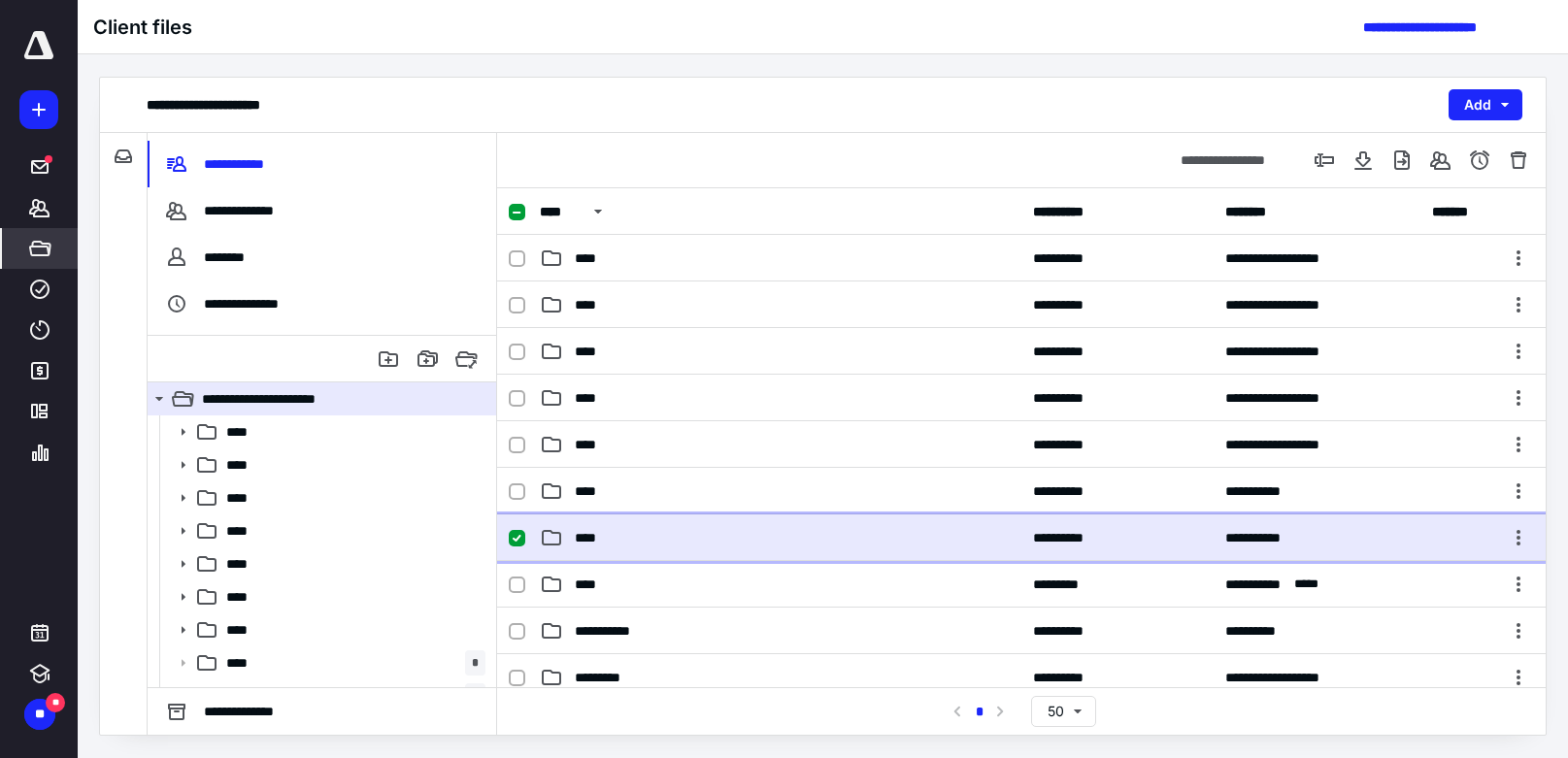 click on "**********" at bounding box center (1021, 538) 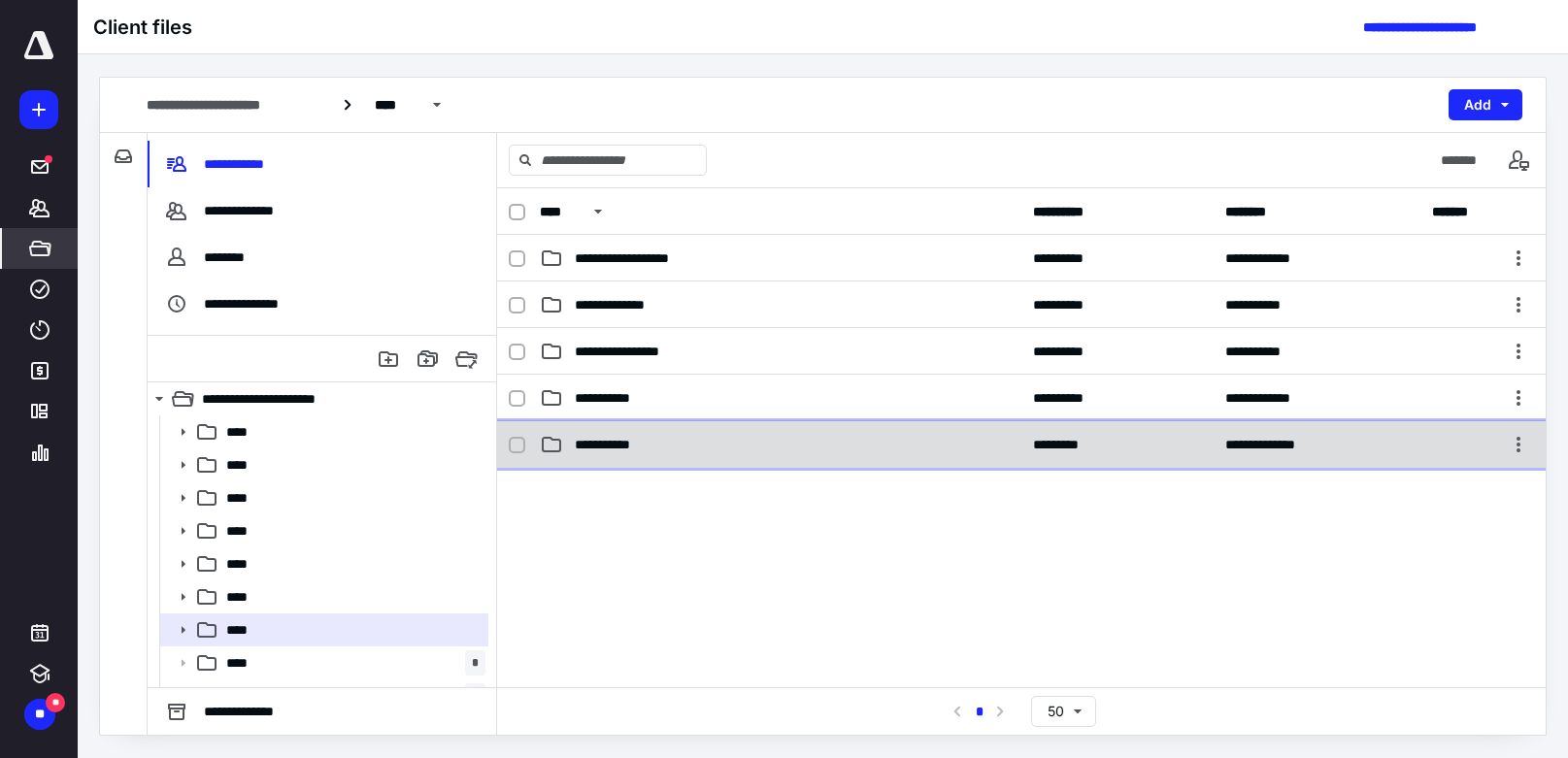 click on "**********" at bounding box center (781, 445) 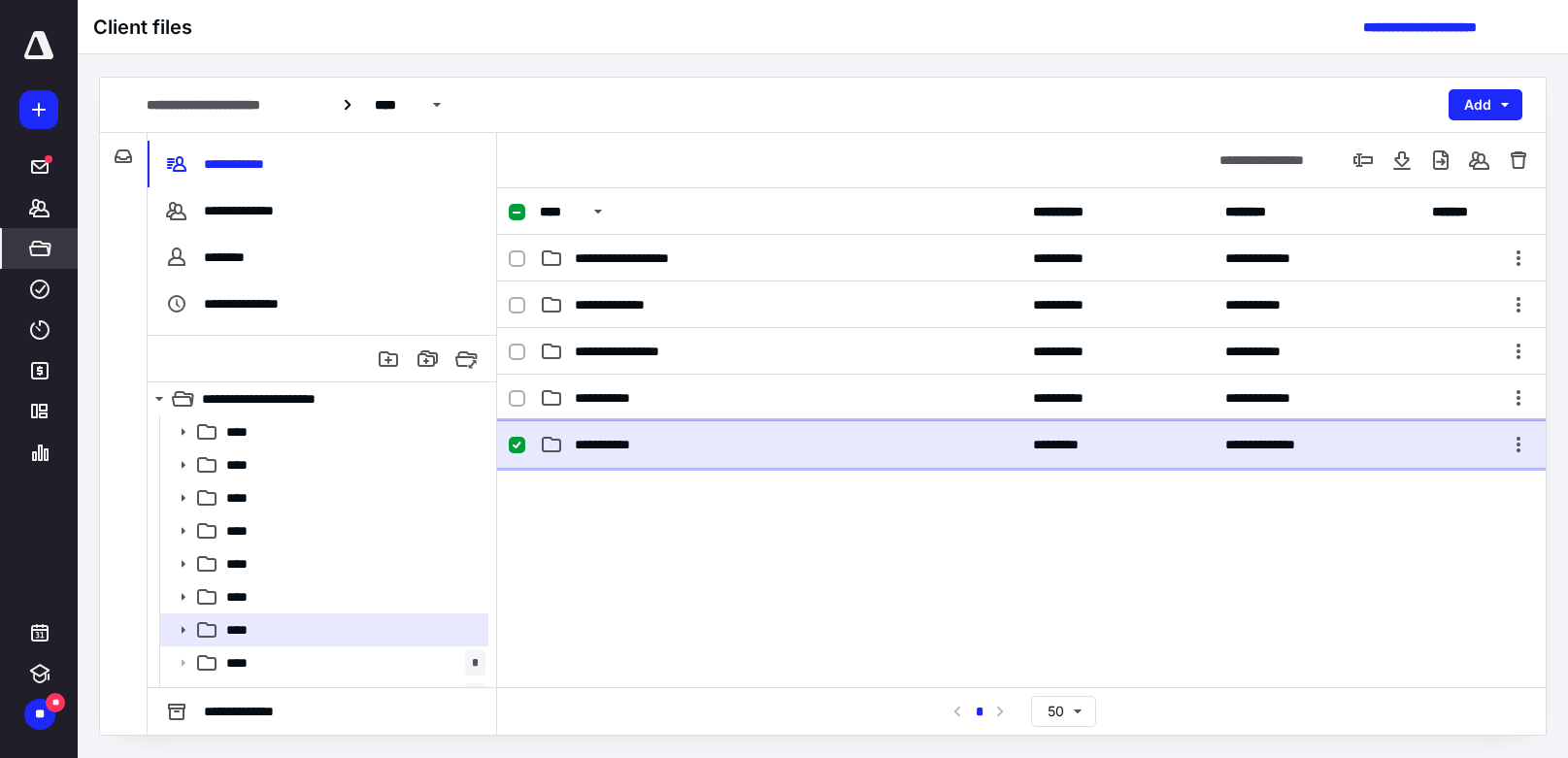 click on "**********" at bounding box center (781, 445) 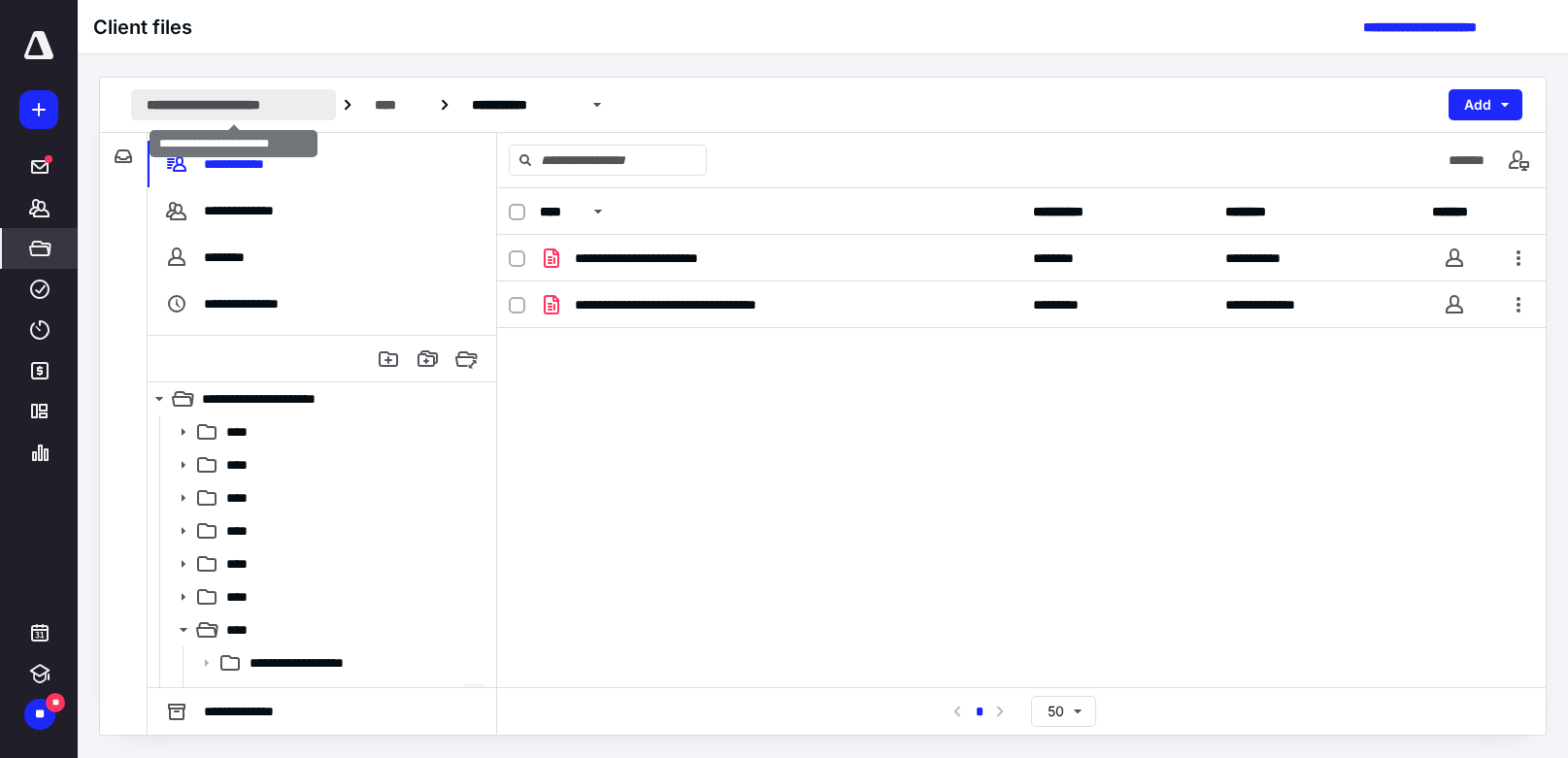 click on "**********" at bounding box center [233, 105] 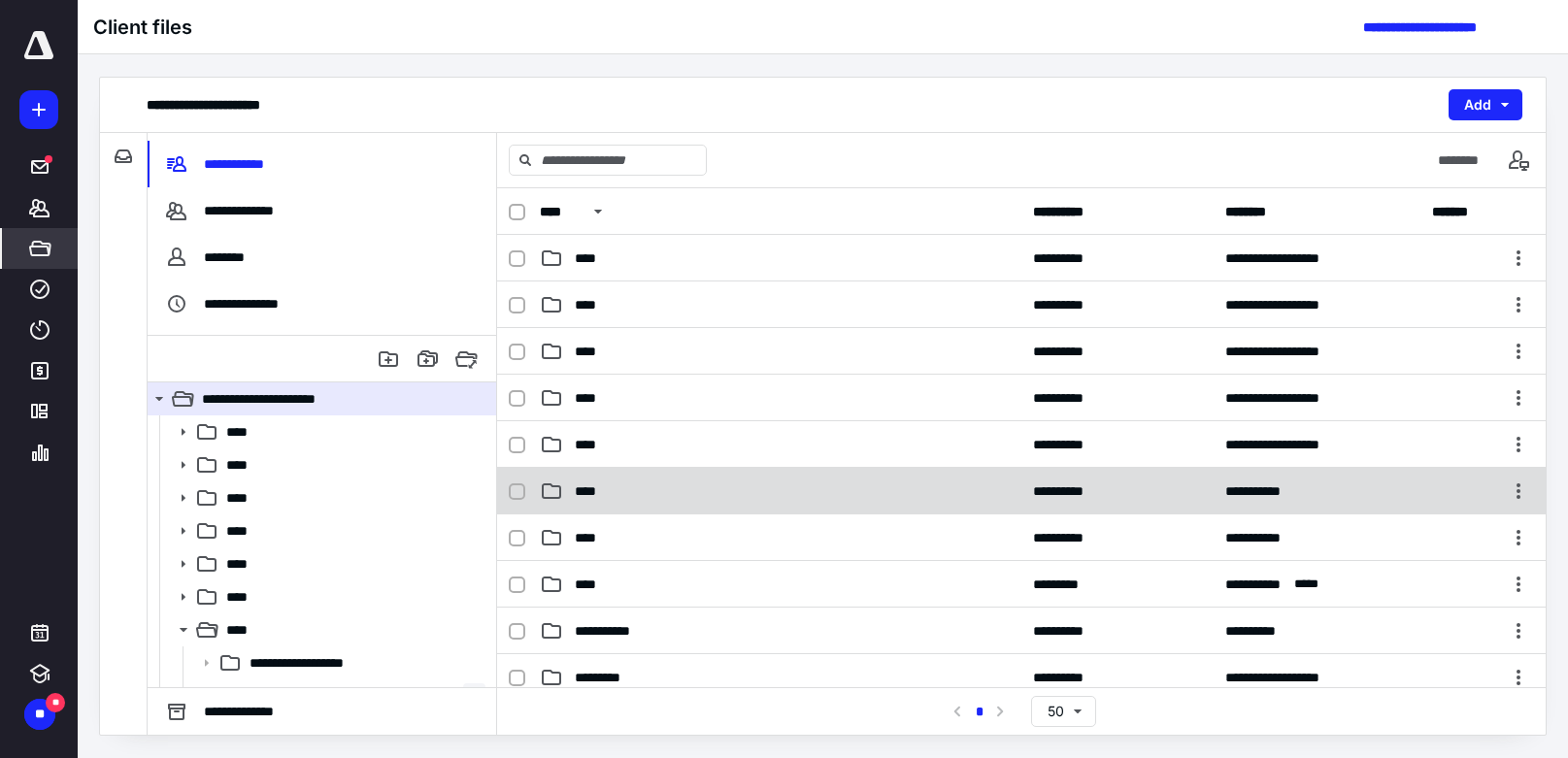 click on "**********" at bounding box center [1021, 491] 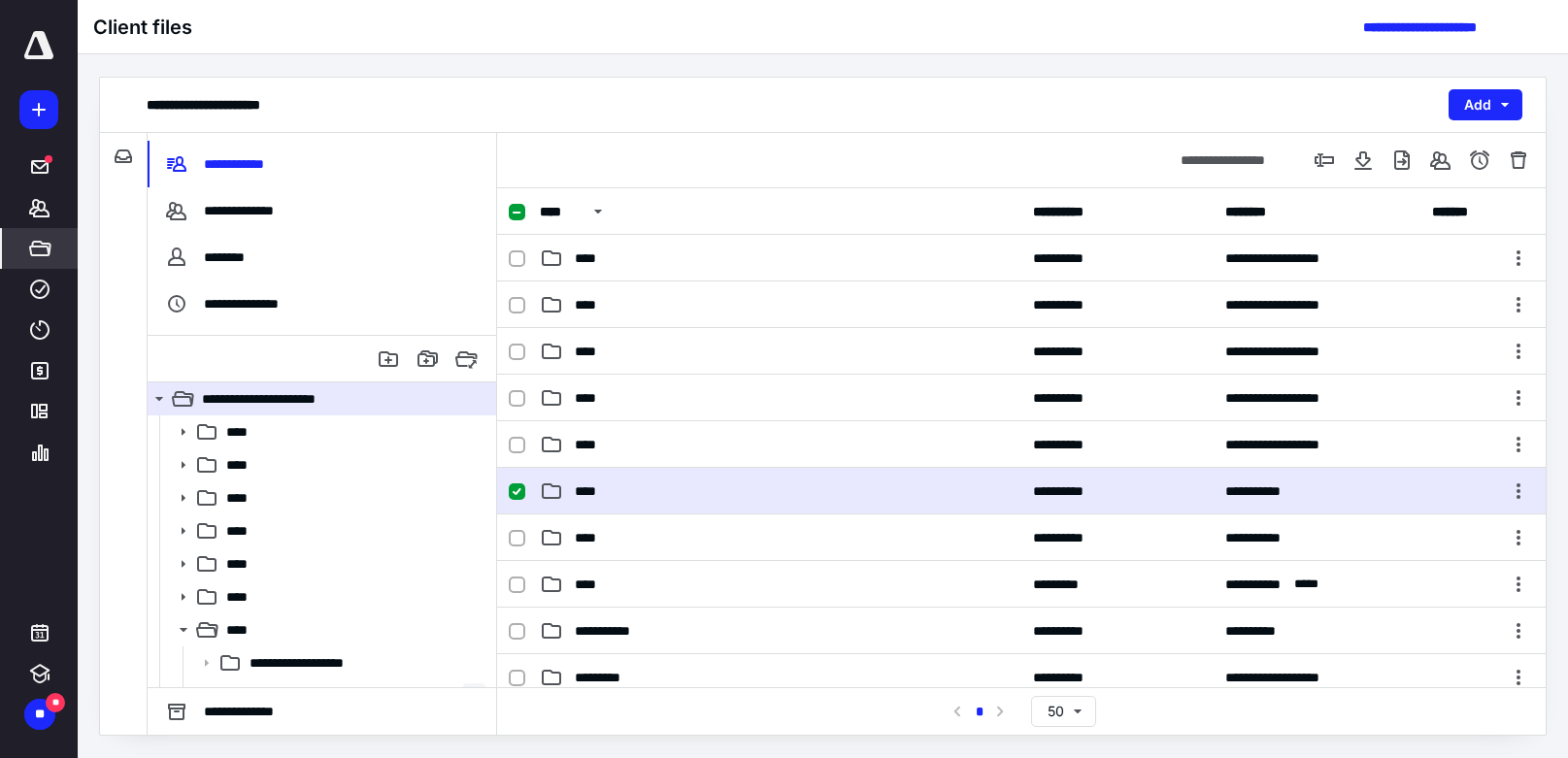 click on "**********" at bounding box center (1021, 491) 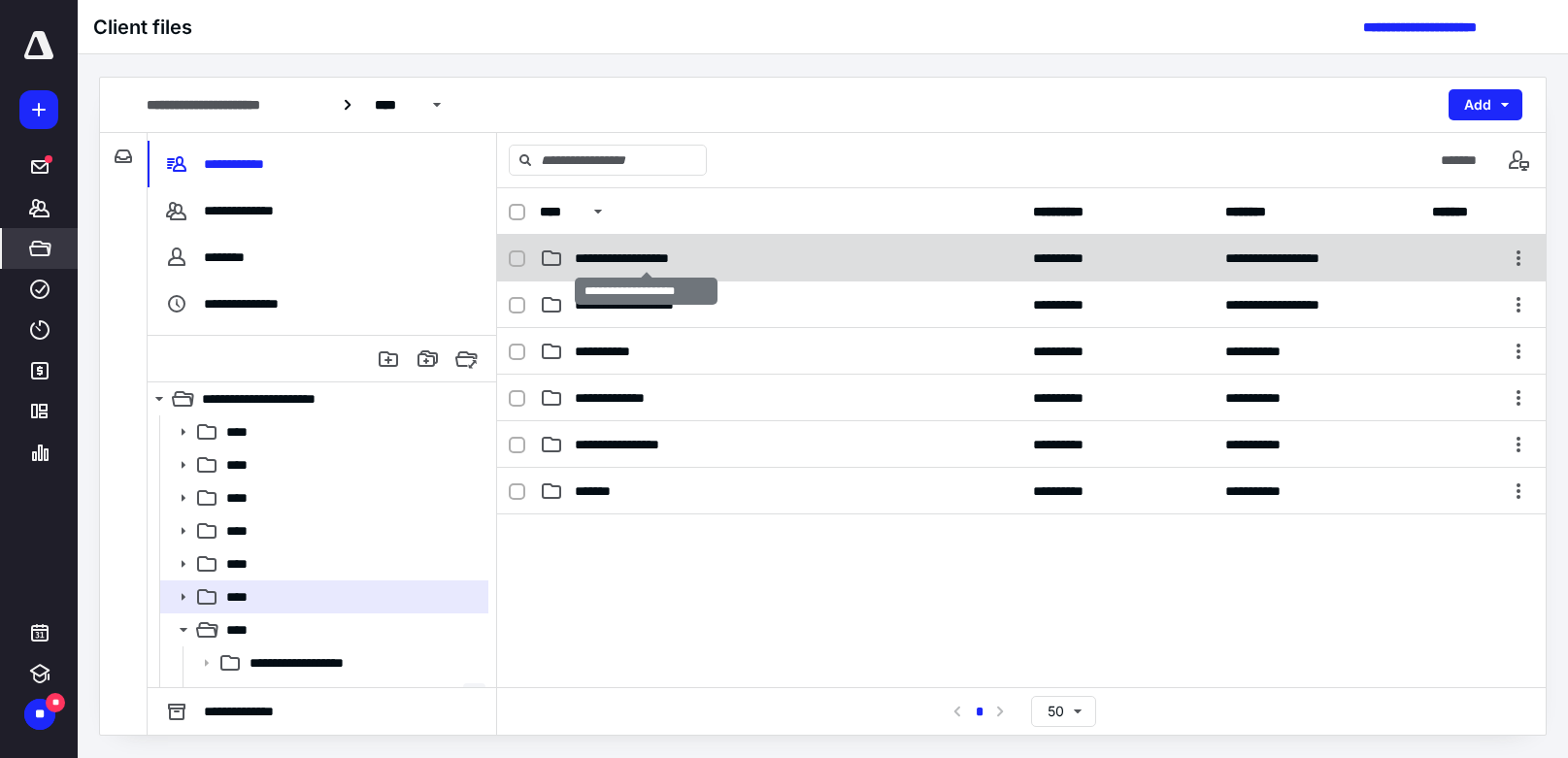 click on "**********" at bounding box center (646, 258) 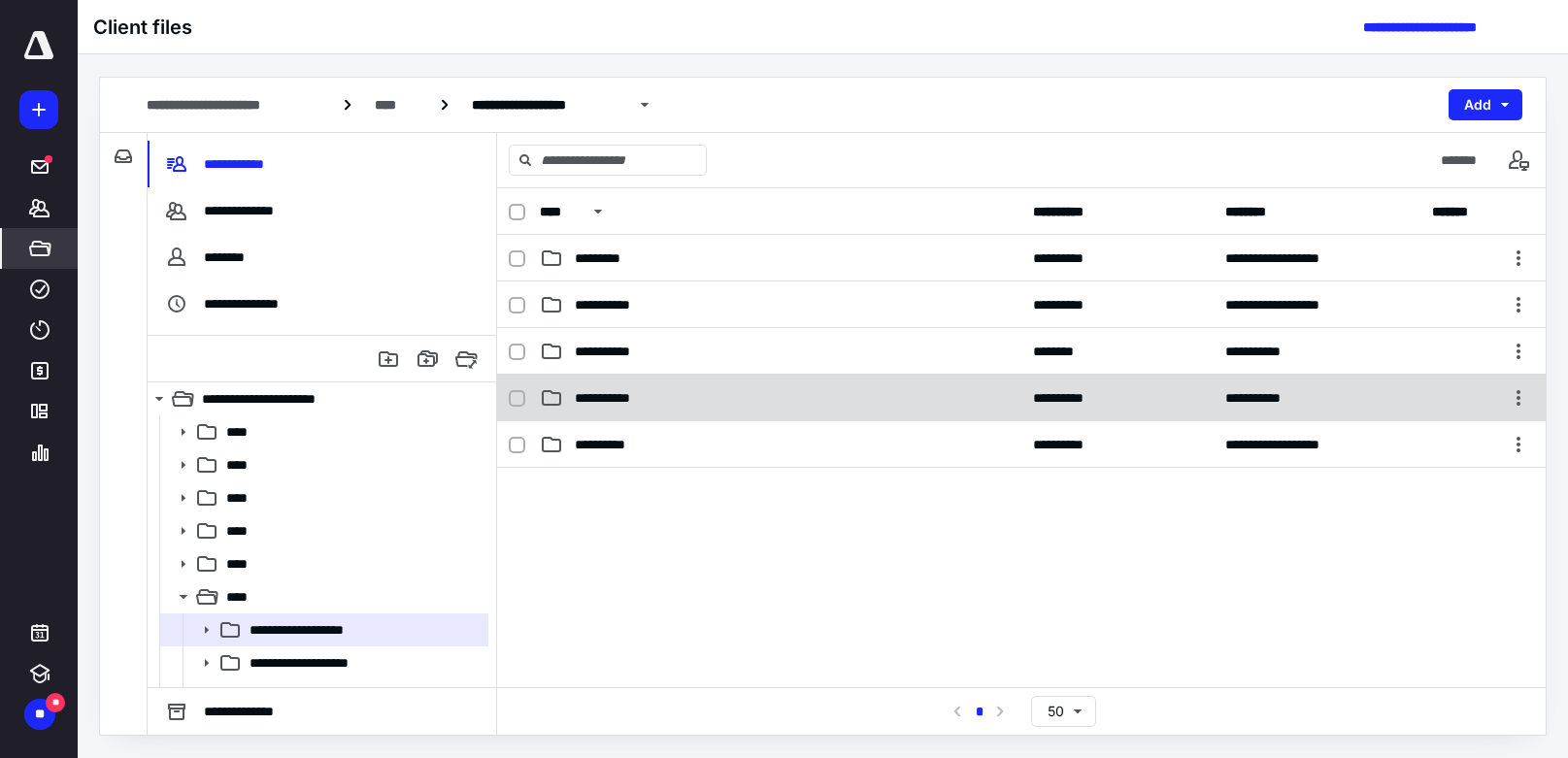 click on "**********" at bounding box center [781, 398] 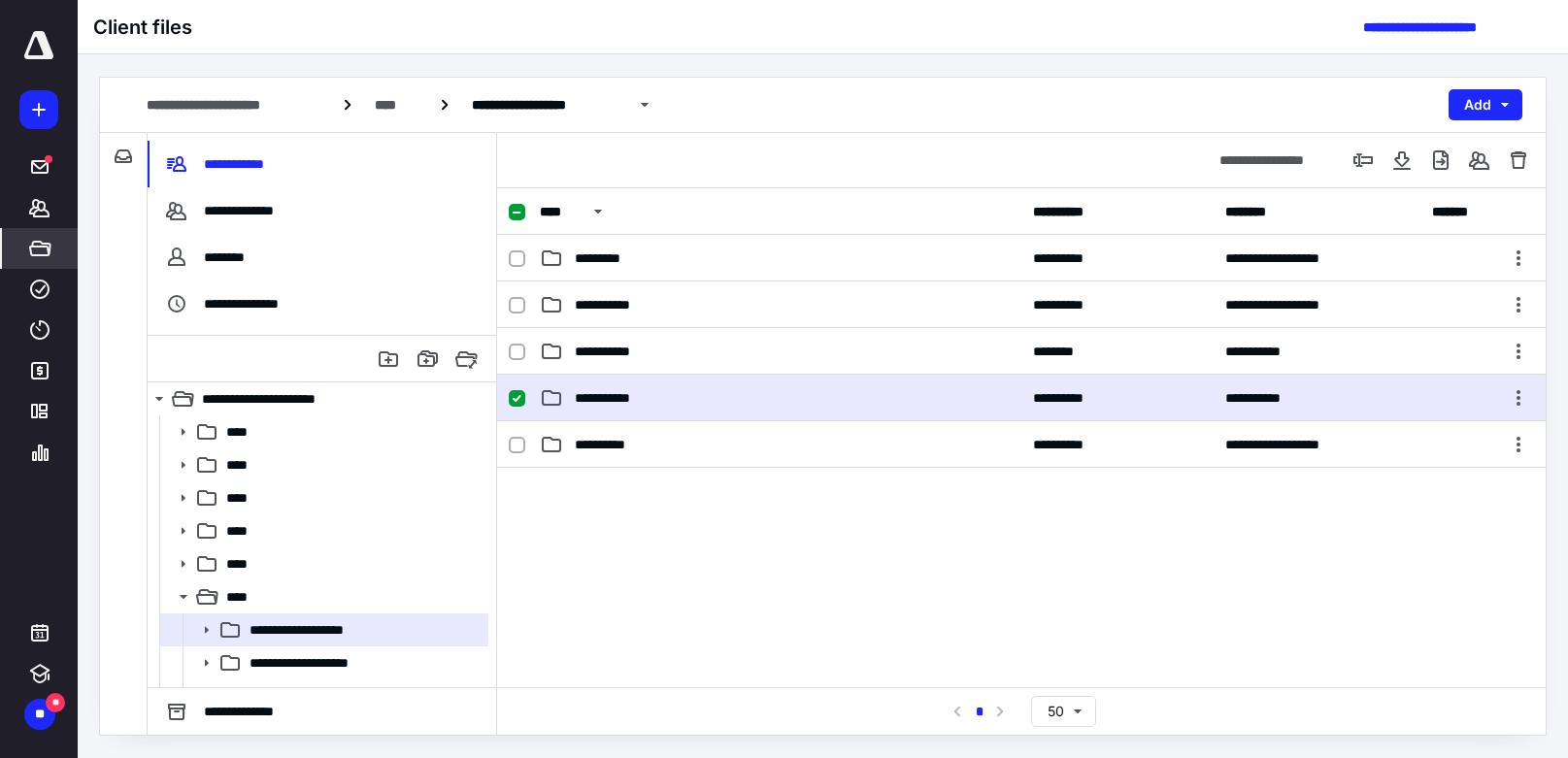click on "**********" at bounding box center (781, 398) 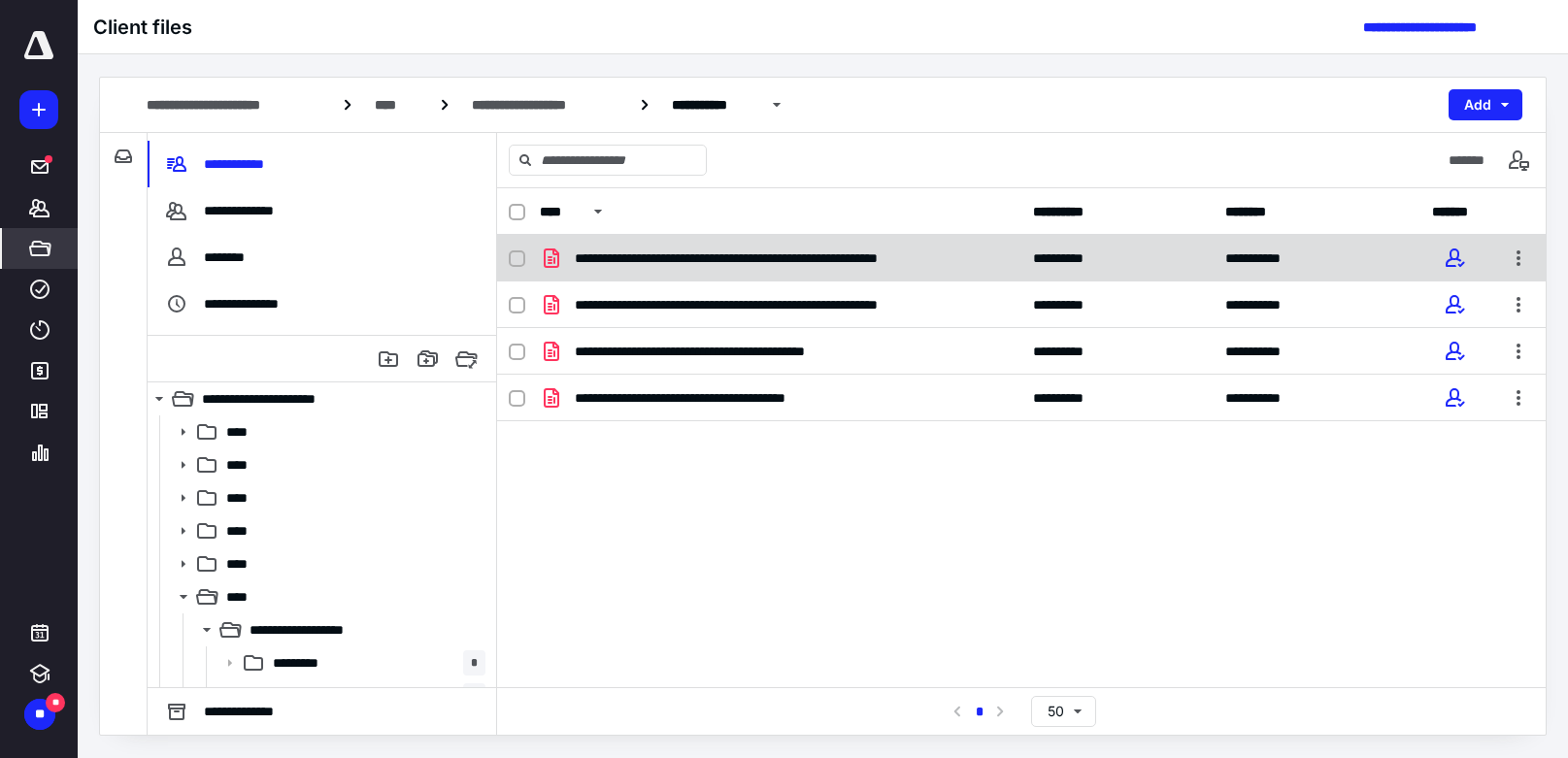 click on "**********" at bounding box center [781, 258] 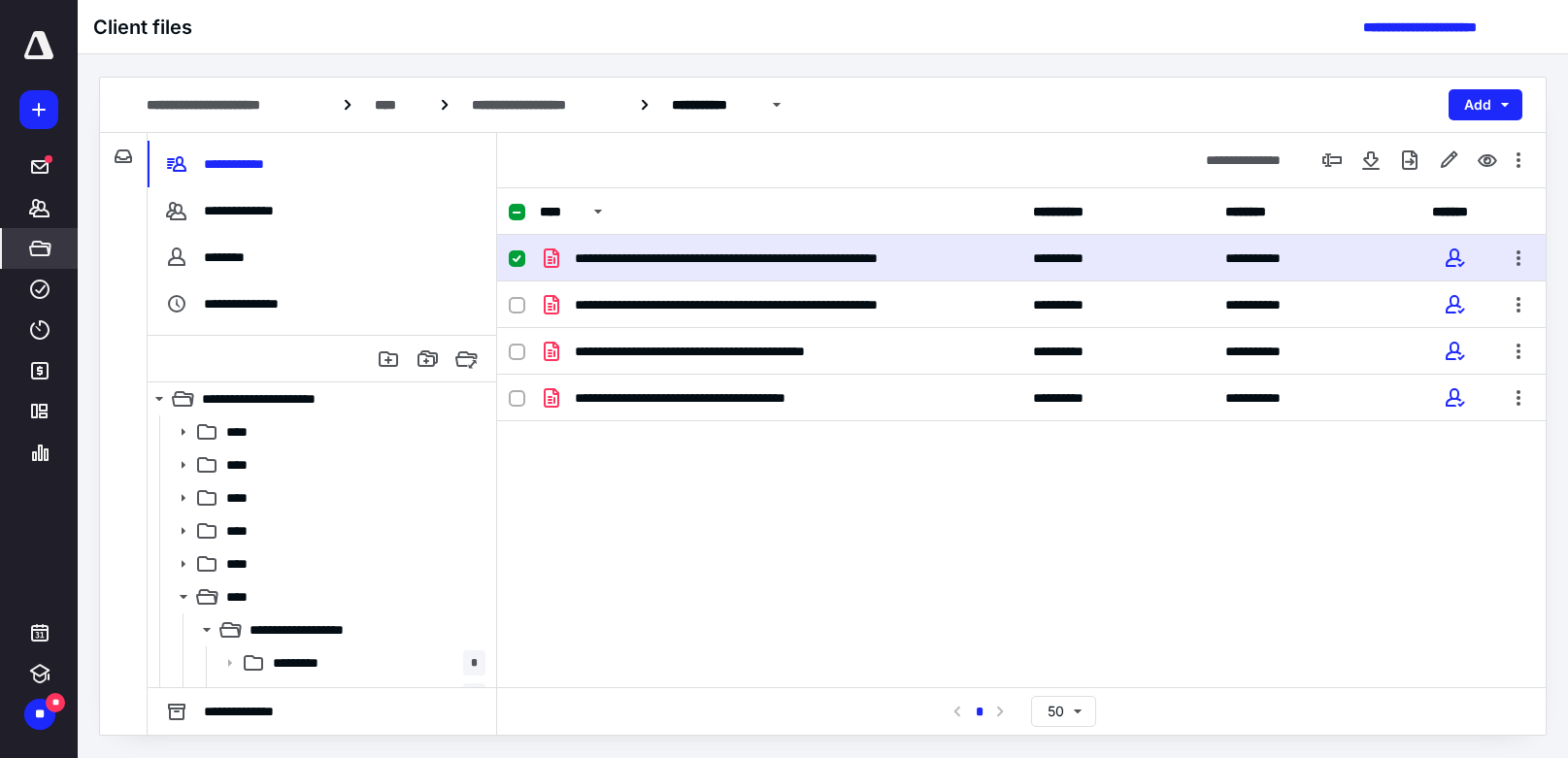 click on "**********" at bounding box center (781, 258) 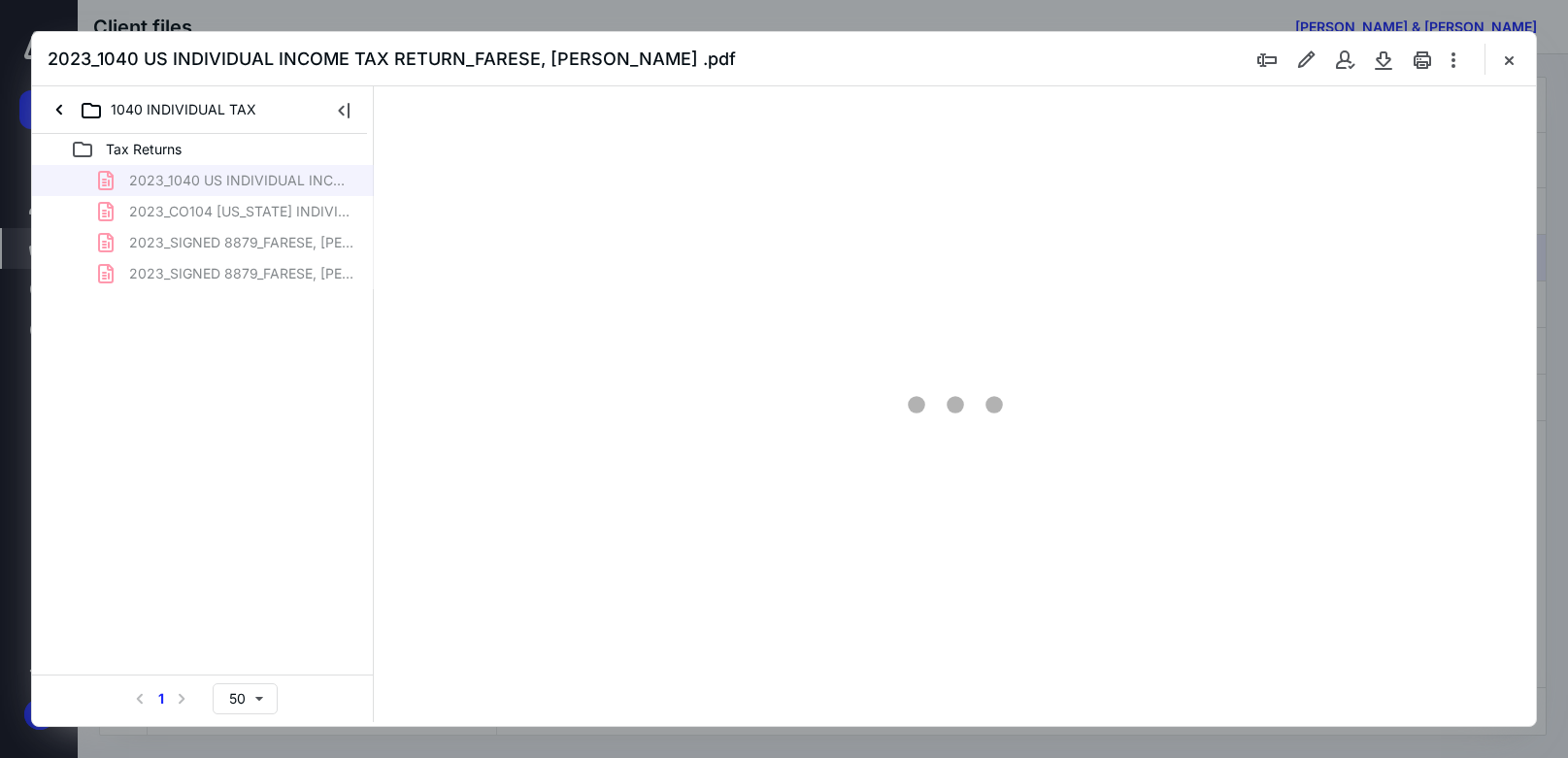 scroll, scrollTop: 0, scrollLeft: 0, axis: both 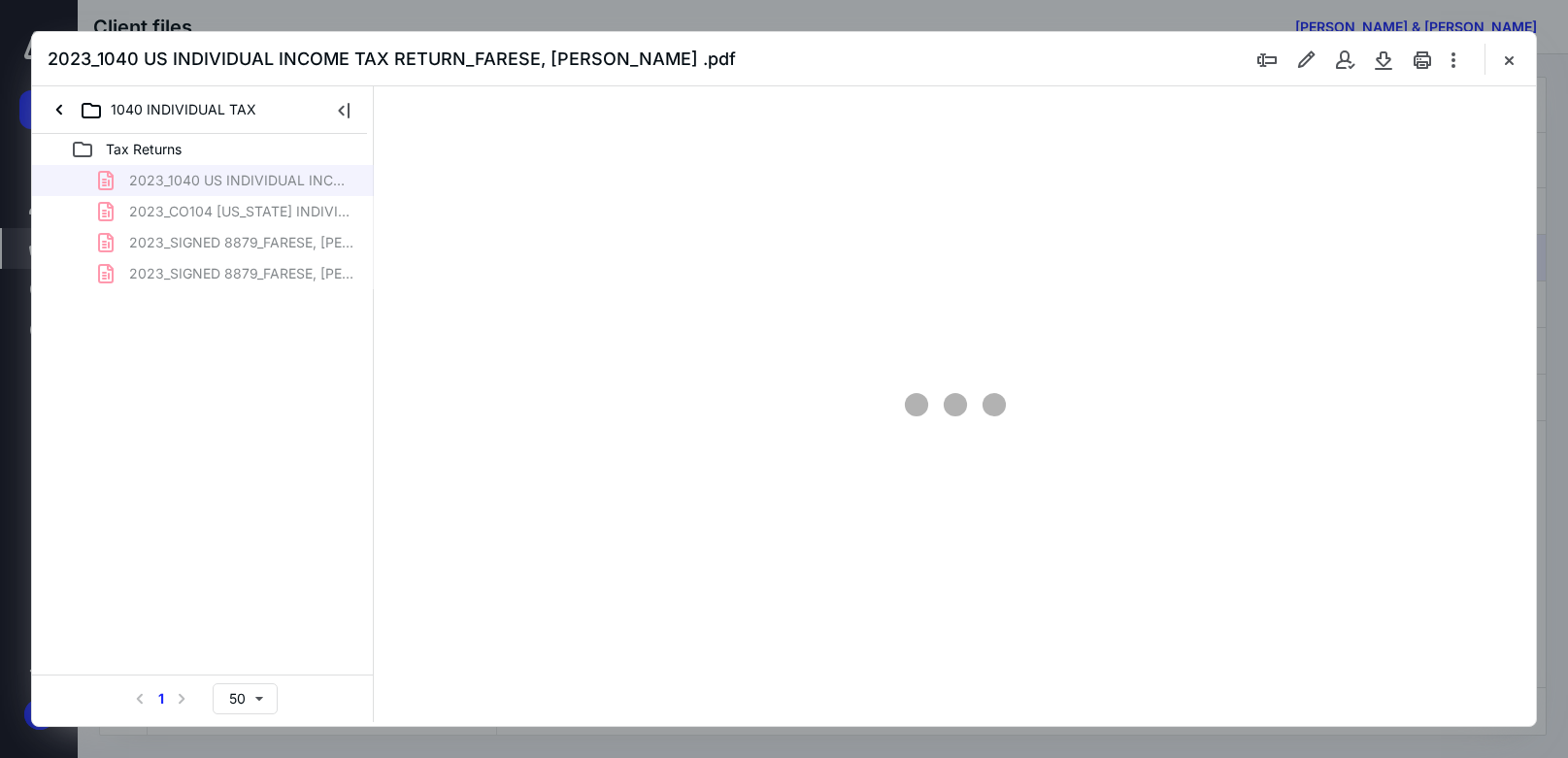 type on "192" 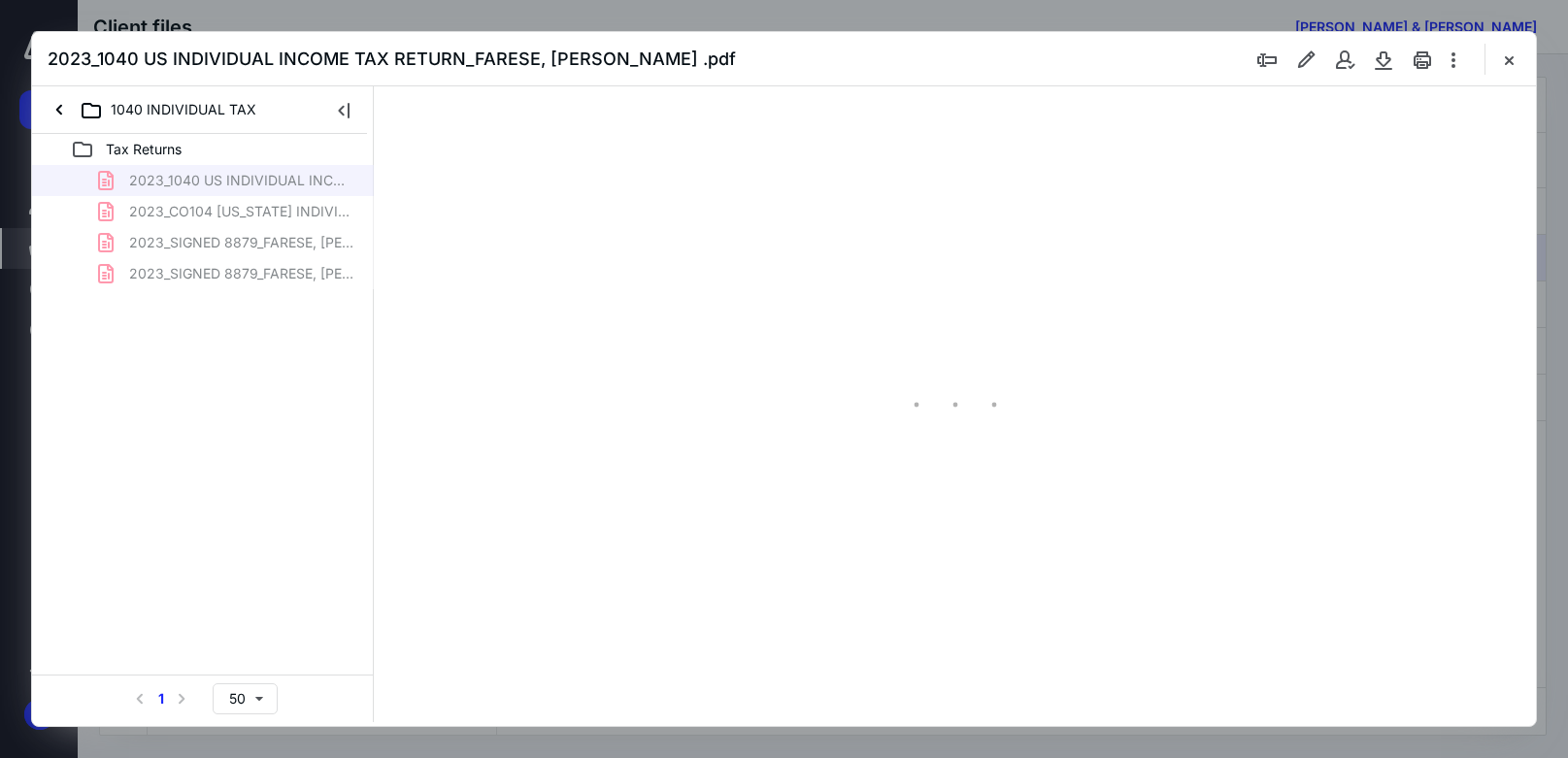 scroll, scrollTop: 82, scrollLeft: 165, axis: both 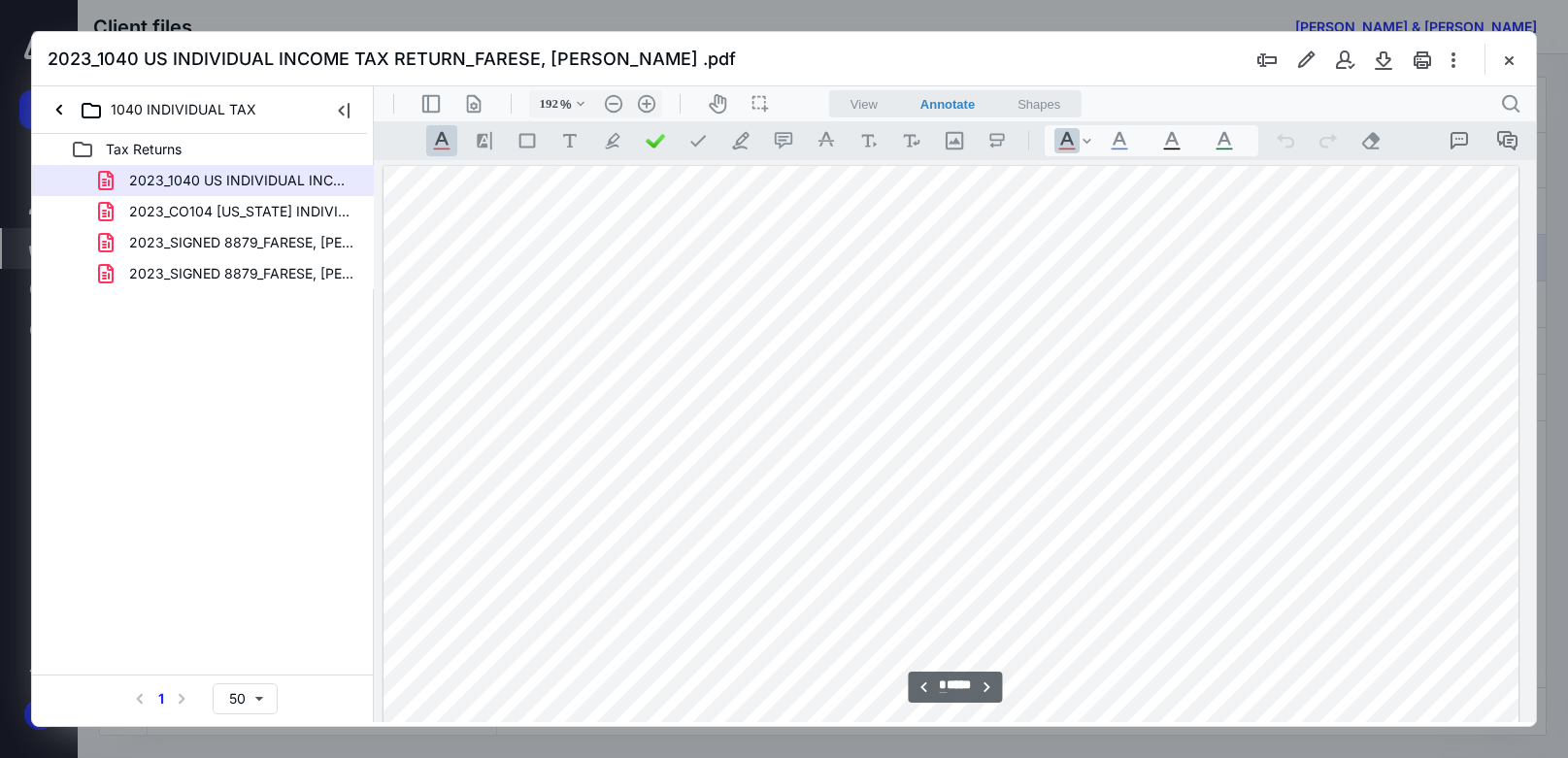 click at bounding box center (784, 379) 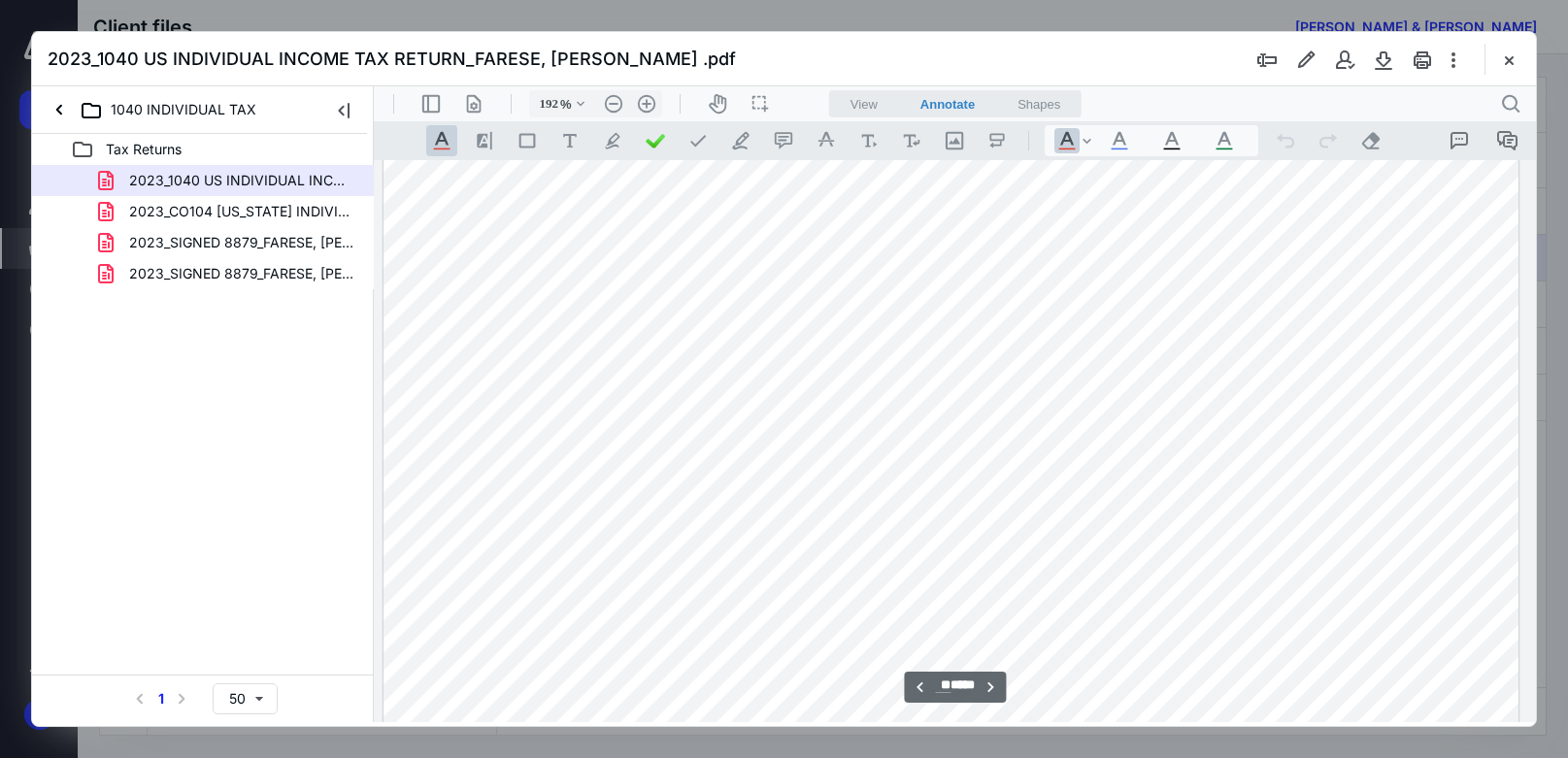 scroll, scrollTop: 27770, scrollLeft: 165, axis: both 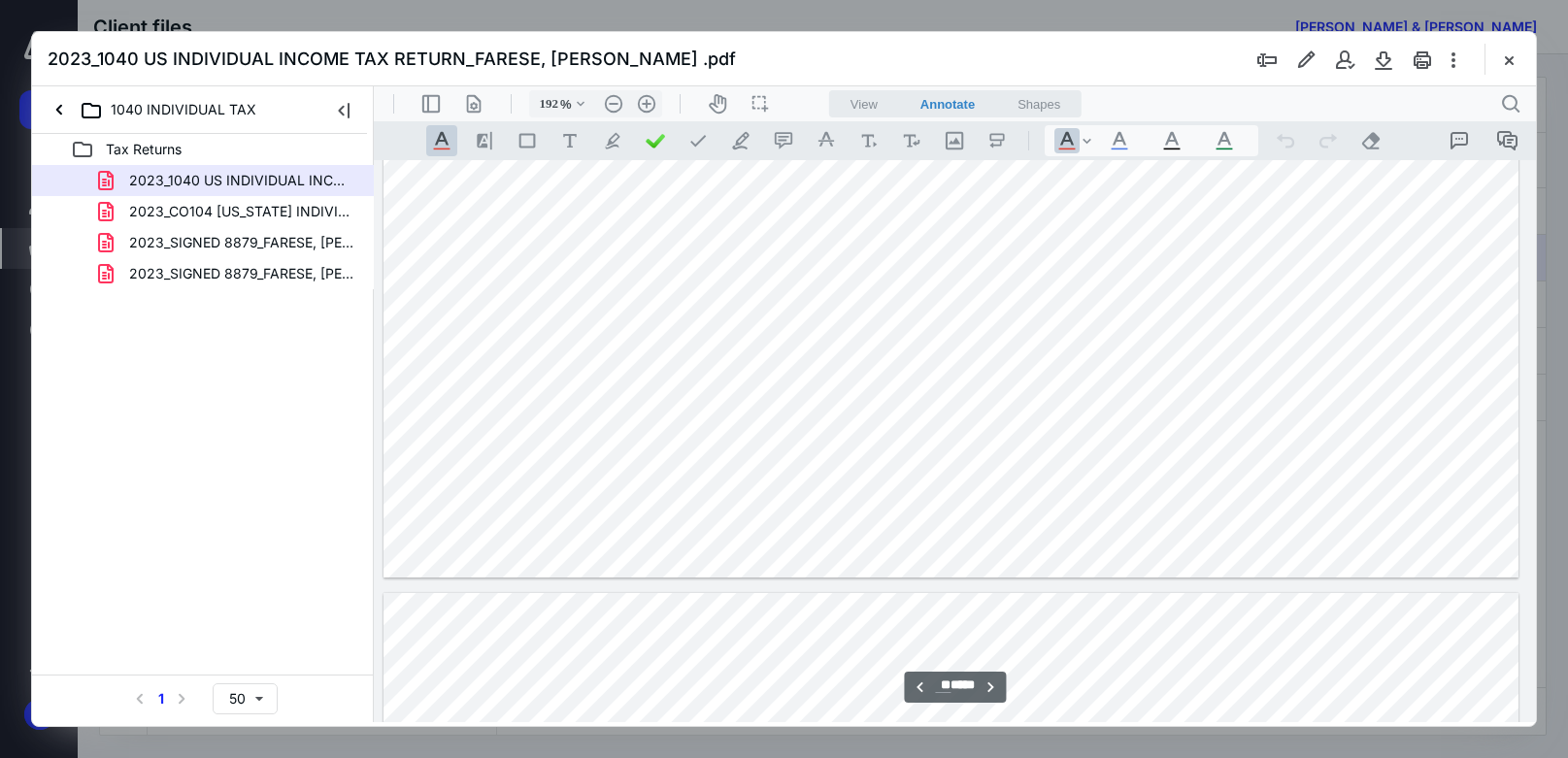 click at bounding box center (951, -157) 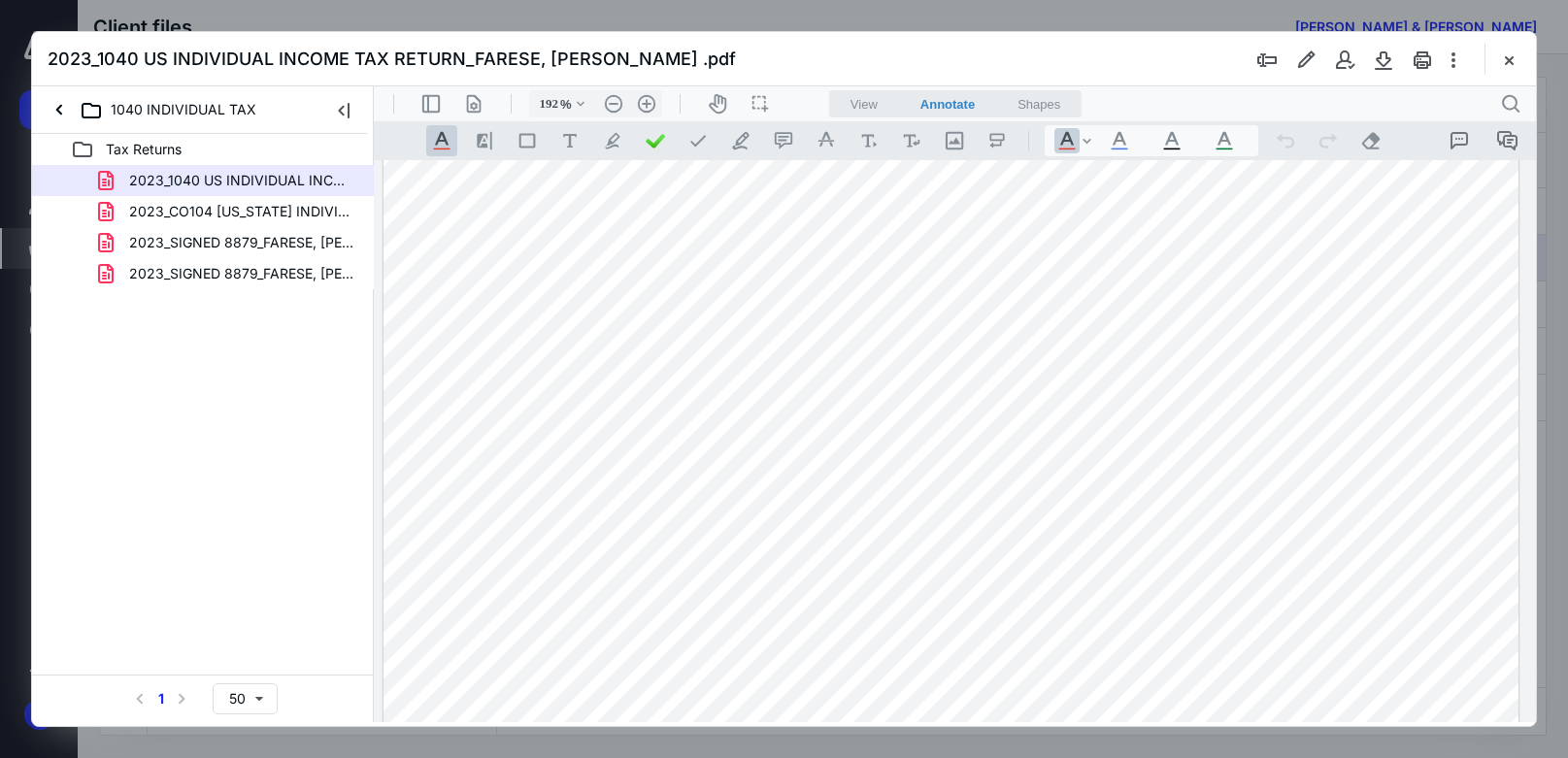 scroll, scrollTop: 36999, scrollLeft: 165, axis: both 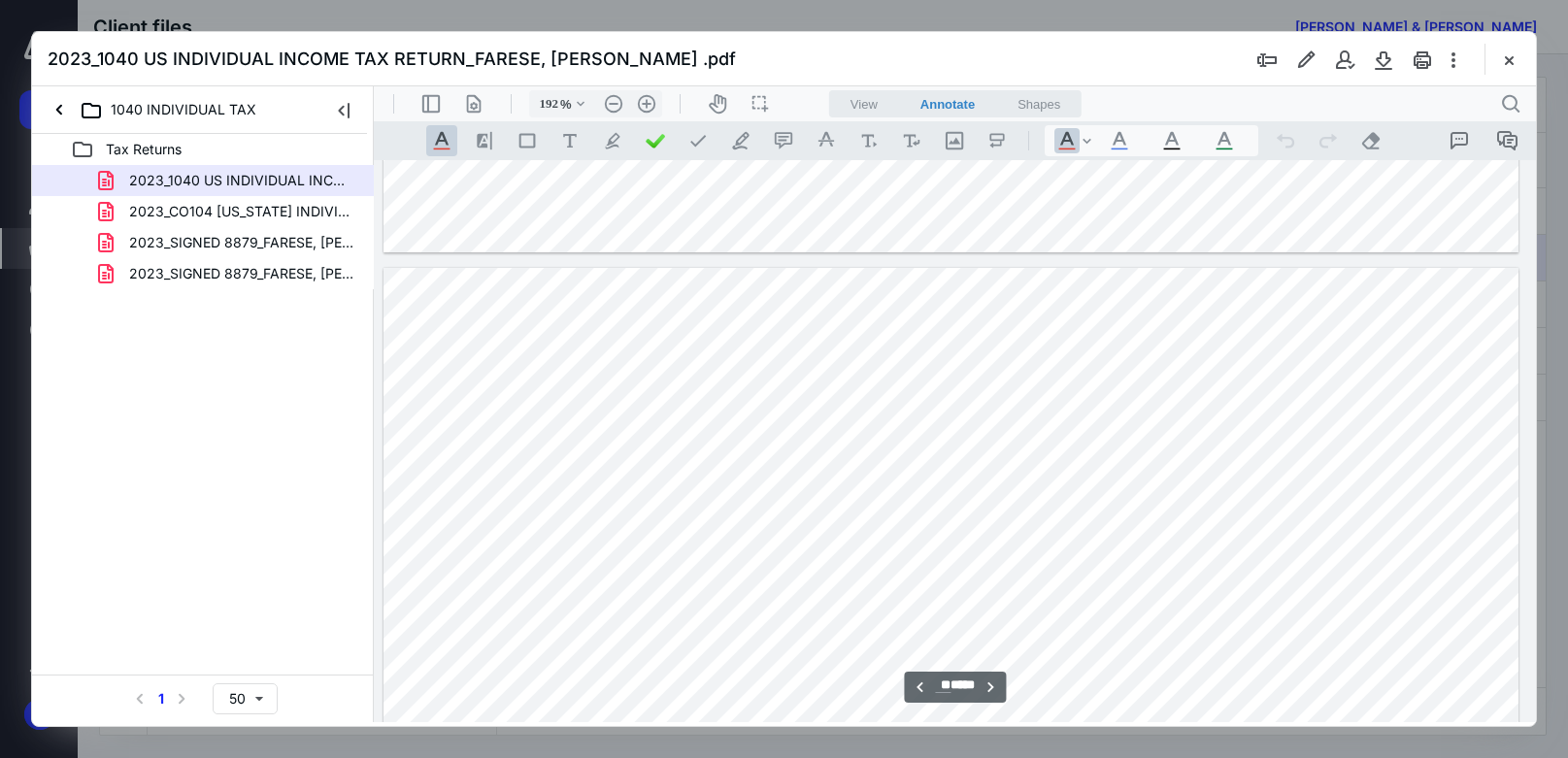 click at bounding box center (954, 441) 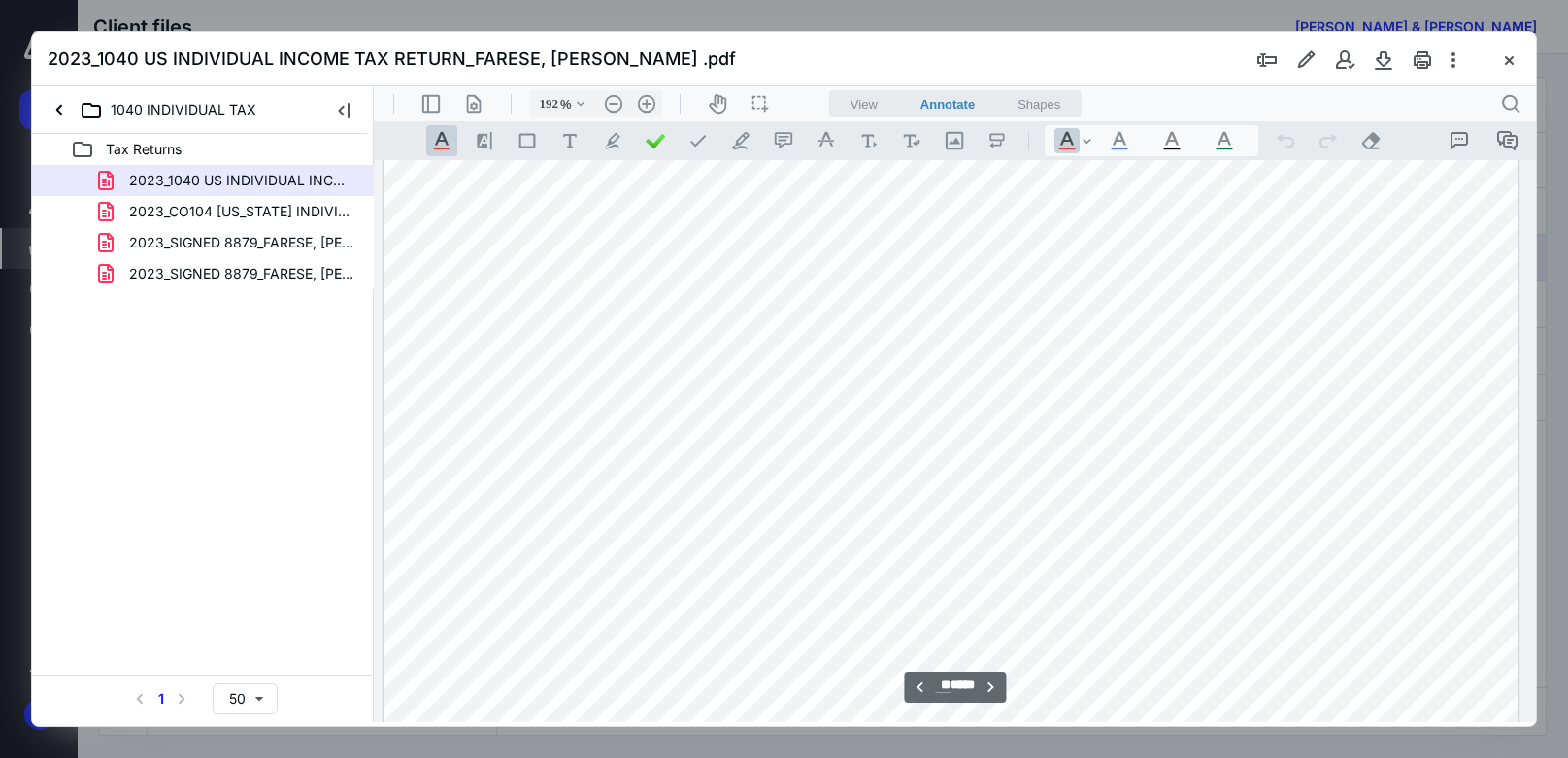 type on "**" 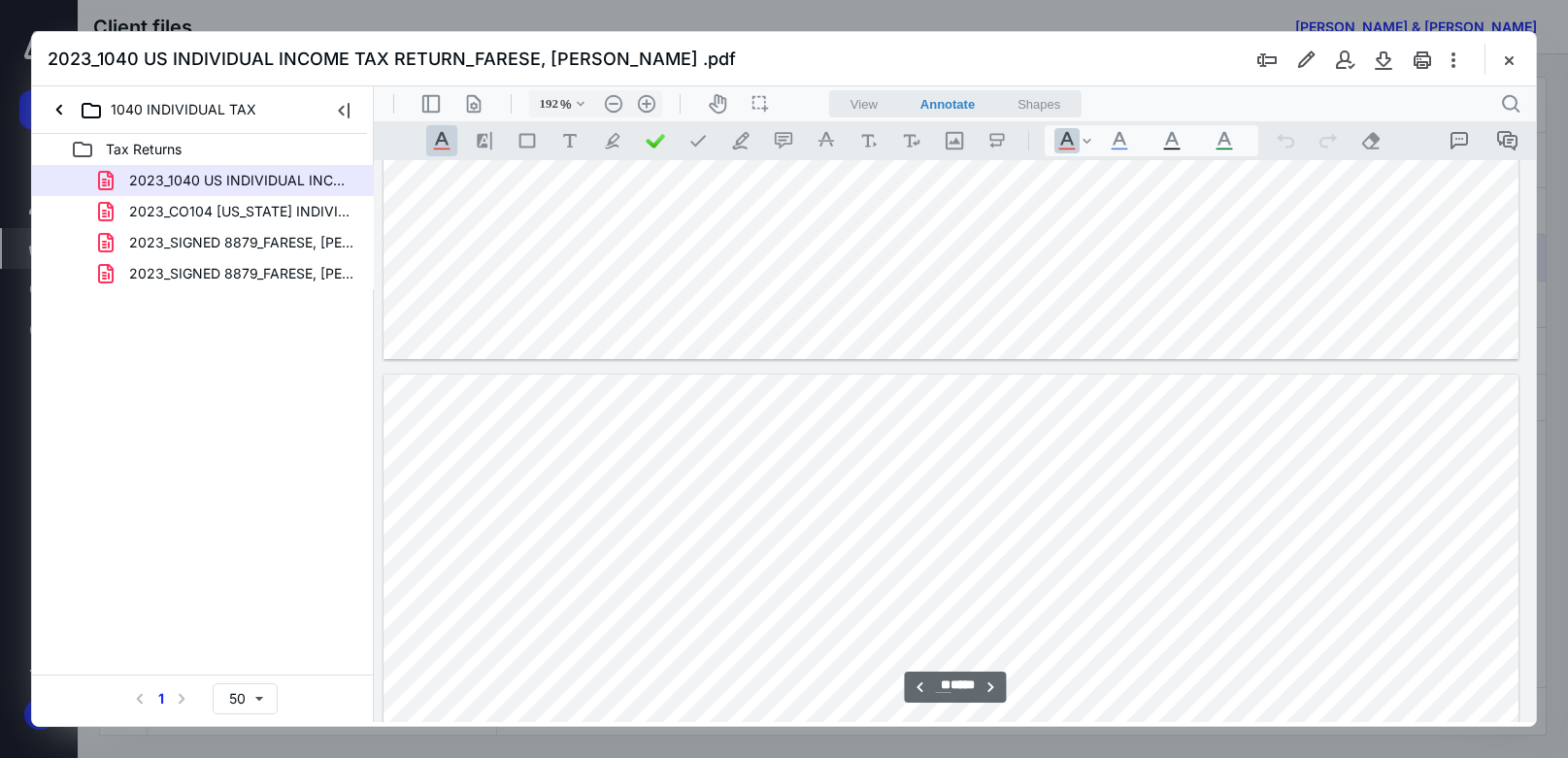 scroll, scrollTop: 43315, scrollLeft: 165, axis: both 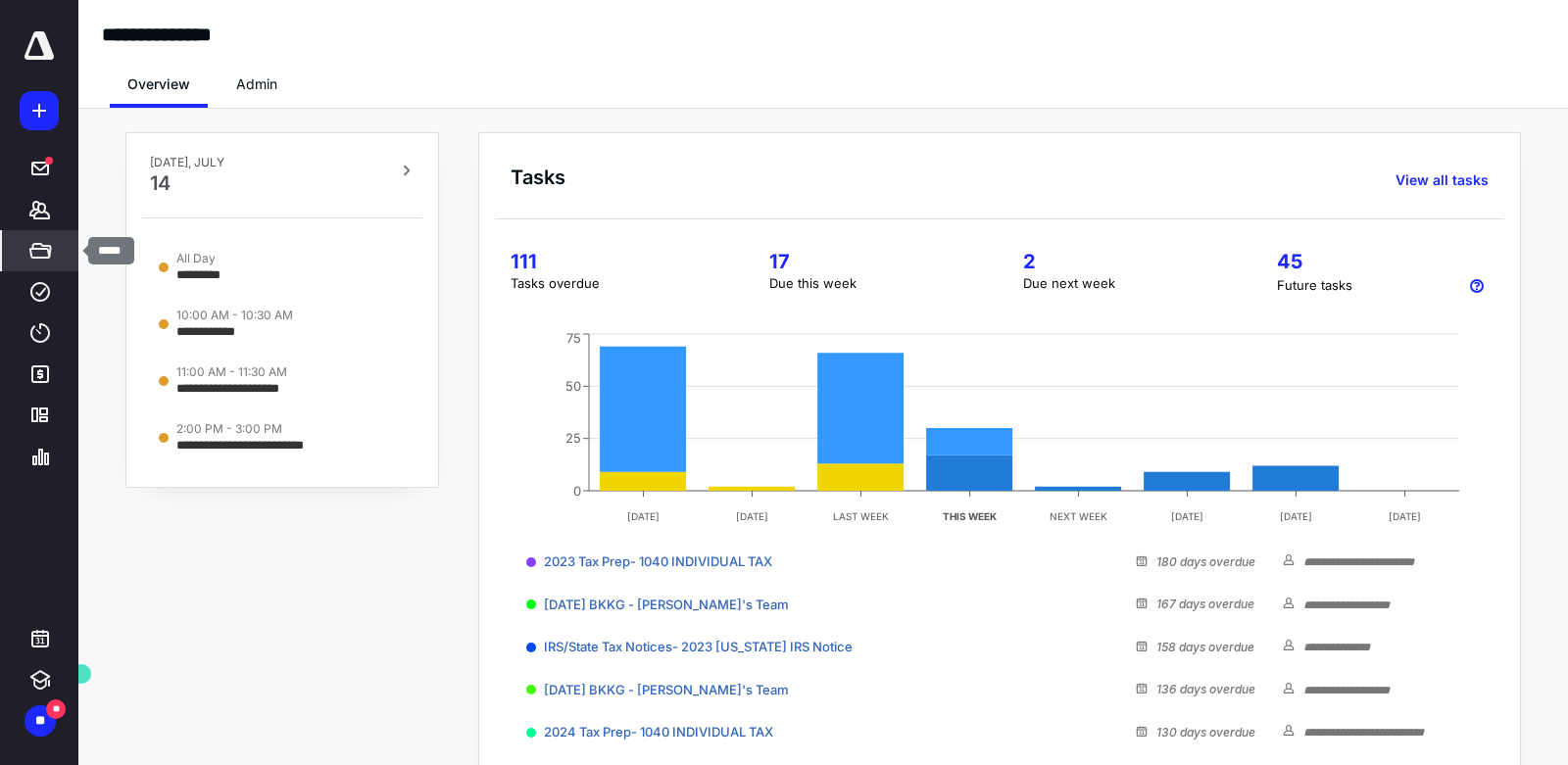 click on "*****" at bounding box center (40, 251) 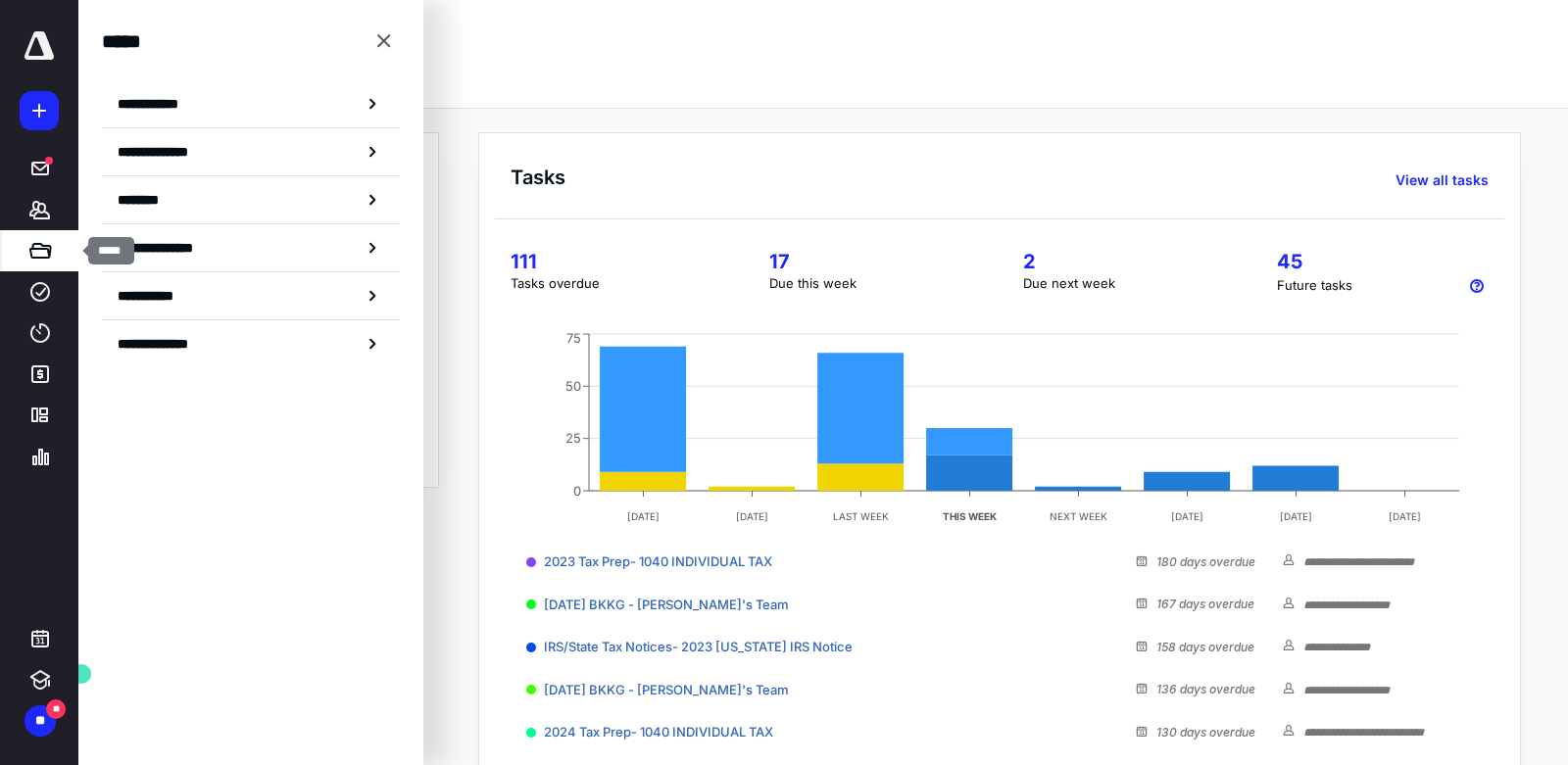 click on "*****" at bounding box center [40, 251] 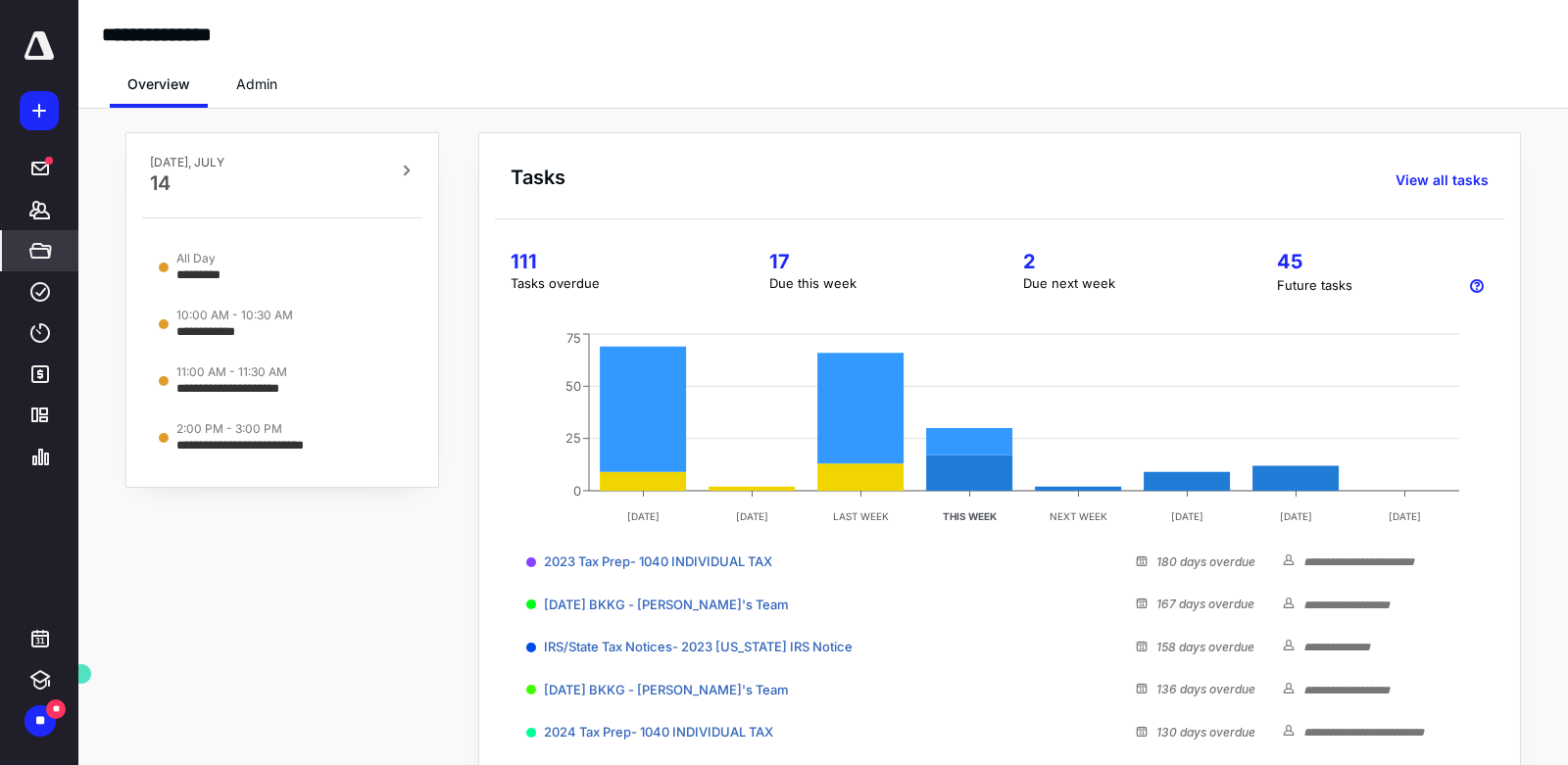 click 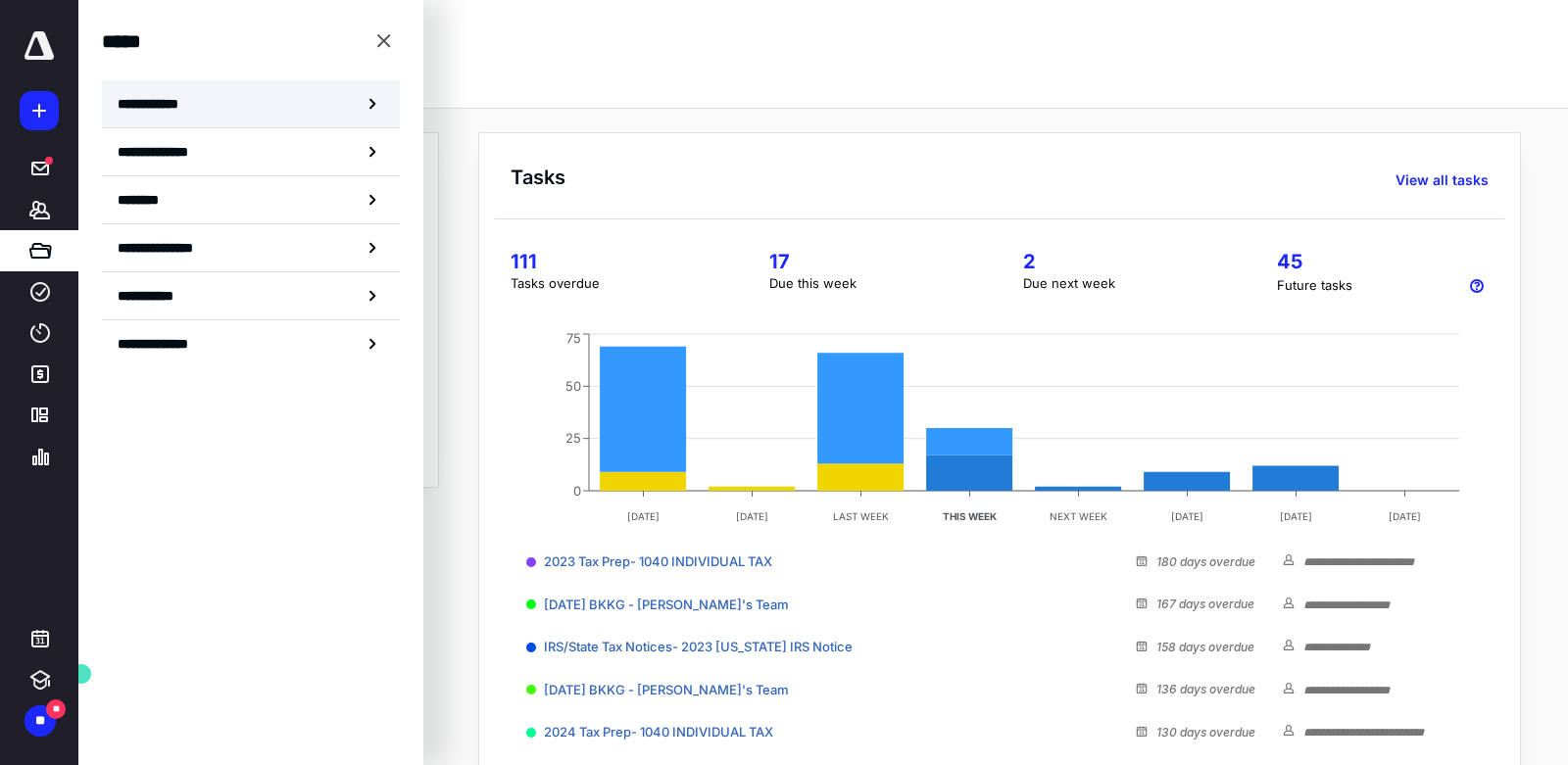 click on "**********" at bounding box center (251, 104) 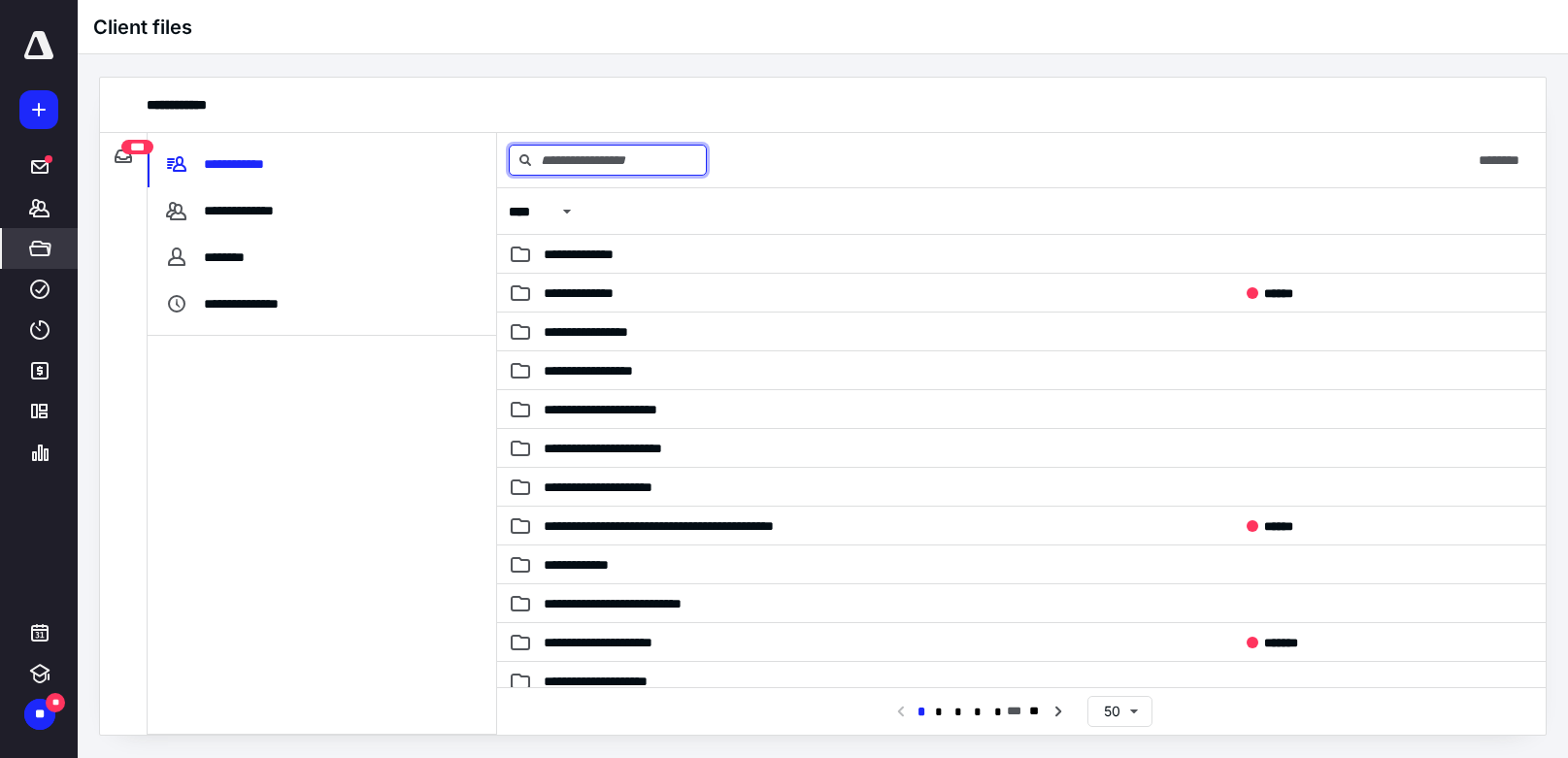 click at bounding box center (608, 160) 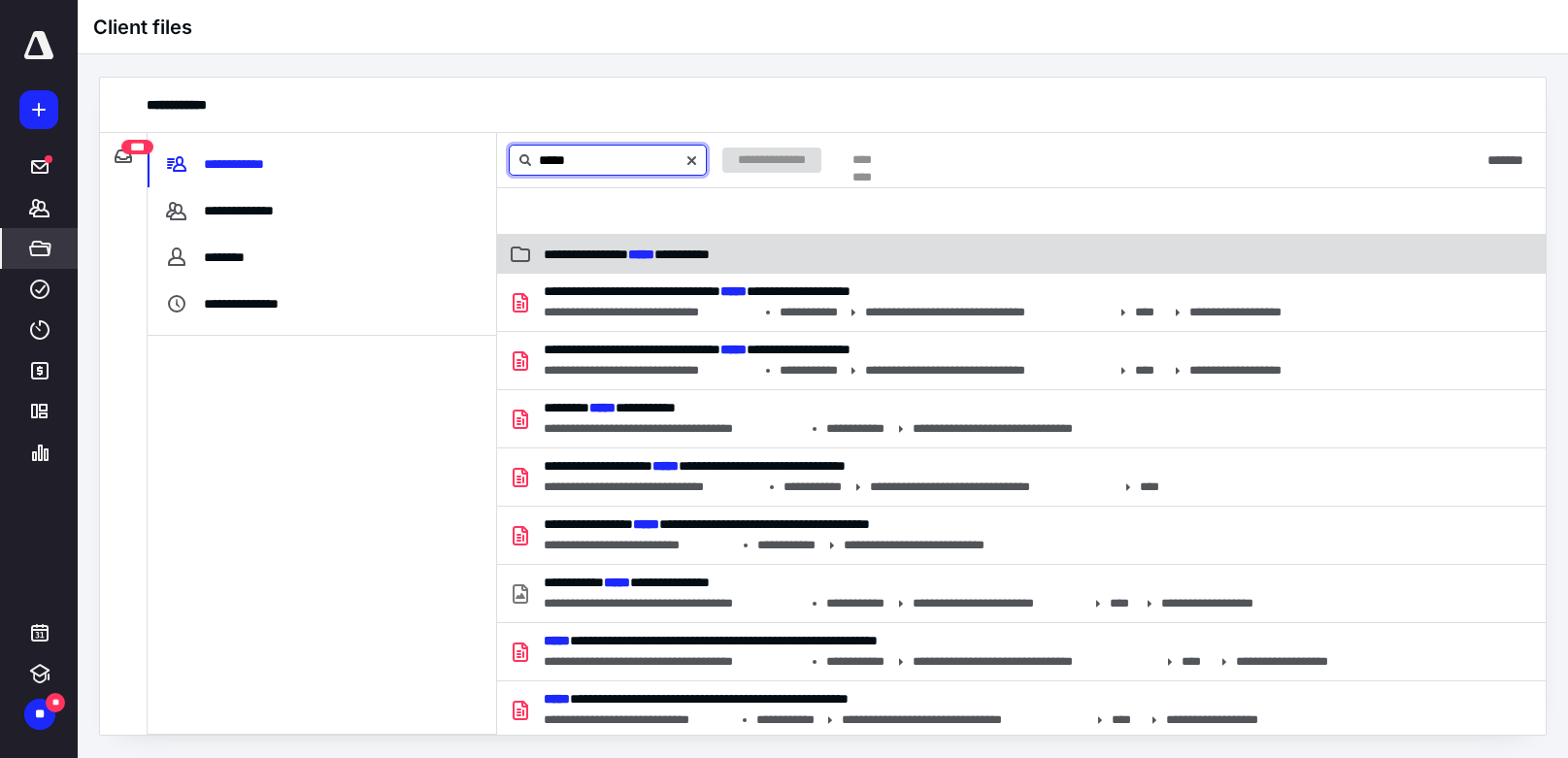 type on "*****" 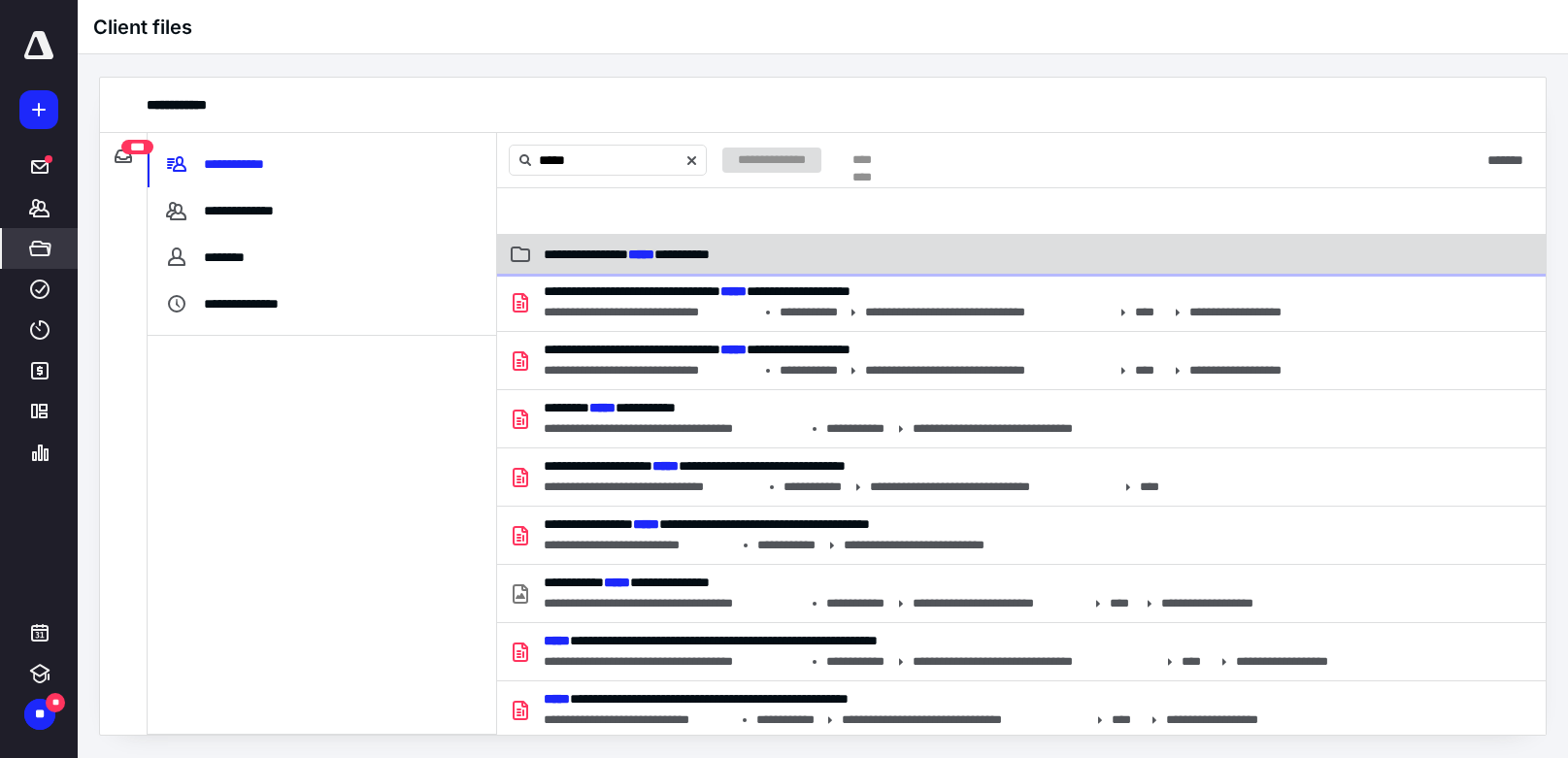 click on "**********" at bounding box center [875, 254] 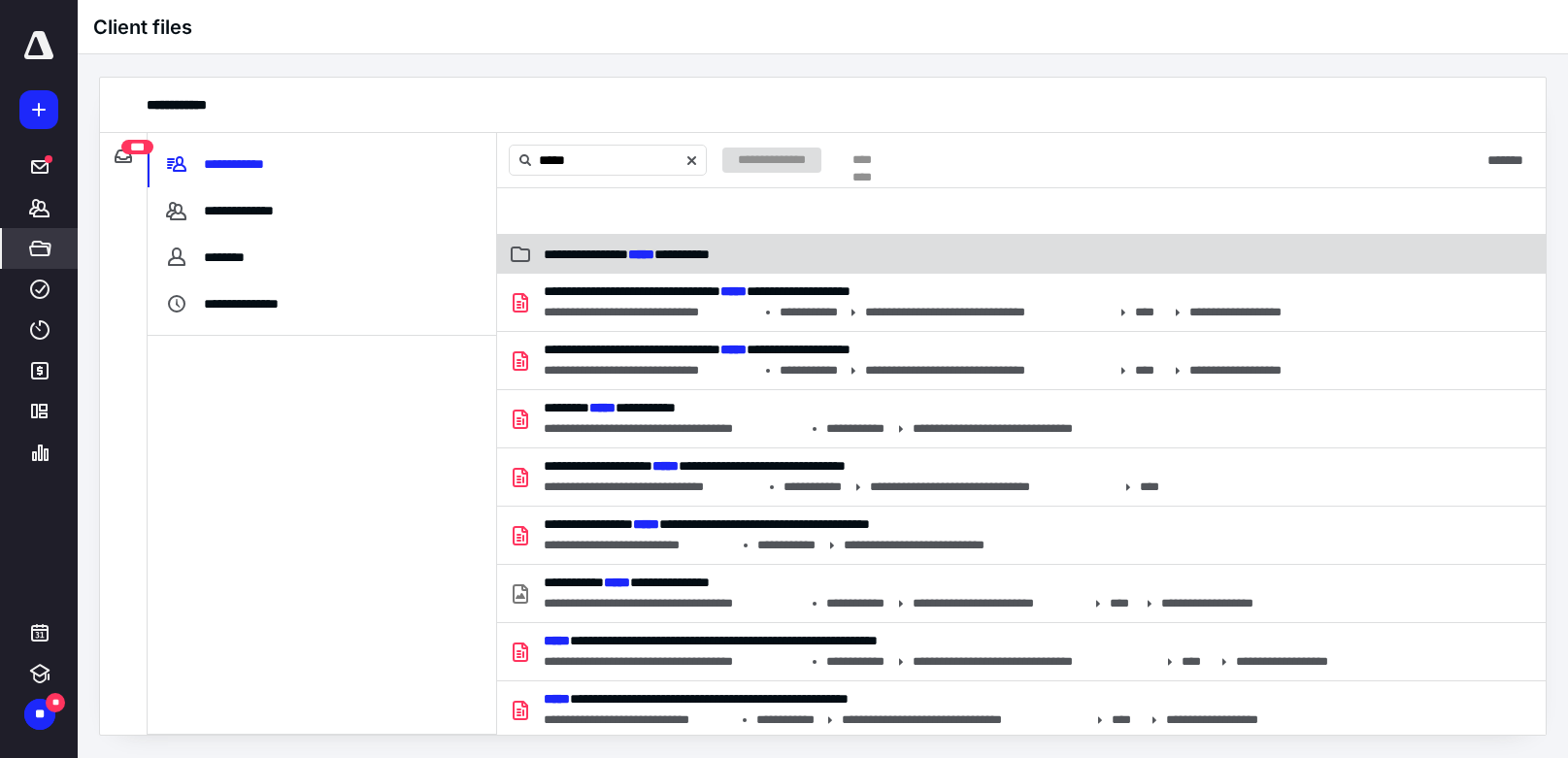type 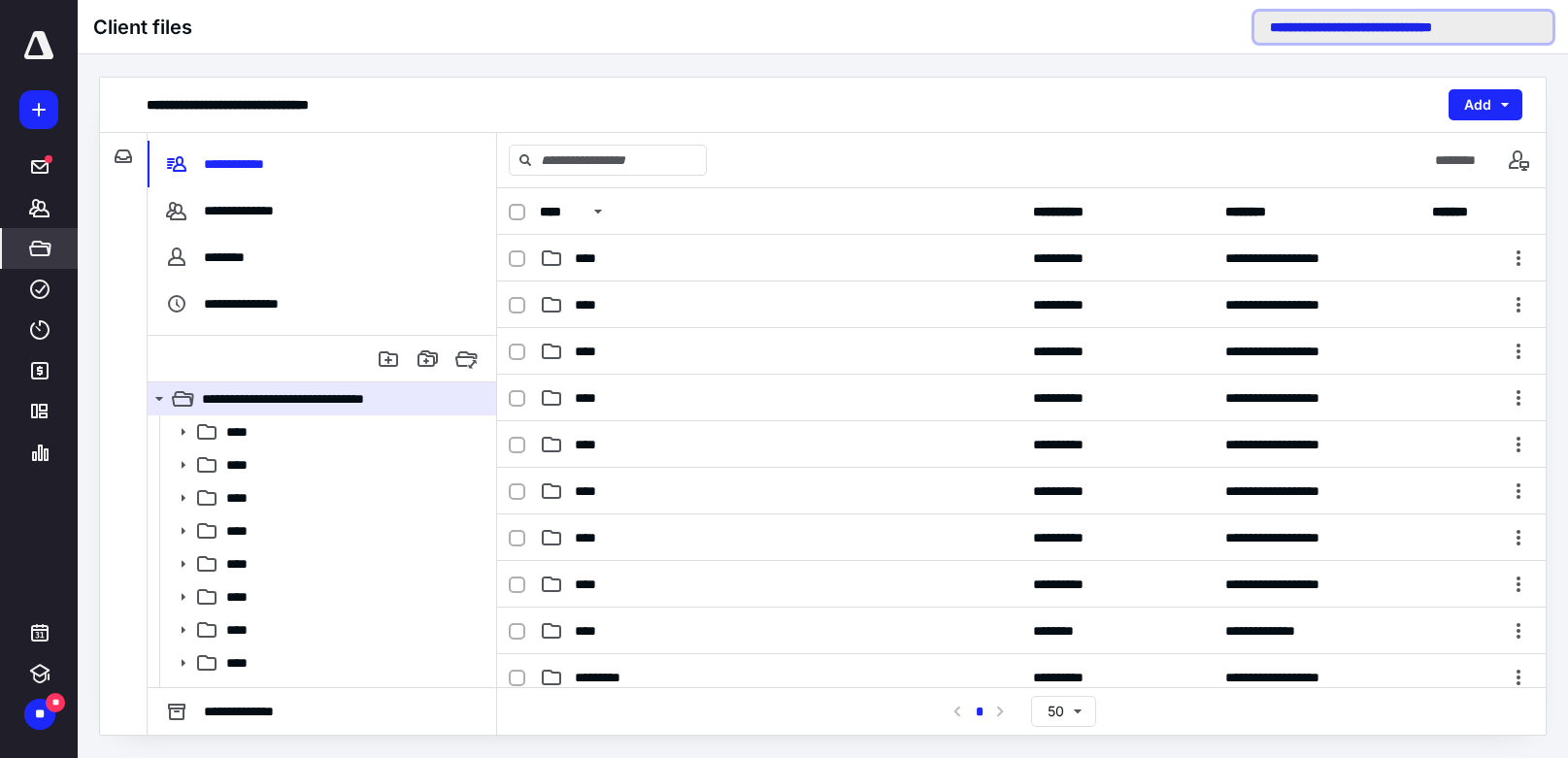 click on "**********" at bounding box center (1403, 27) 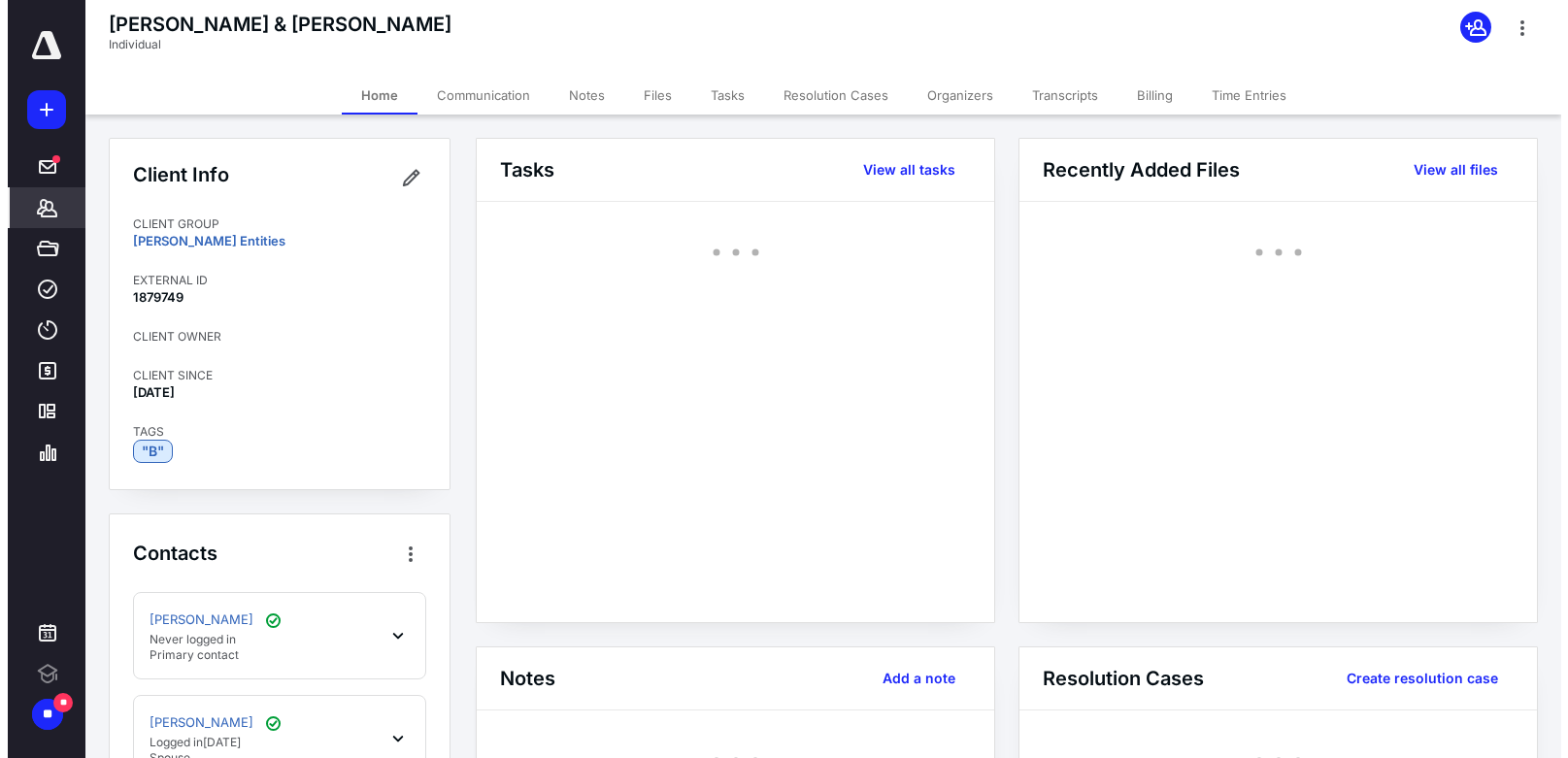 scroll, scrollTop: 0, scrollLeft: 0, axis: both 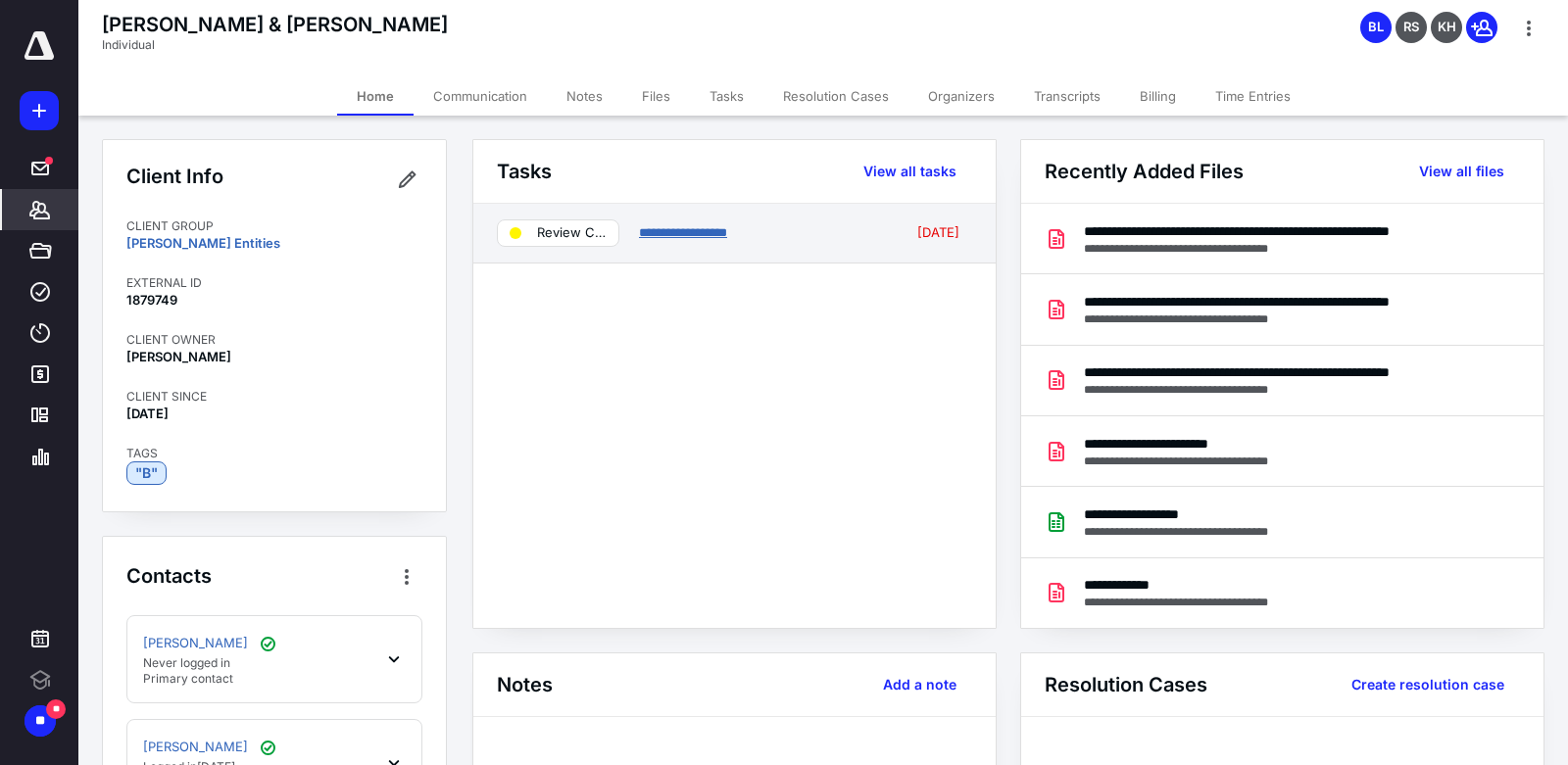 click on "**********" at bounding box center (683, 232) 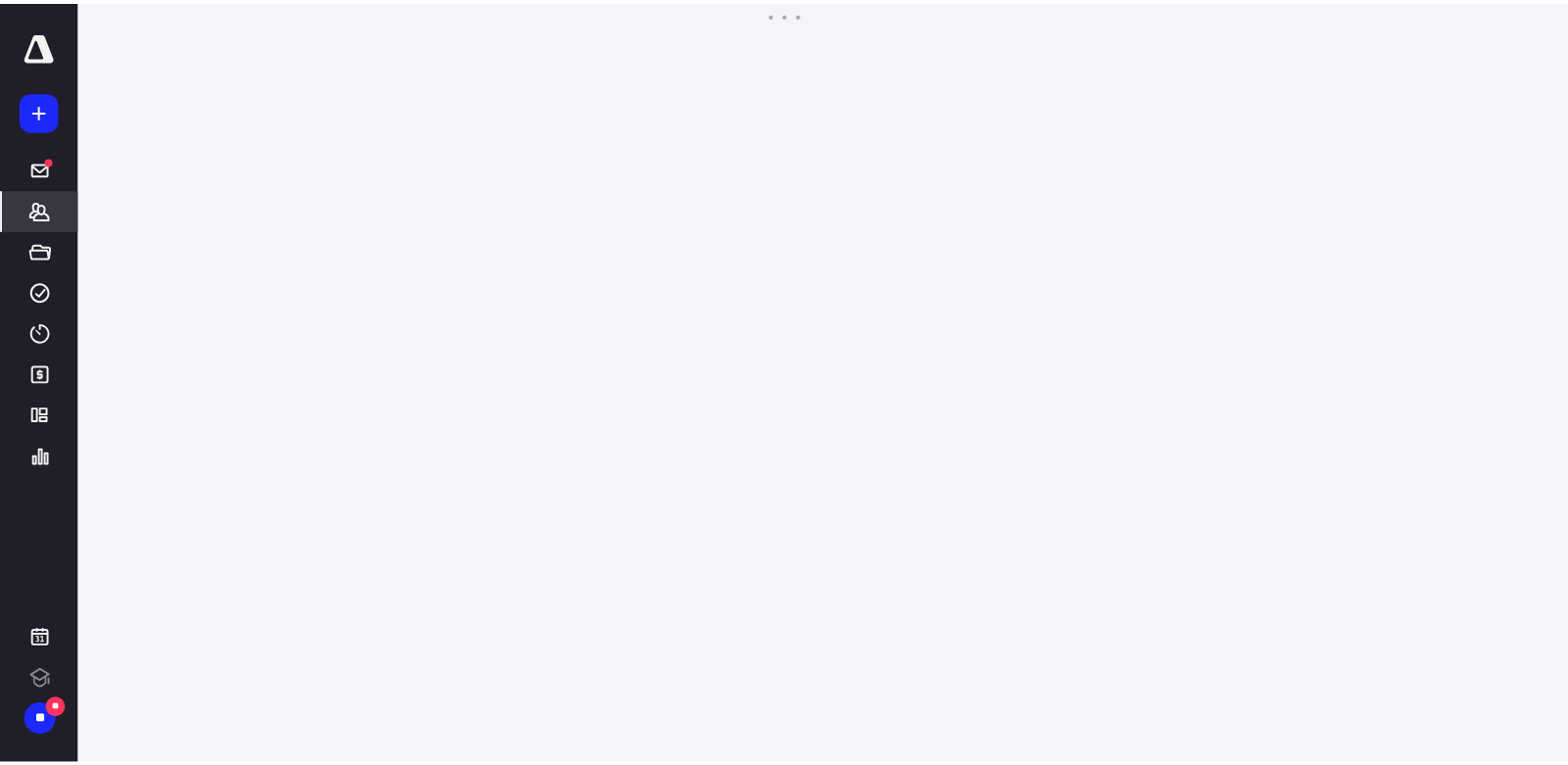 scroll, scrollTop: 0, scrollLeft: 0, axis: both 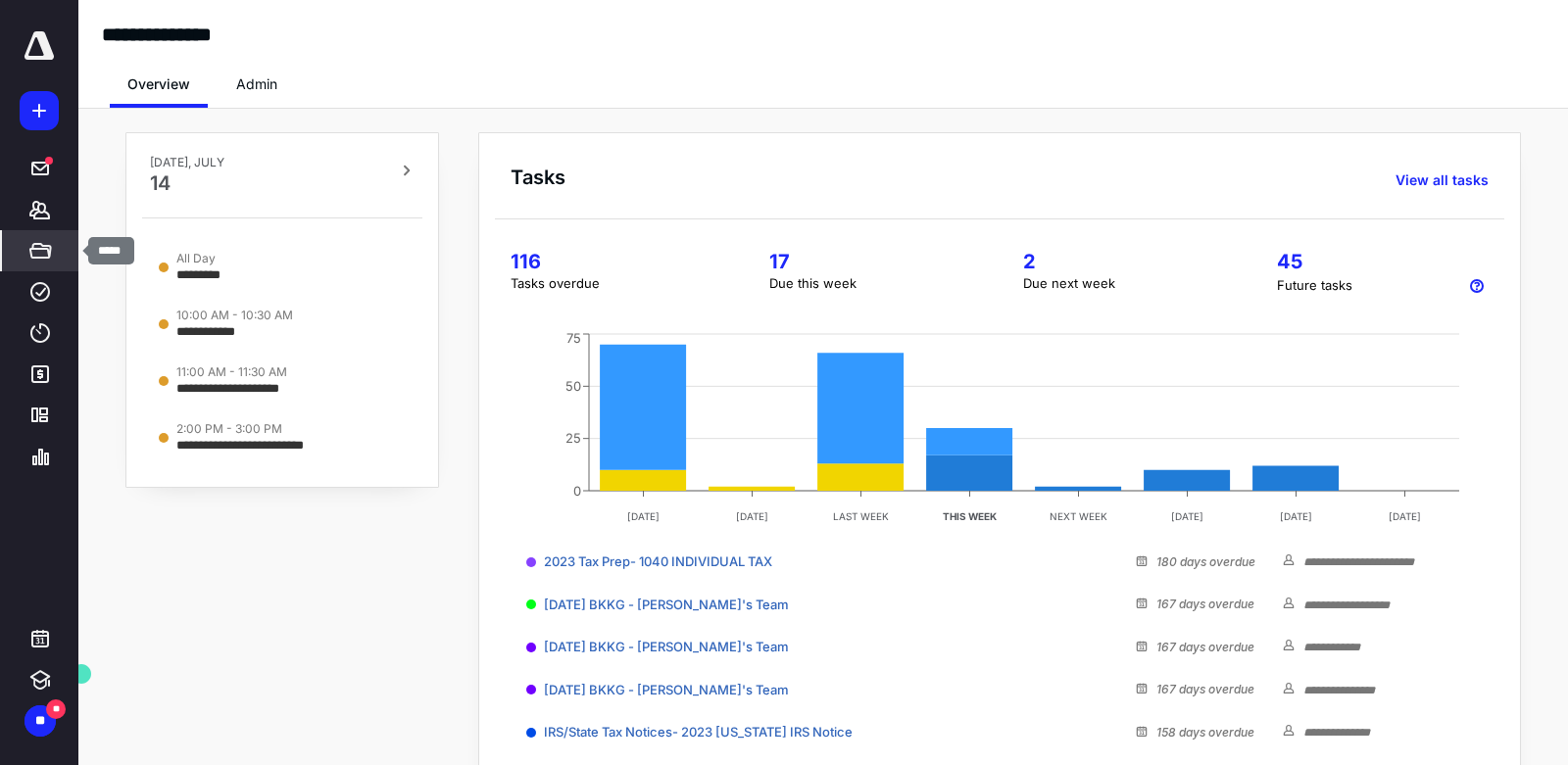 click on "*****" at bounding box center [40, 251] 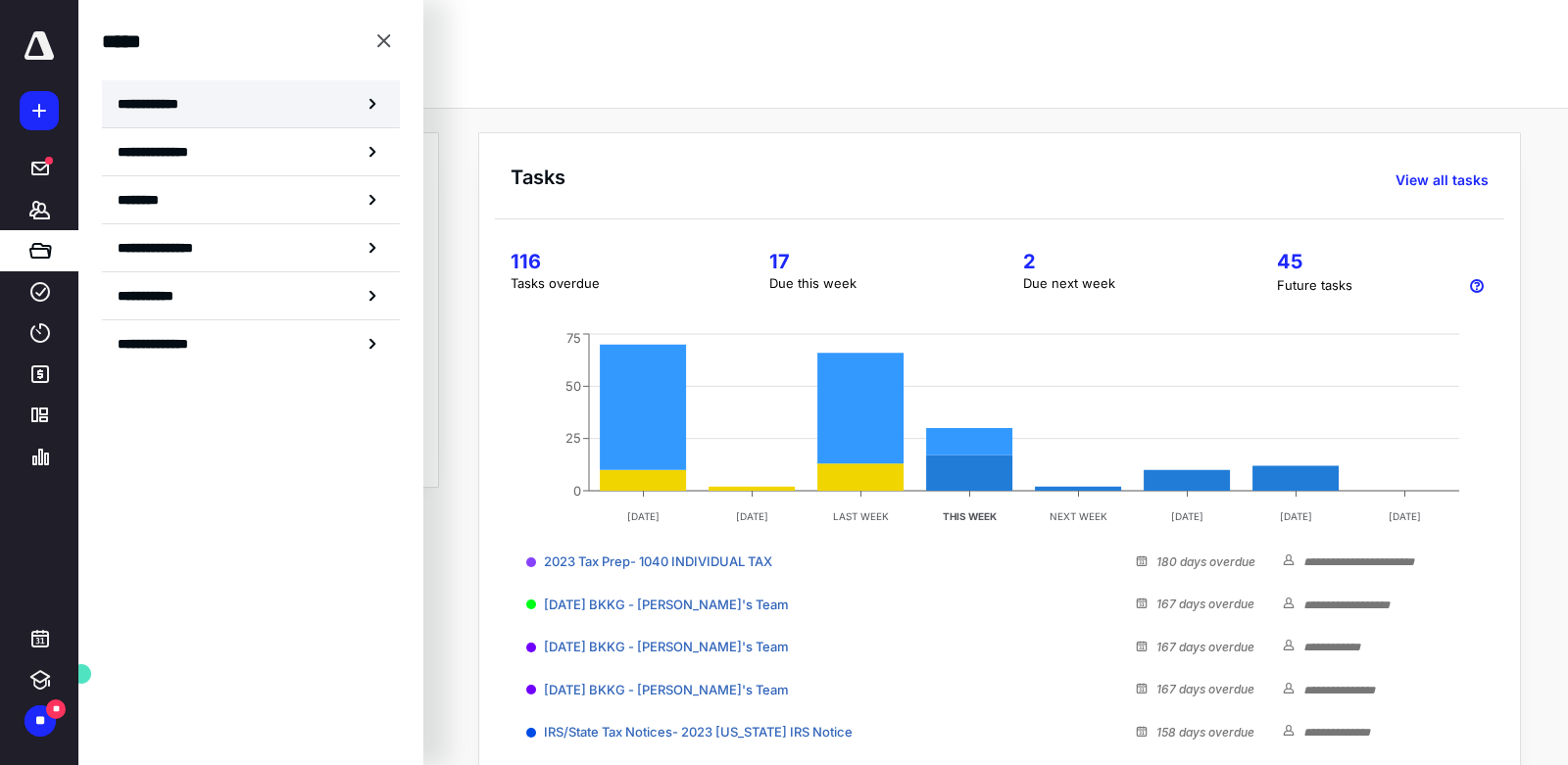 click on "**********" at bounding box center [251, 104] 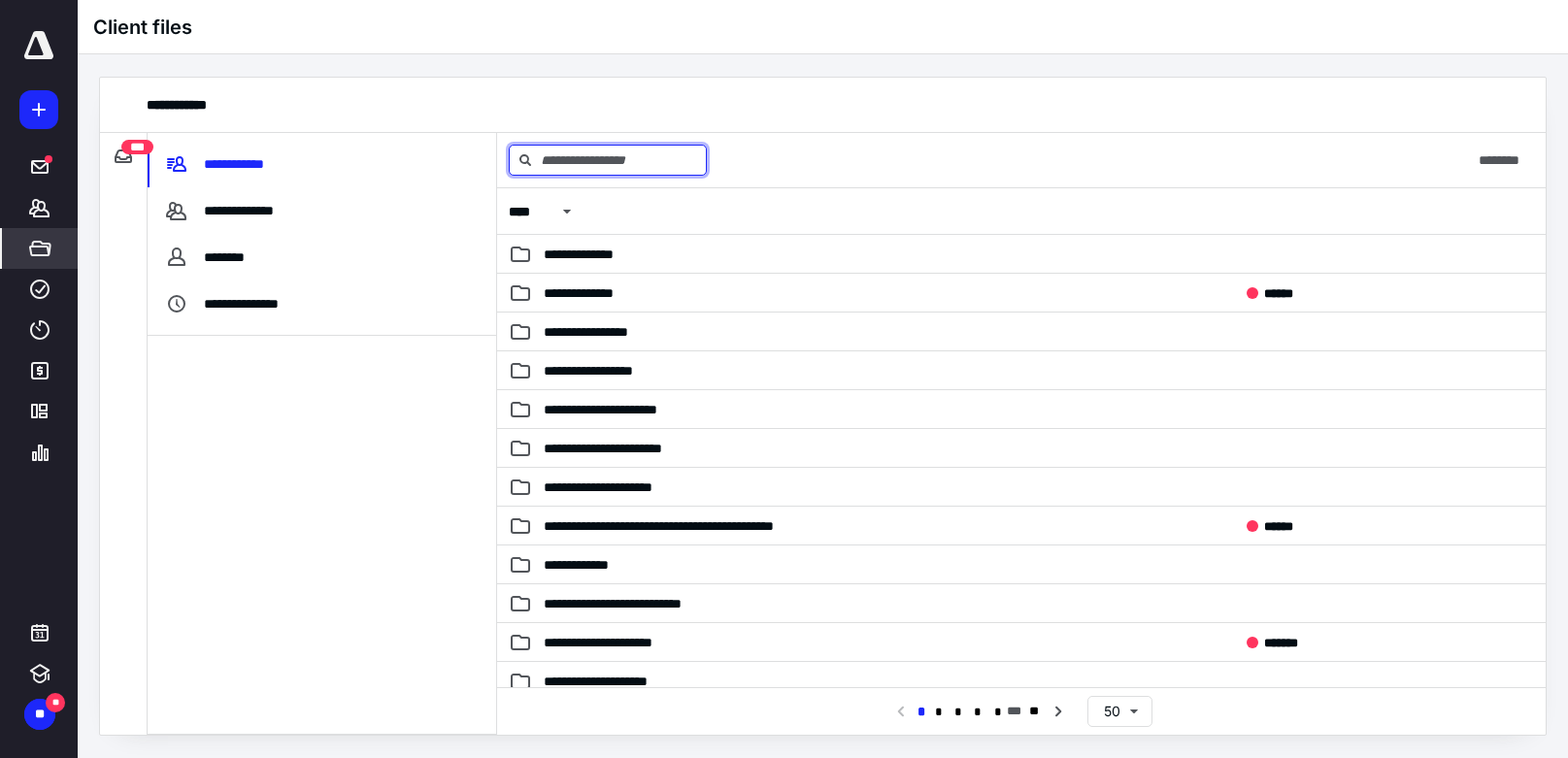 click at bounding box center [608, 160] 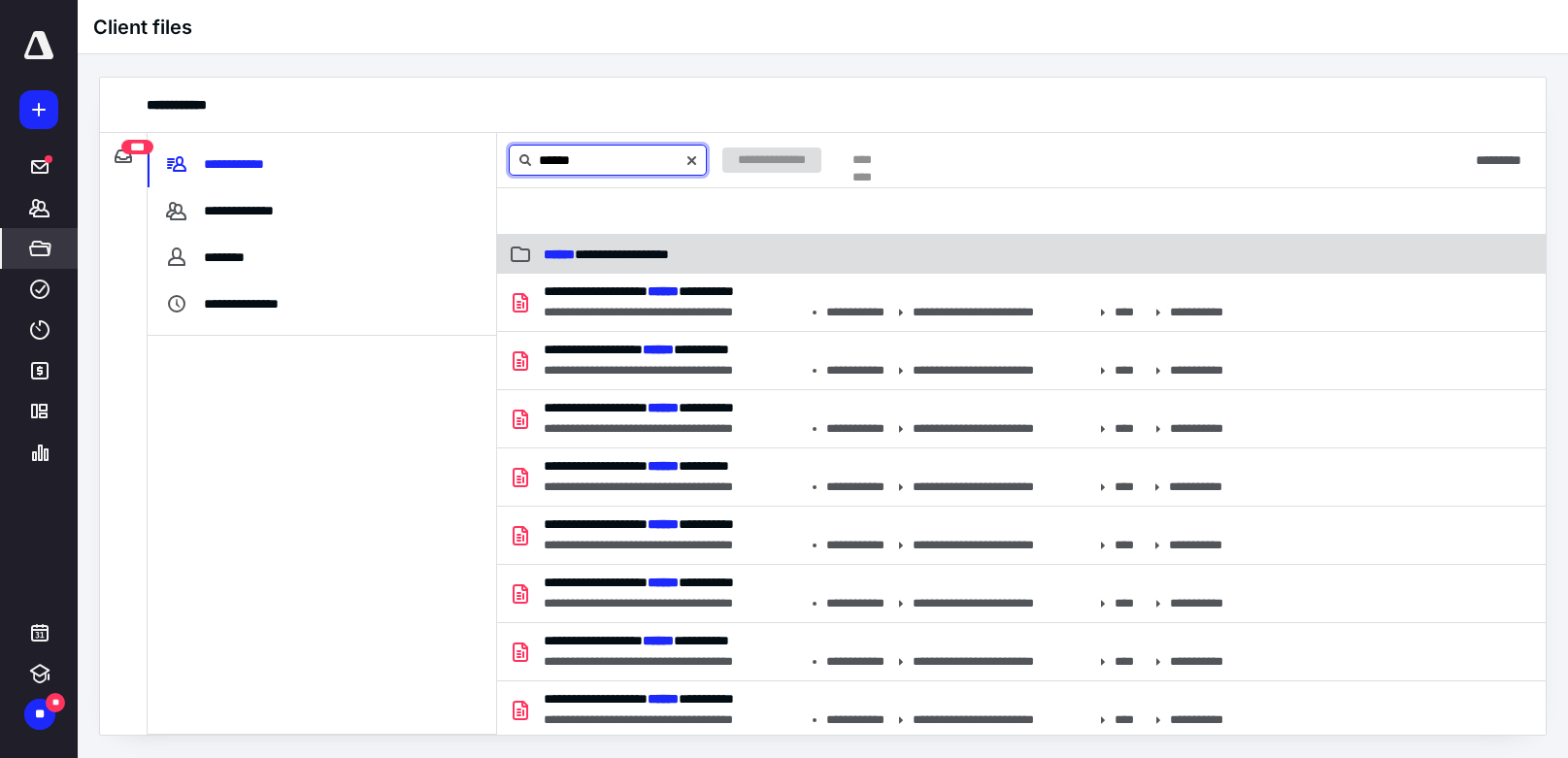 type on "******" 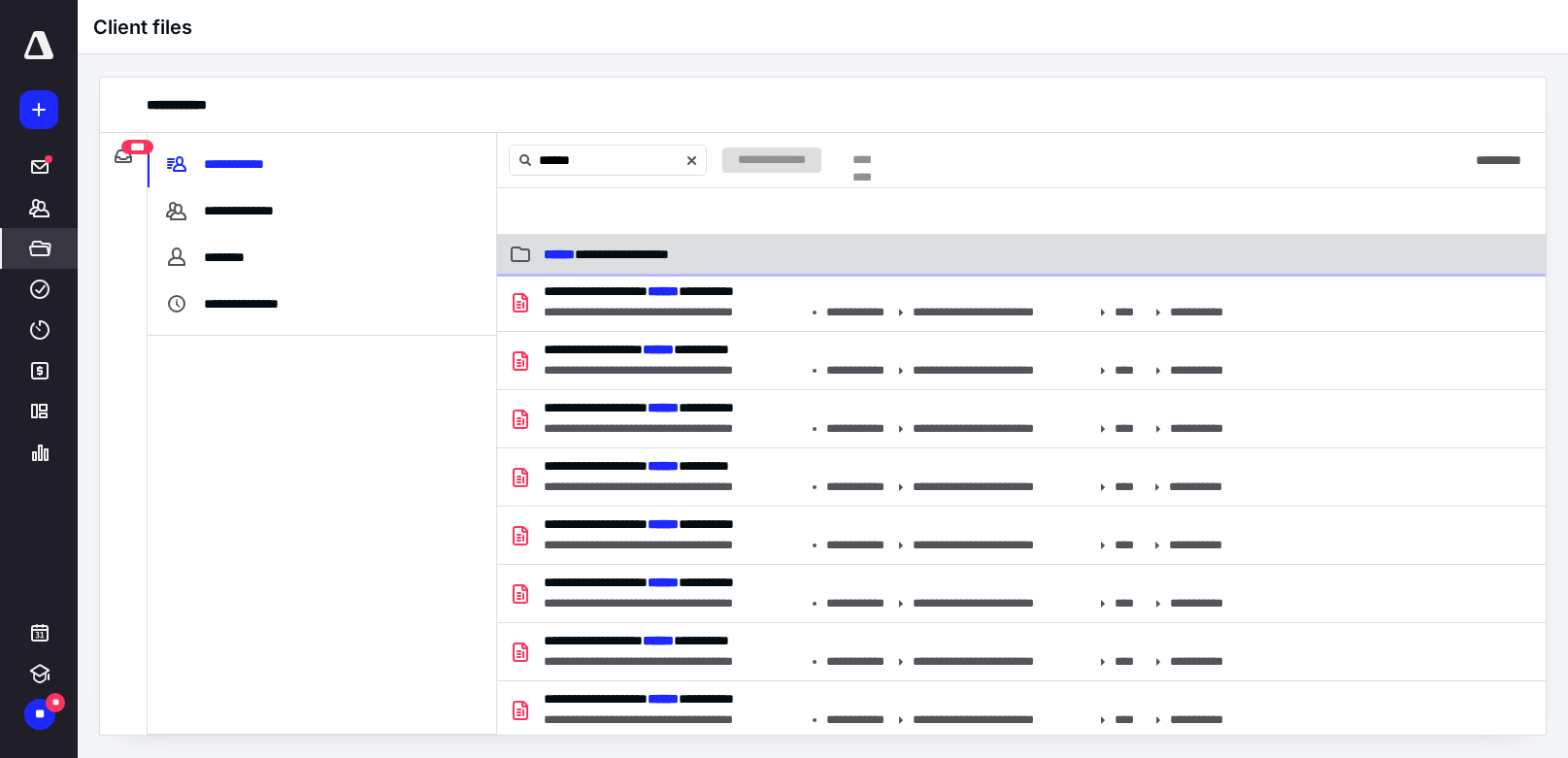 click on "**********" at bounding box center (606, 254) 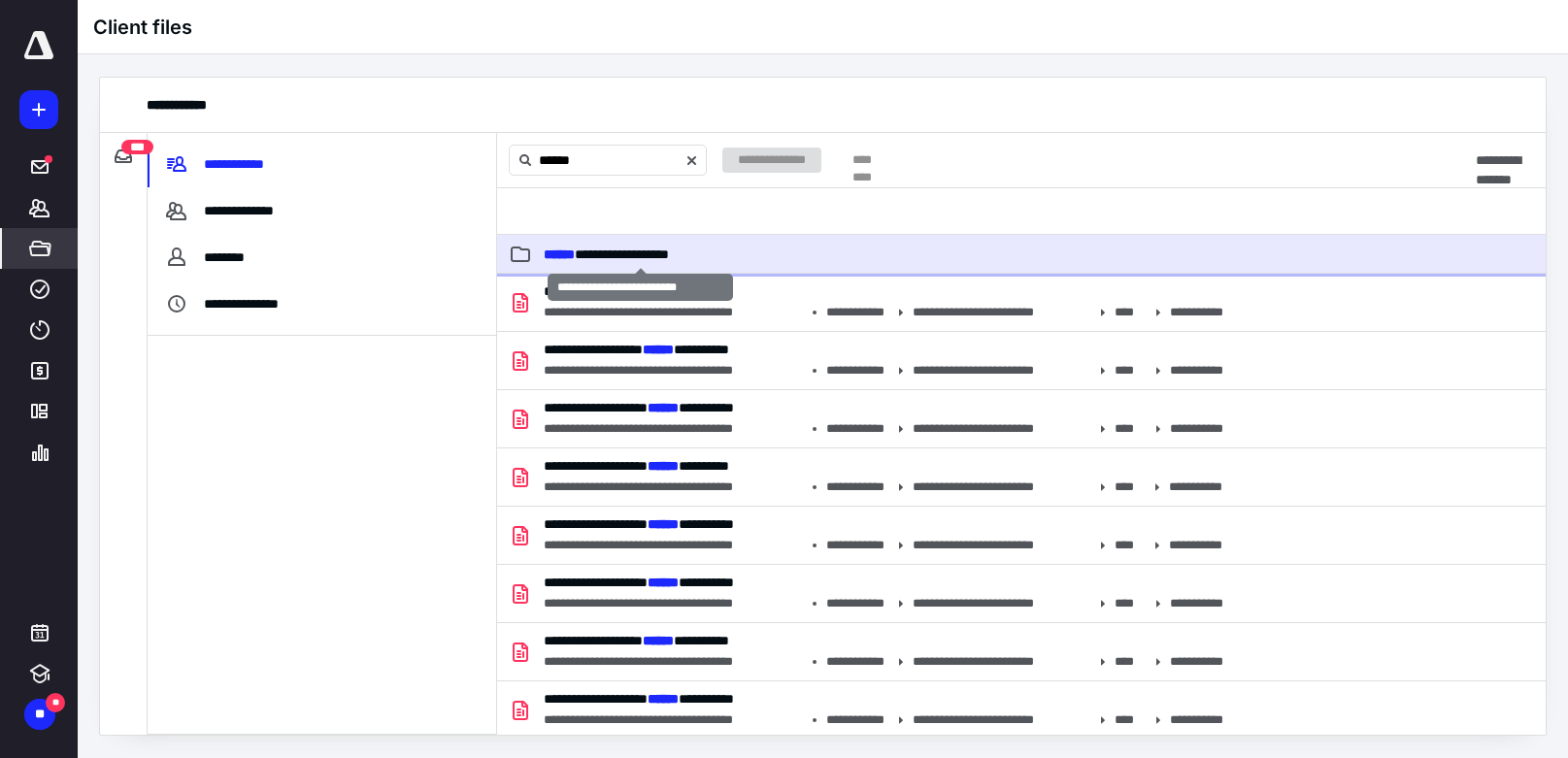 click on "**********" at bounding box center (606, 254) 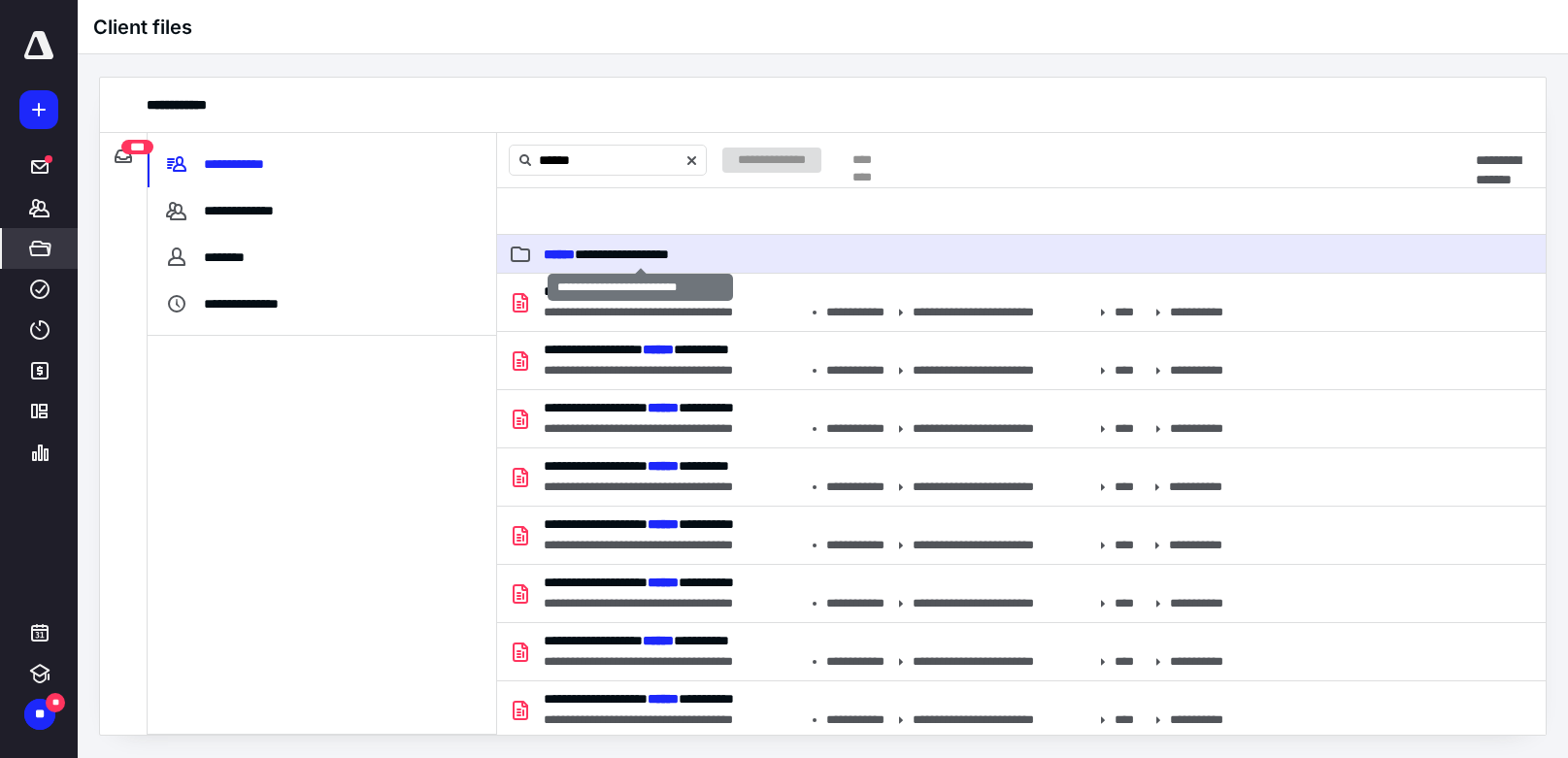type 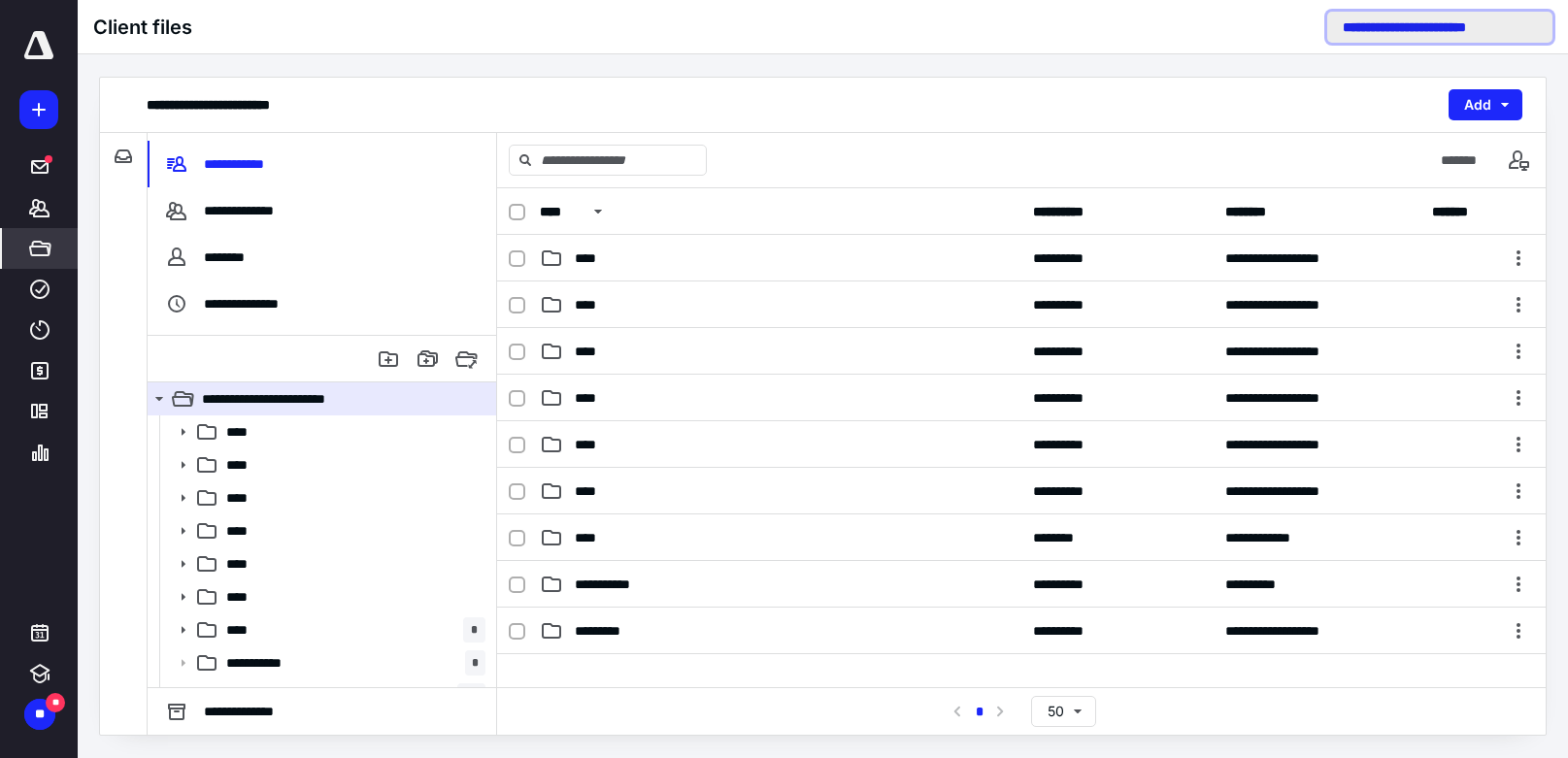 click on "**********" at bounding box center (1440, 27) 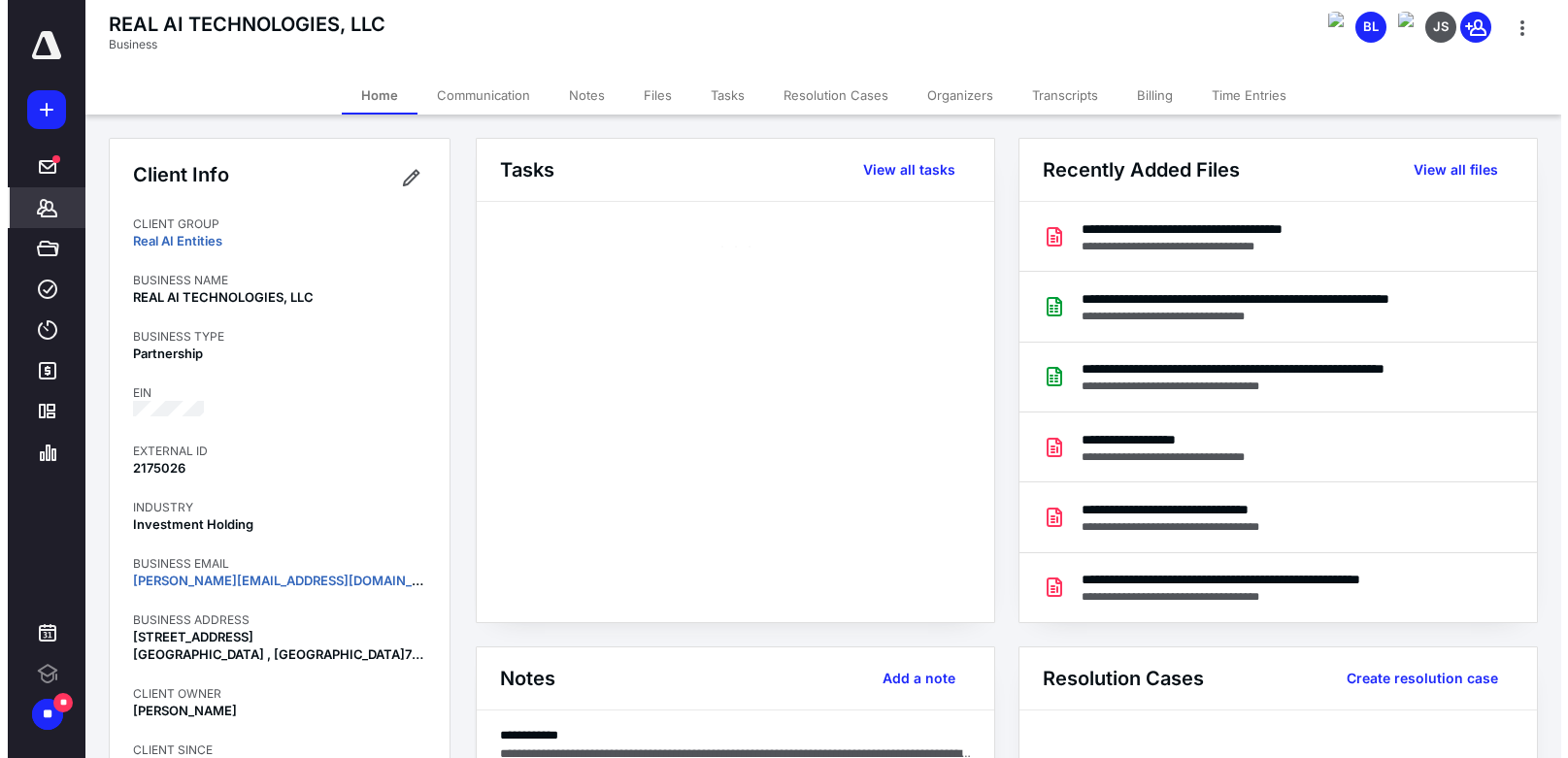 scroll, scrollTop: 0, scrollLeft: 0, axis: both 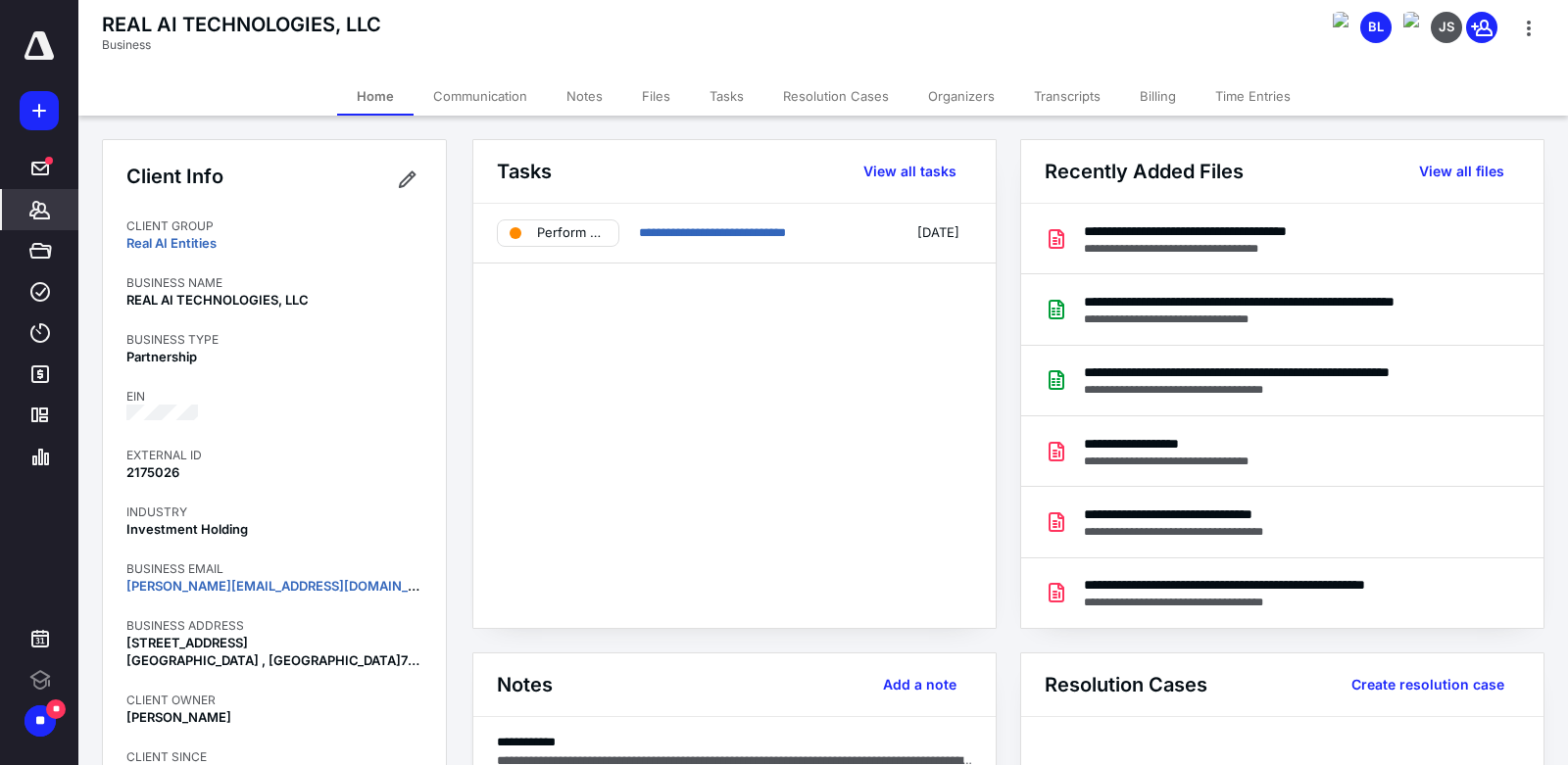 click on "Billing" at bounding box center [1157, 96] 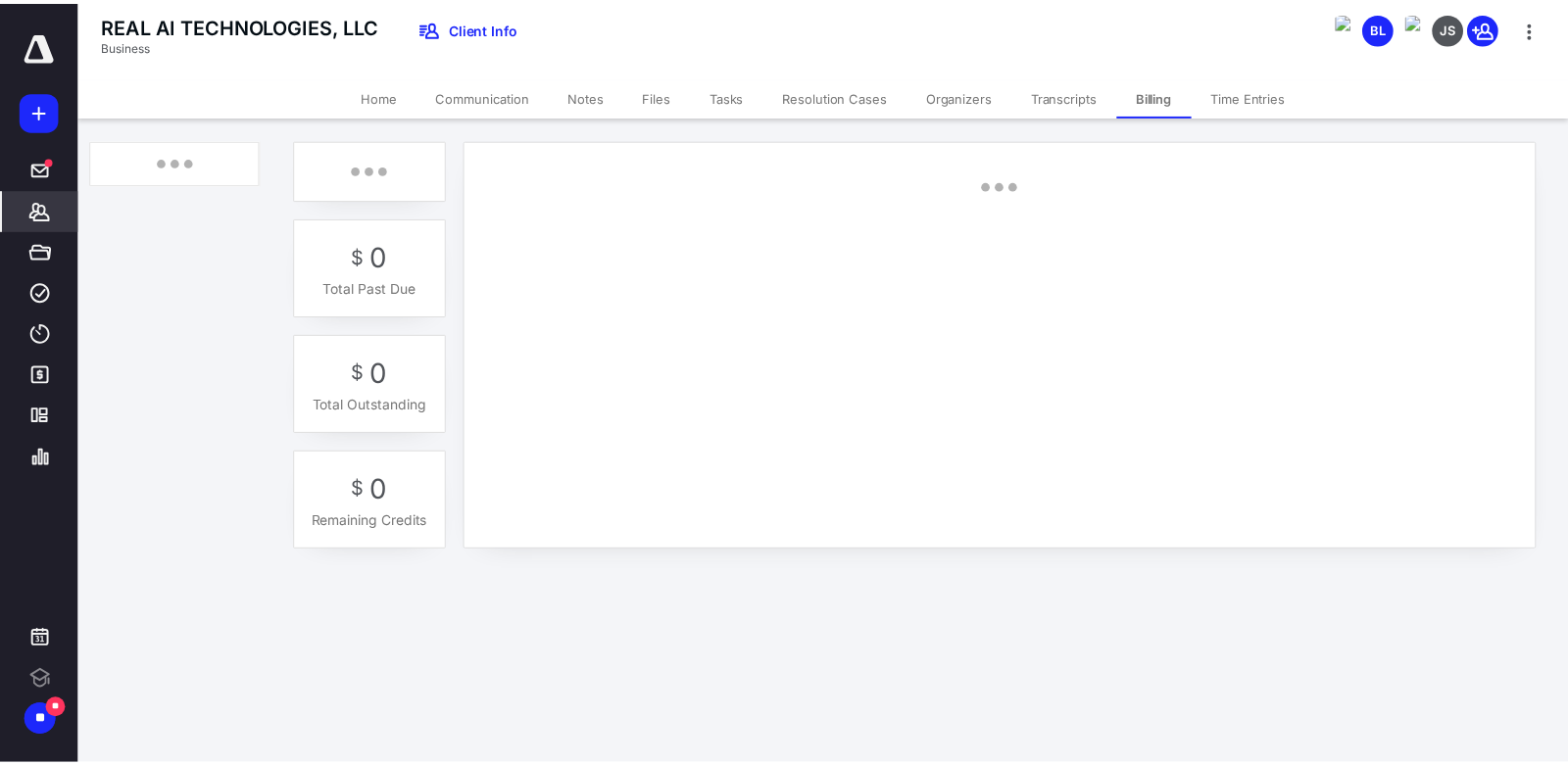 scroll, scrollTop: 0, scrollLeft: 0, axis: both 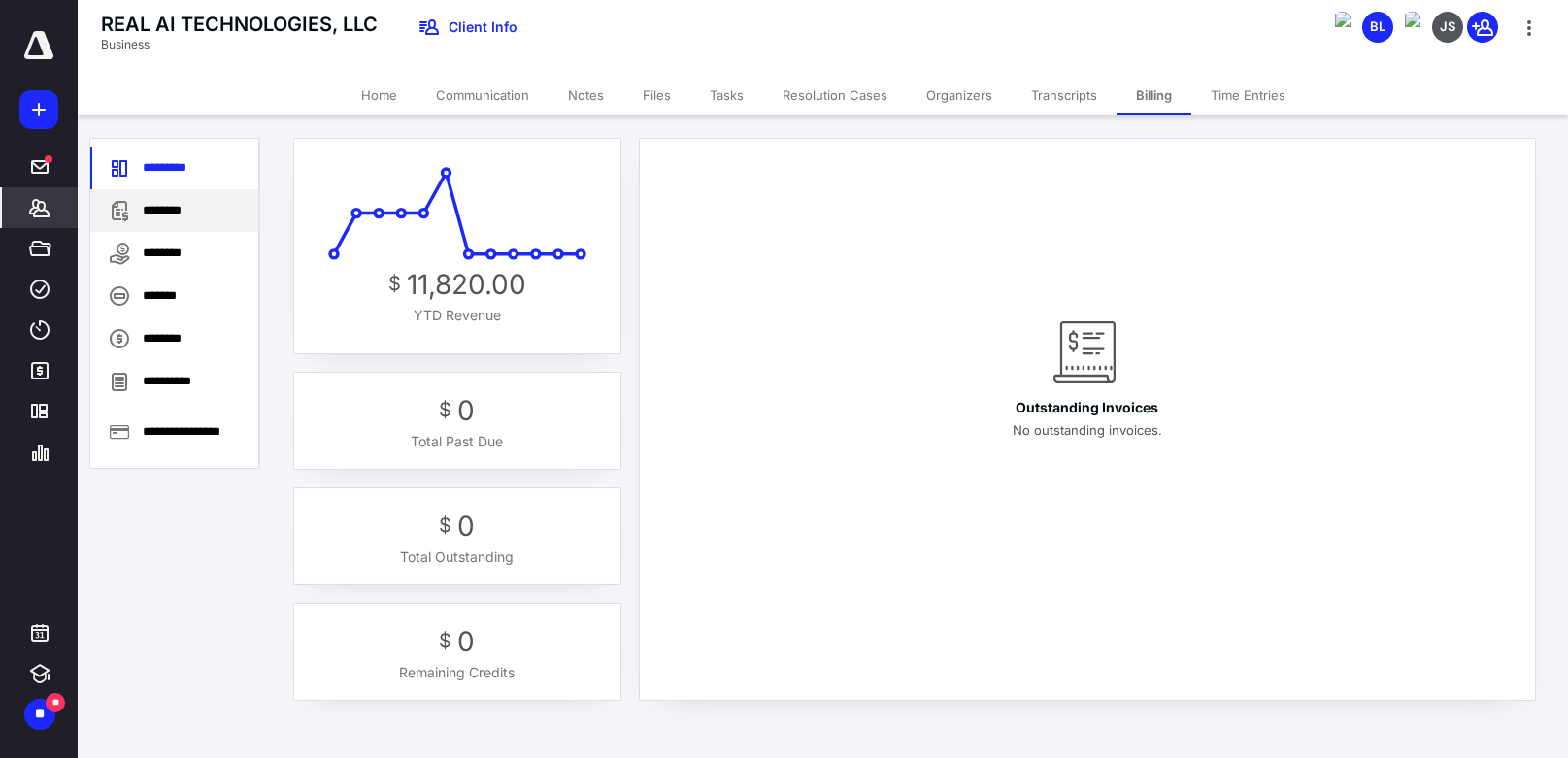 click on "********" at bounding box center [174, 211] 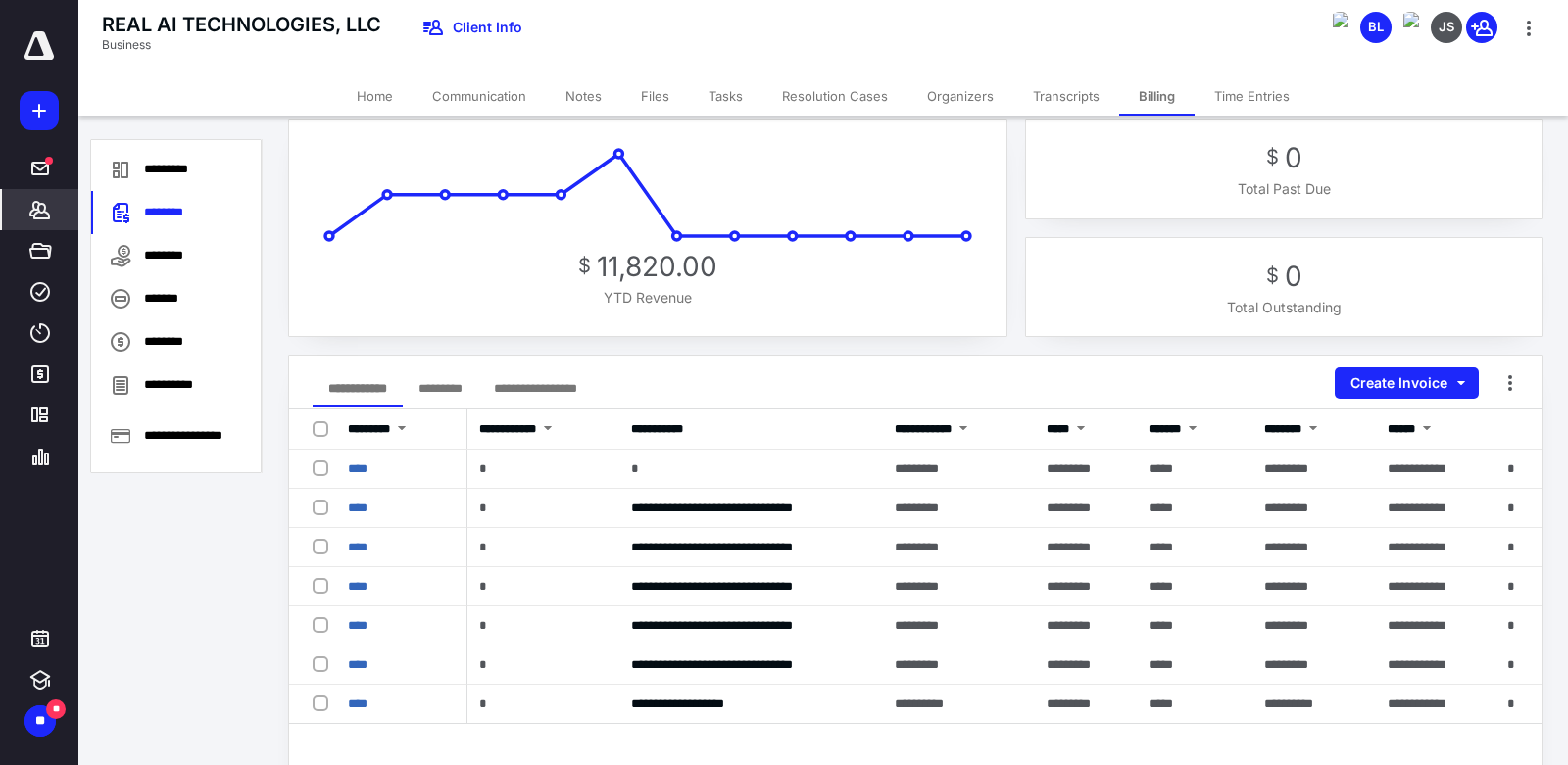 scroll, scrollTop: 22, scrollLeft: 0, axis: vertical 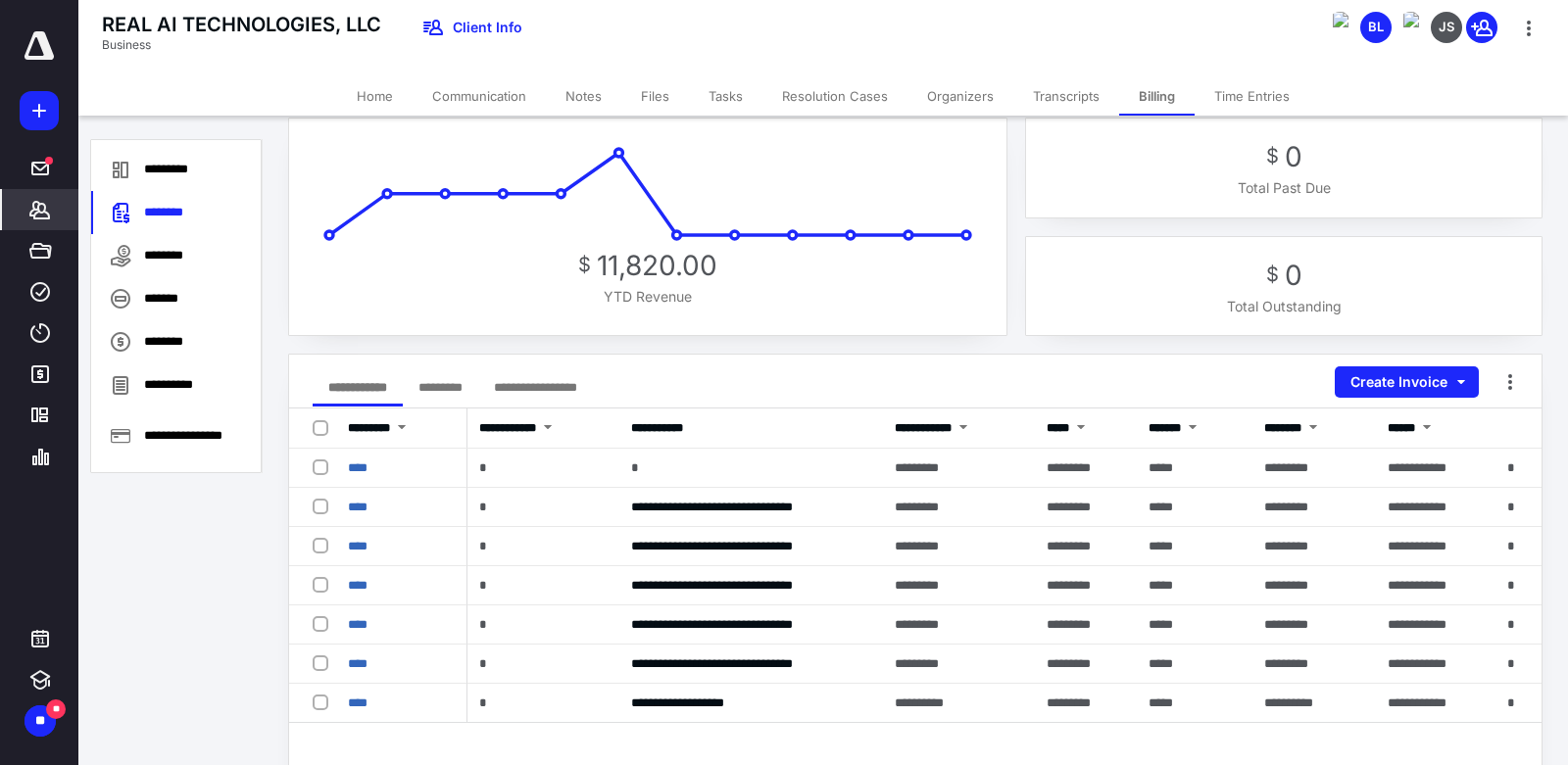 click on "****" at bounding box center [402, 664] 